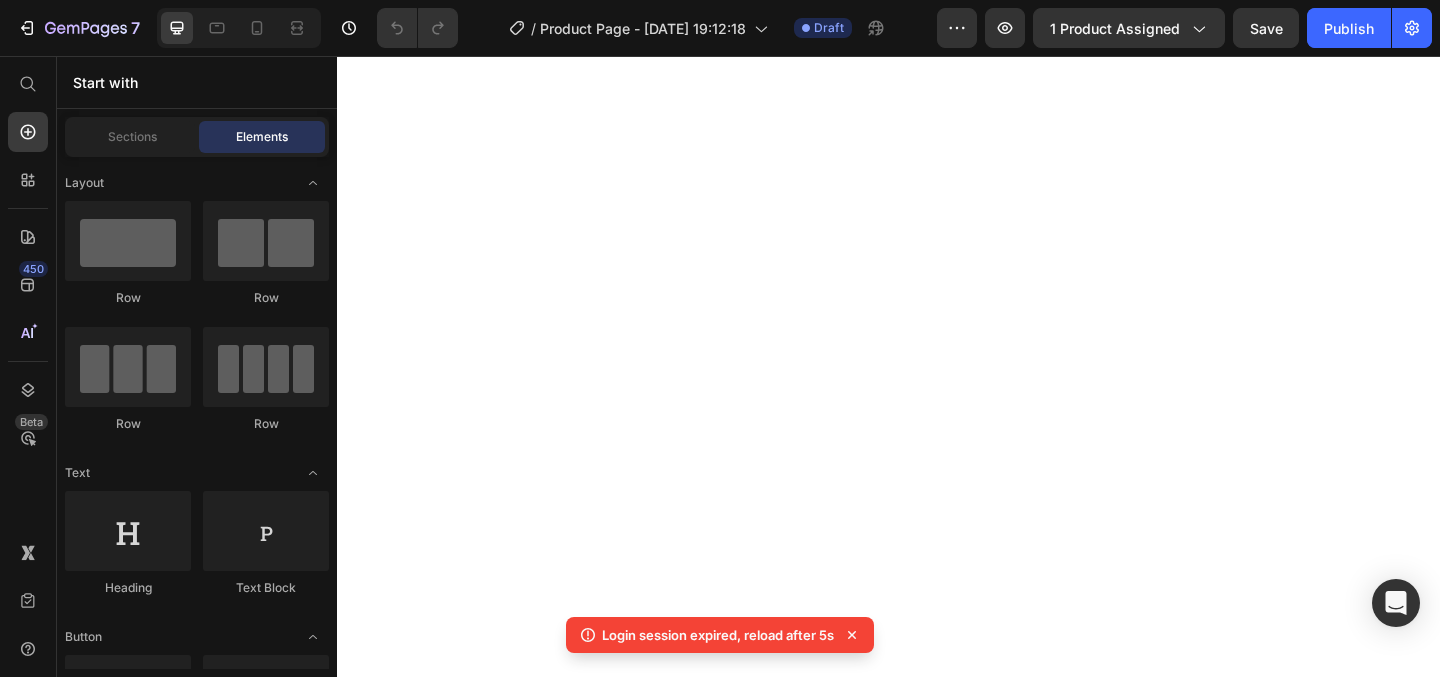 scroll, scrollTop: 0, scrollLeft: 0, axis: both 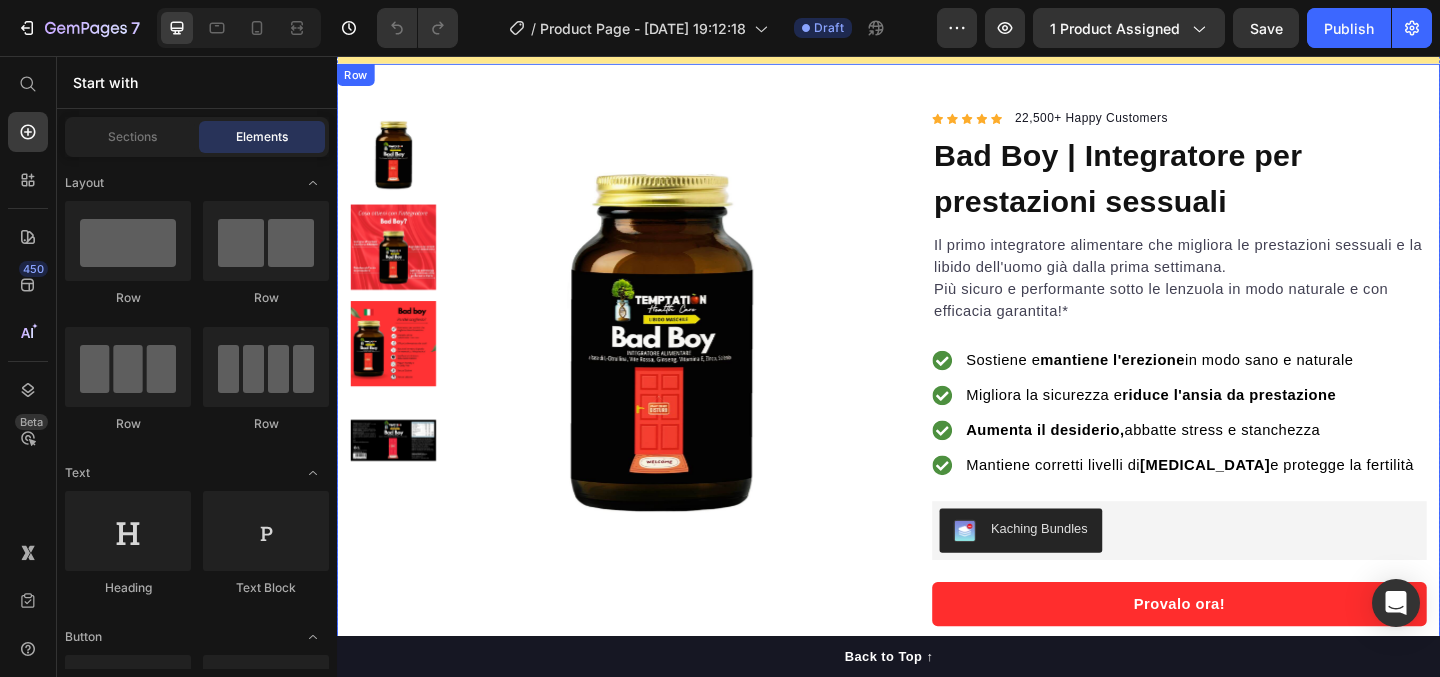 click on "Product Images Row Icon Icon Icon Icon Icon Icon List Hoz 22,500+ Happy Customers Text block Row Bad Boy | Integratore per prestazioni sessuali Product Title Il primo integratore alimentare che migliora le prestazioni e [PERSON_NAME] più sicuri sotto le lenzuola in modo naturale e con efficacia garantita*!  A base di L-Citrullina, Vite Rossa, [MEDICAL_DATA] Rosso, Vitamina E, Zinco e Selenio Text Block Il primo integratore alimentare che migliora le prestazioni sessuali e la libido dell'uomo già dalla prima settimana.  Più sicuro e performante sotto le lenzuola in modo naturale e con efficacia garantita!* Text block Sostiene e  mantiene l'erezione  in modo sano e naturale Migliora la sicurezza e  riduce l'ansia da prestazione Aumenta il [PERSON_NAME],  abbatte stress e stanchezza Mantiene corretti livelli di  [MEDICAL_DATA]  e protegge la fertilità Item list Kaching Bundles Kaching Bundles Provalo ora! Product Cart Button Sostiene e mantiene l'erezione in modo sano e naturale Item list Row Product Row" at bounding box center (937, 422) 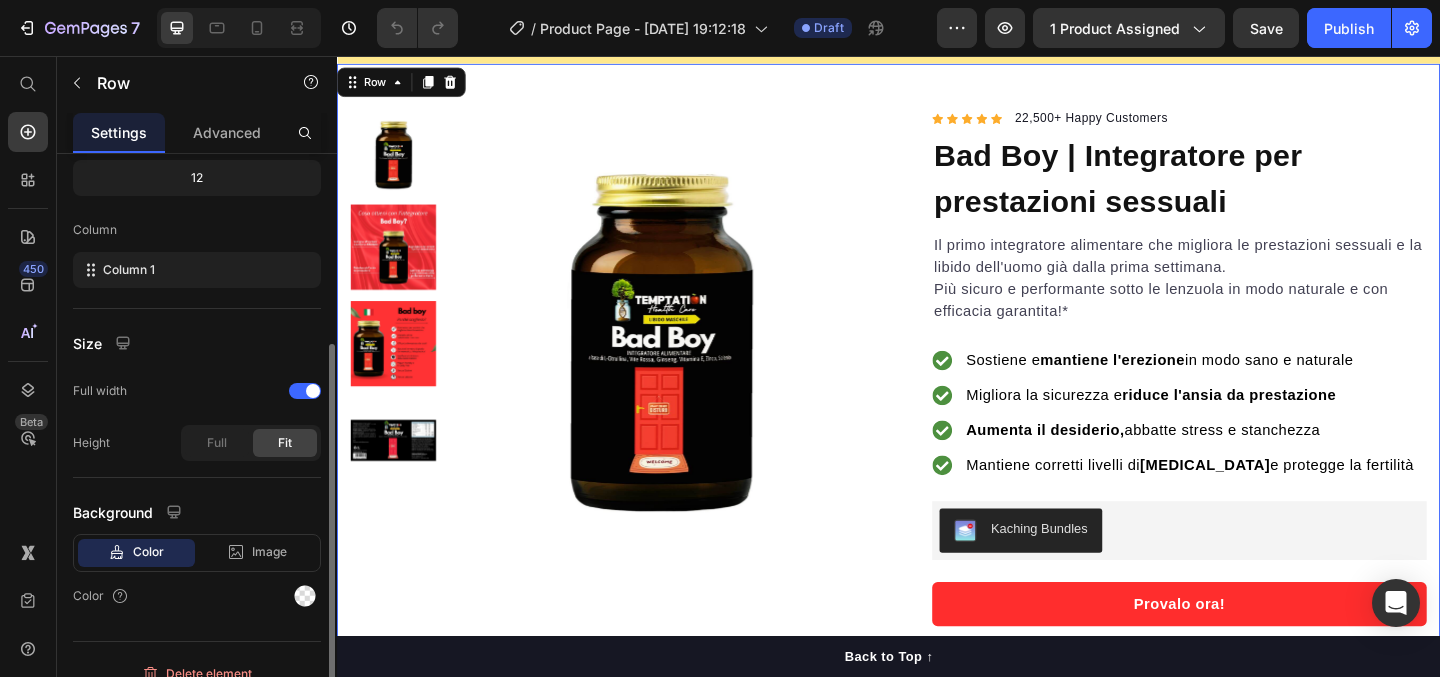 scroll, scrollTop: 275, scrollLeft: 0, axis: vertical 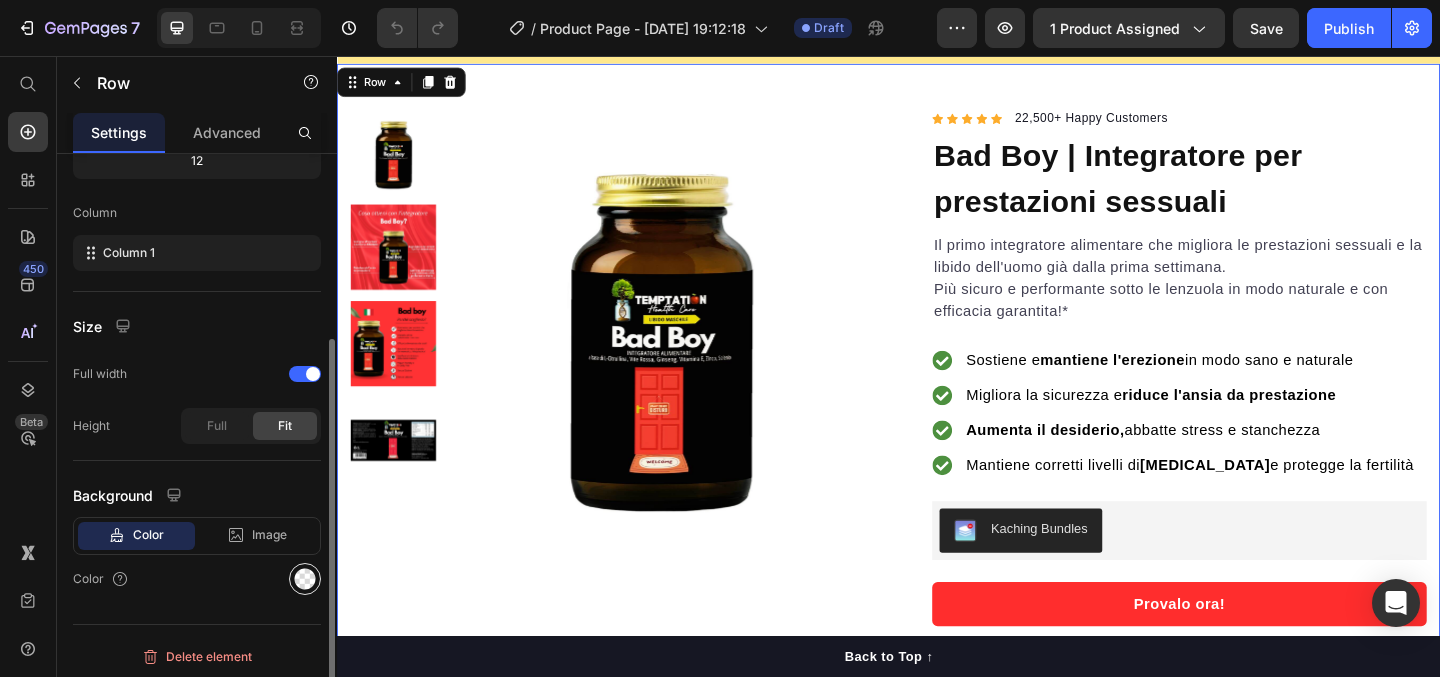 click at bounding box center [305, 579] 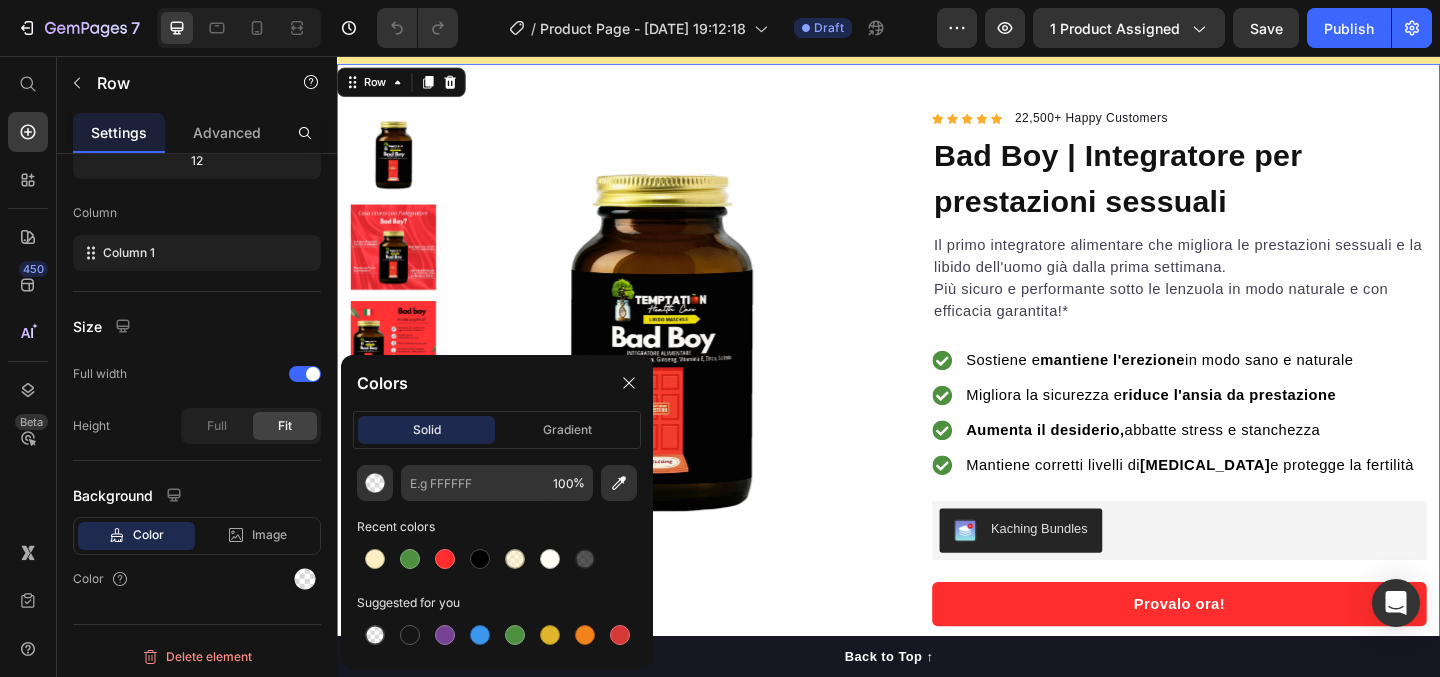 click on "100 % Recent colors Suggested for you" 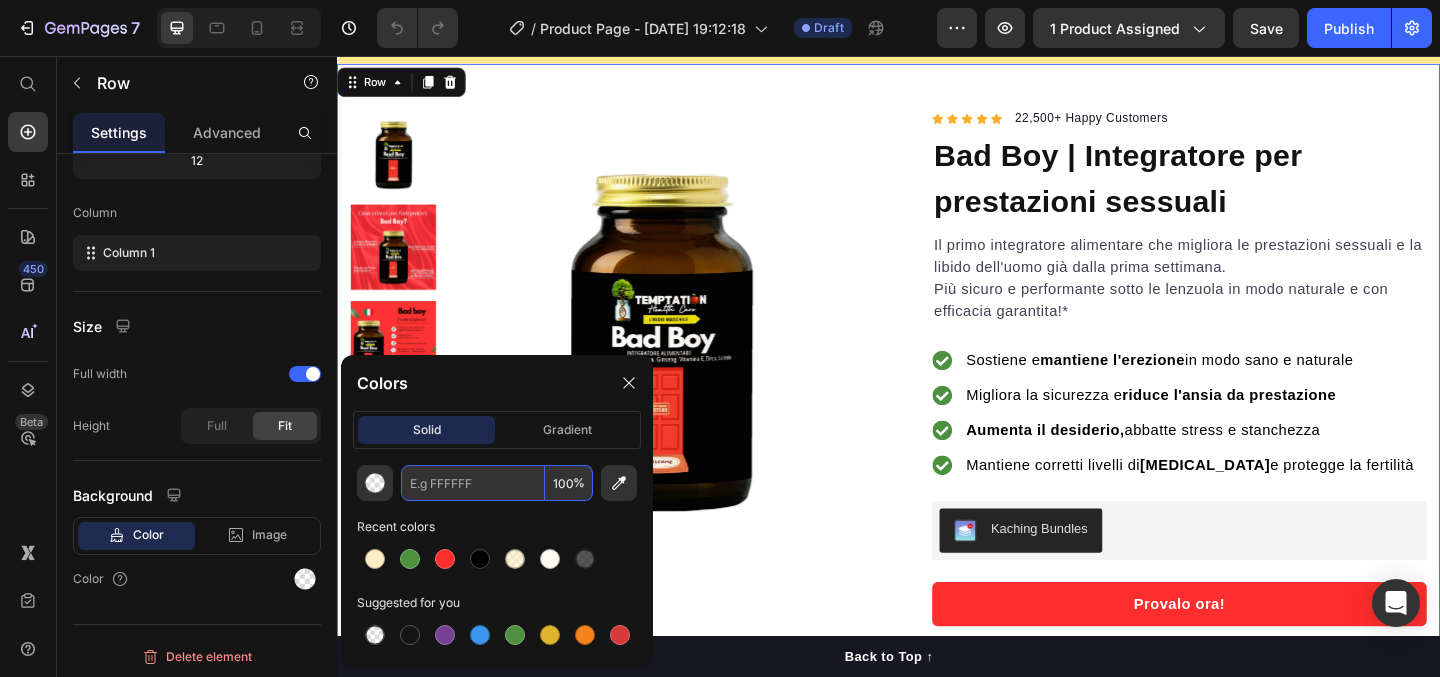 click at bounding box center (473, 483) 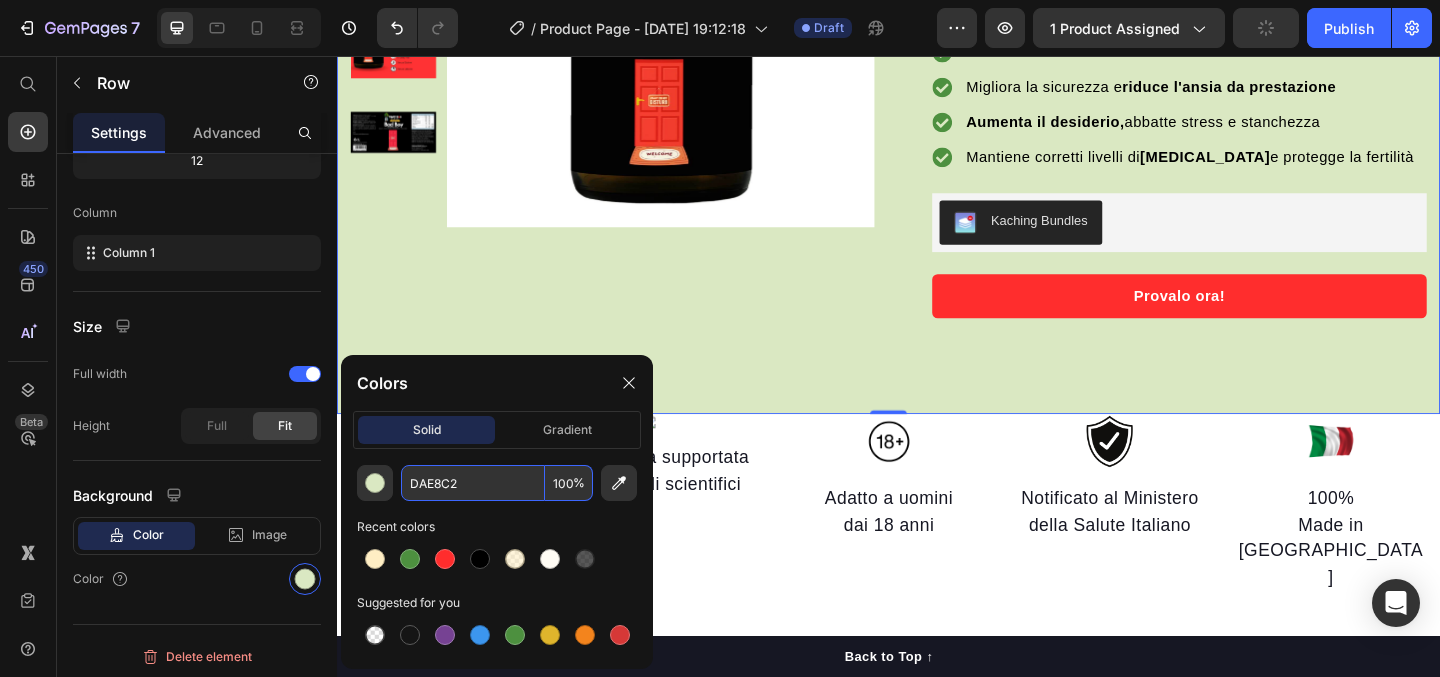 scroll, scrollTop: 328, scrollLeft: 0, axis: vertical 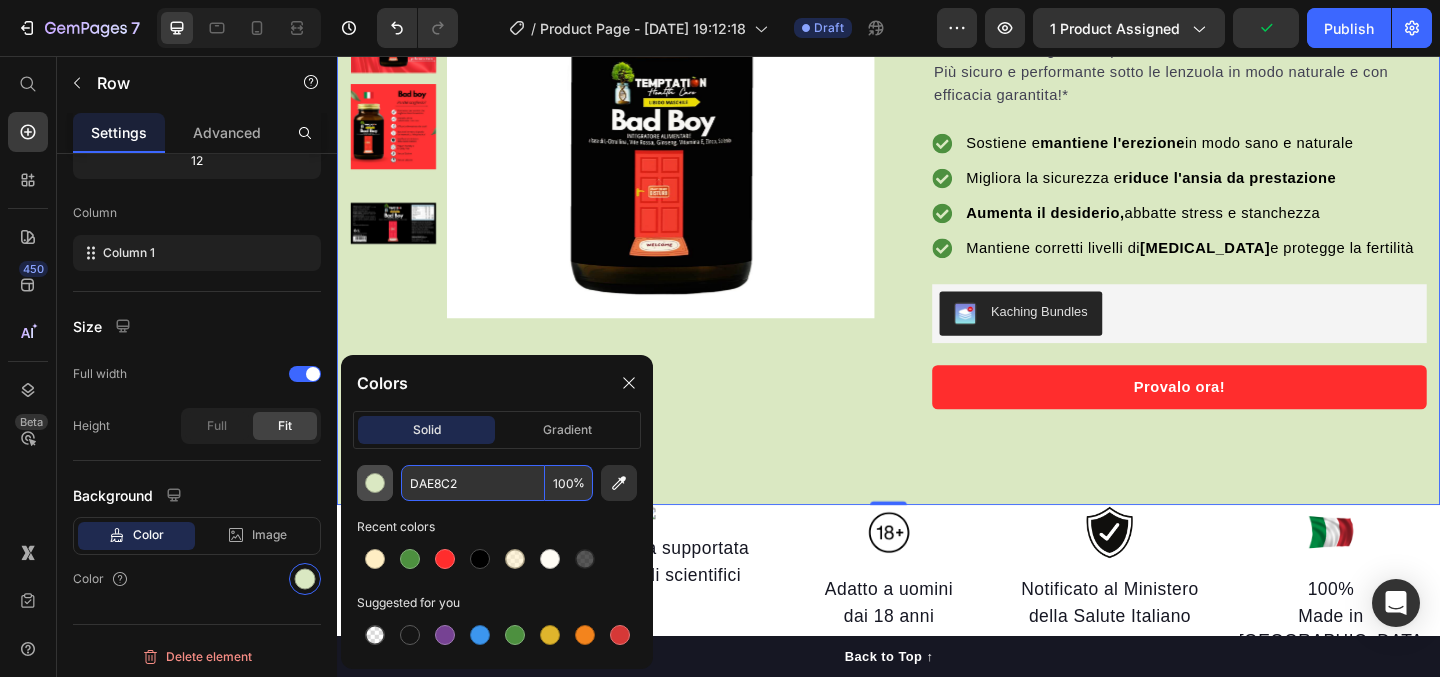 type on "DAE8C2" 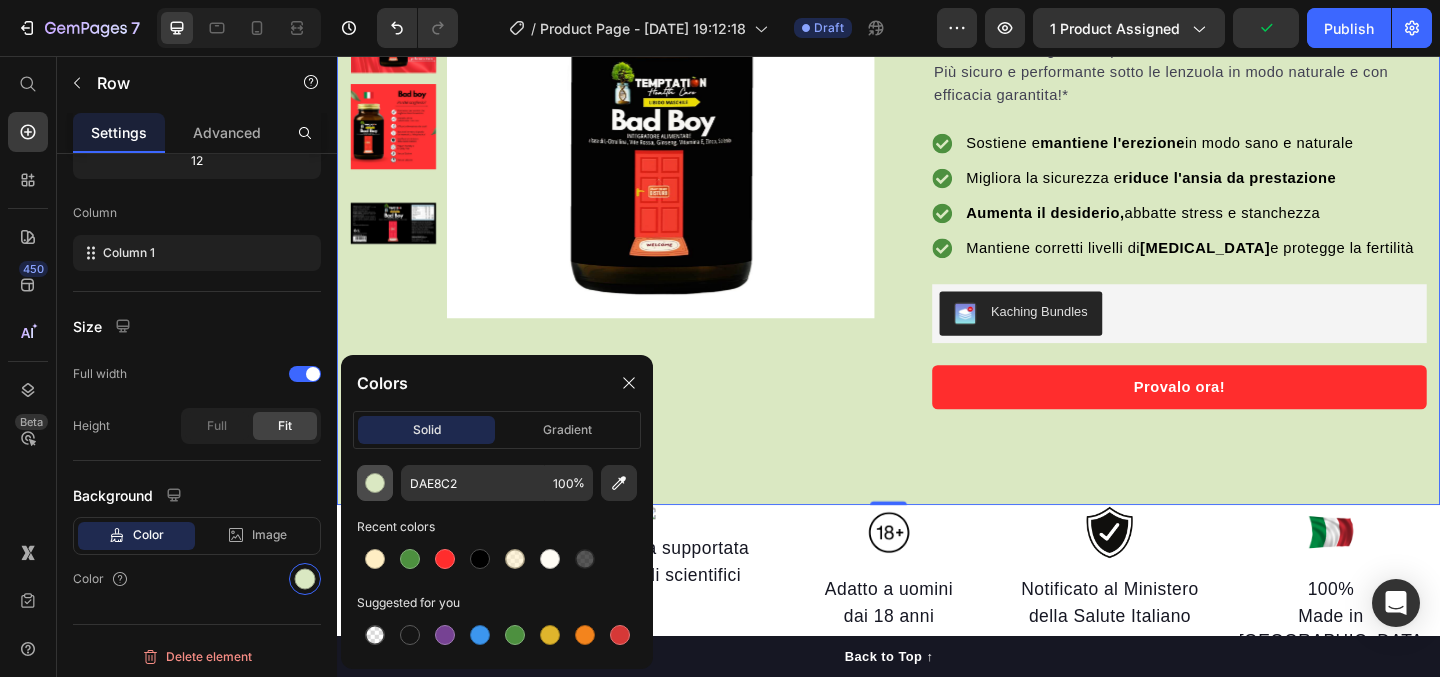 click at bounding box center (375, 483) 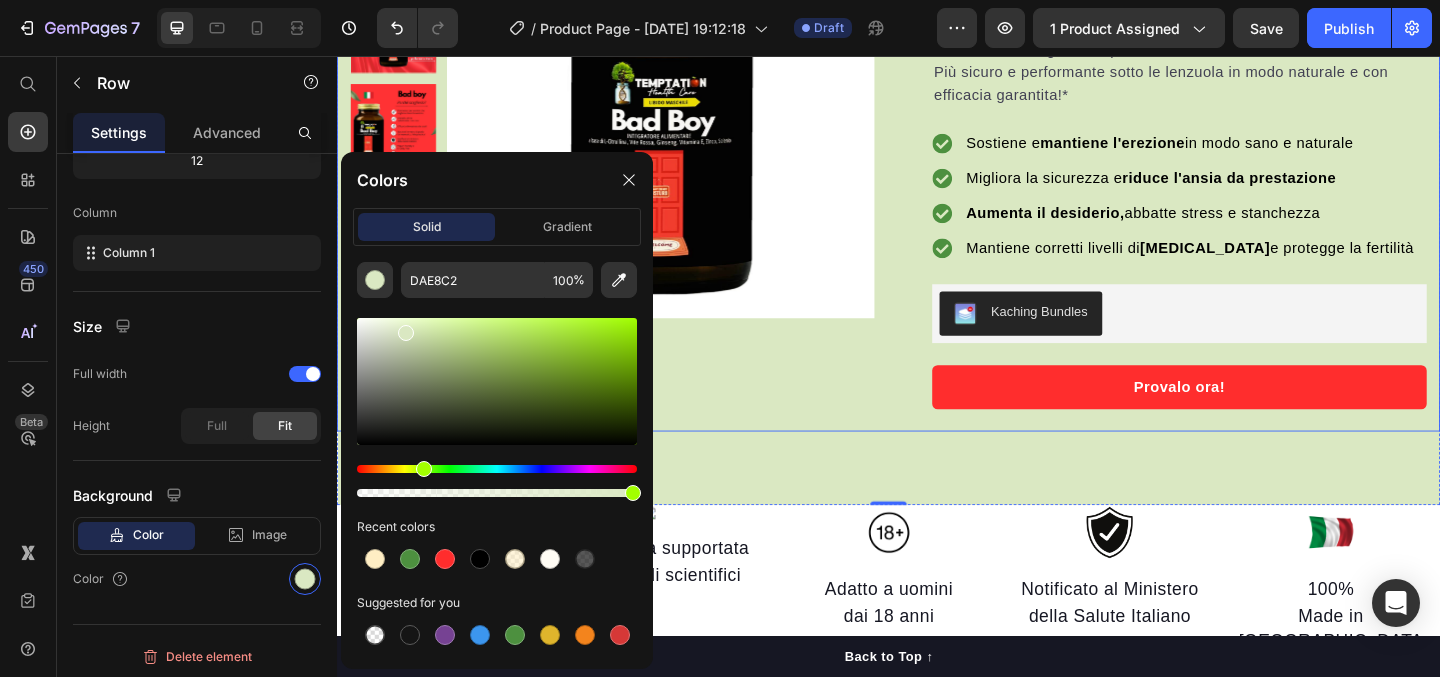 click on "Product Images Row" at bounding box center [637, 170] 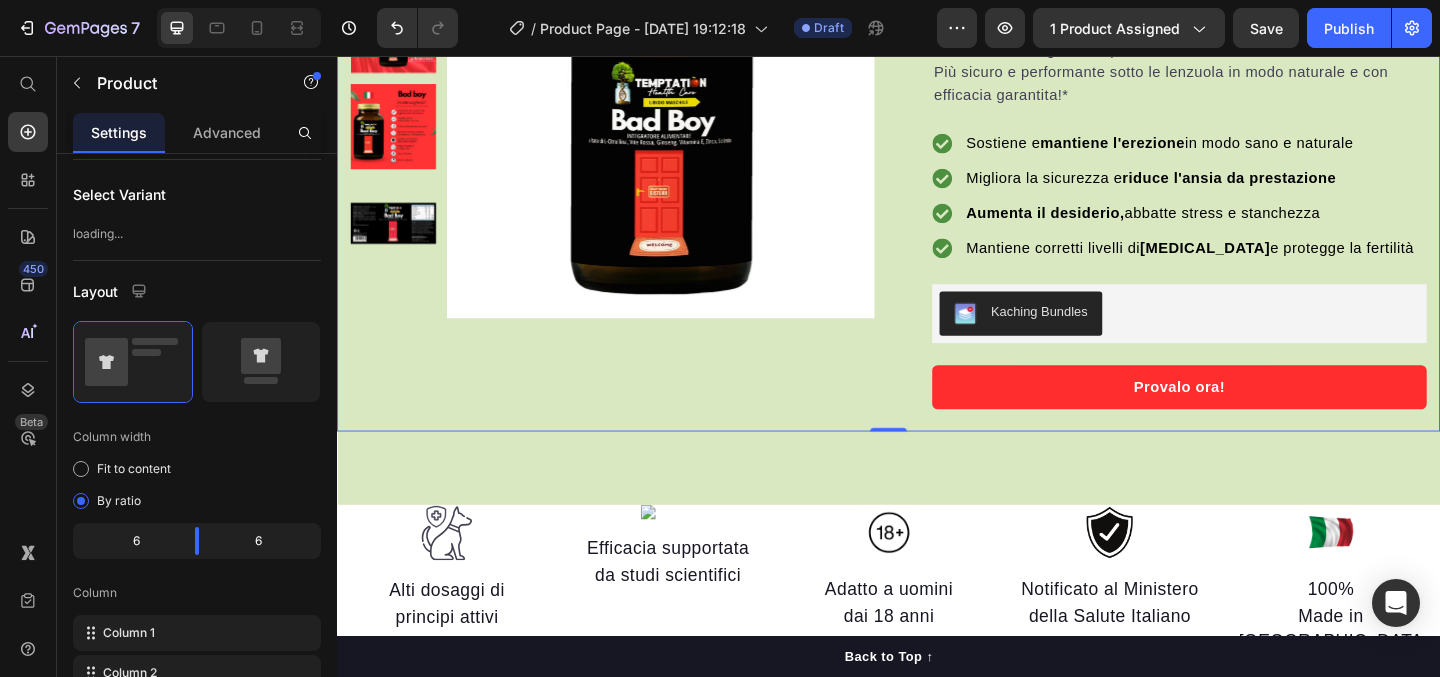 scroll, scrollTop: 0, scrollLeft: 0, axis: both 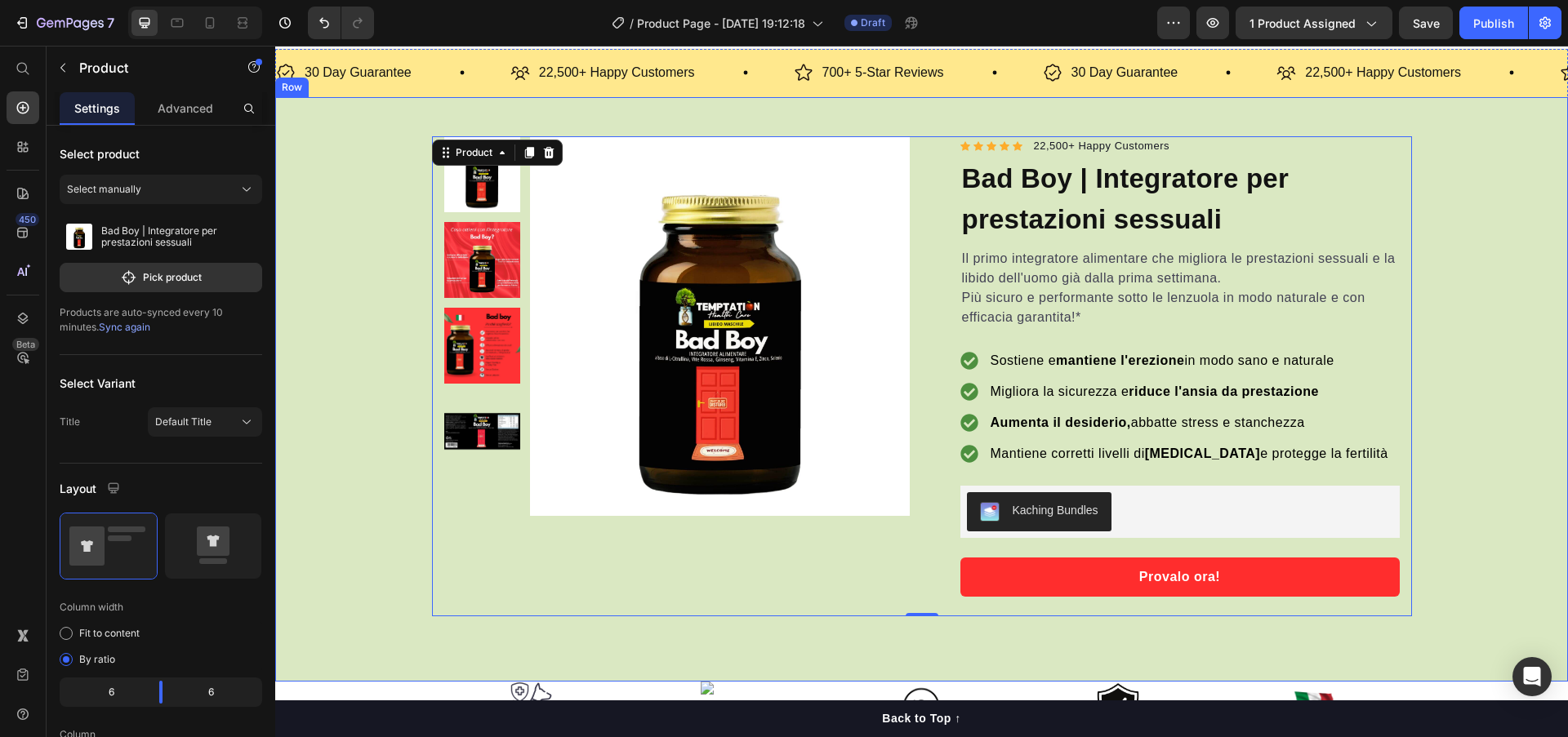 click on "Product Images Row Icon Icon Icon Icon Icon Icon List Hoz 22,500+ Happy Customers Text block Row Bad Boy | Integratore per prestazioni sessuali Product Title Il primo integratore alimentare che migliora le prestazioni e rende più sicuri sotto le lenzuola in modo naturale e con efficacia garantita*!  A base di L-Citrullina, Vite Rossa, Ginseng Rosso, Vitamina E, Zinco e Selenio Text Block Il primo integratore alimentare che migliora le prestazioni sessuali e la libido dell'uomo già dalla prima settimana.  Più sicuro e performante sotto le lenzuola in modo naturale e con efficacia garantita!* Text block Sostiene e  mantiene l'erezione  in modo sano e naturale Migliora la sicurezza e  riduce l'ansia da prestazione Aumenta il desiderio,  abbatte stress e stanchezza Mantiene corretti livelli di  testosterone  e protegge la fertilità Item list Kaching Bundles Kaching Bundles Provalo ora! Product Cart Button Sostiene e mantiene l'erezione in modo sano e naturale Item list Row Product   0" at bounding box center [921, 376] 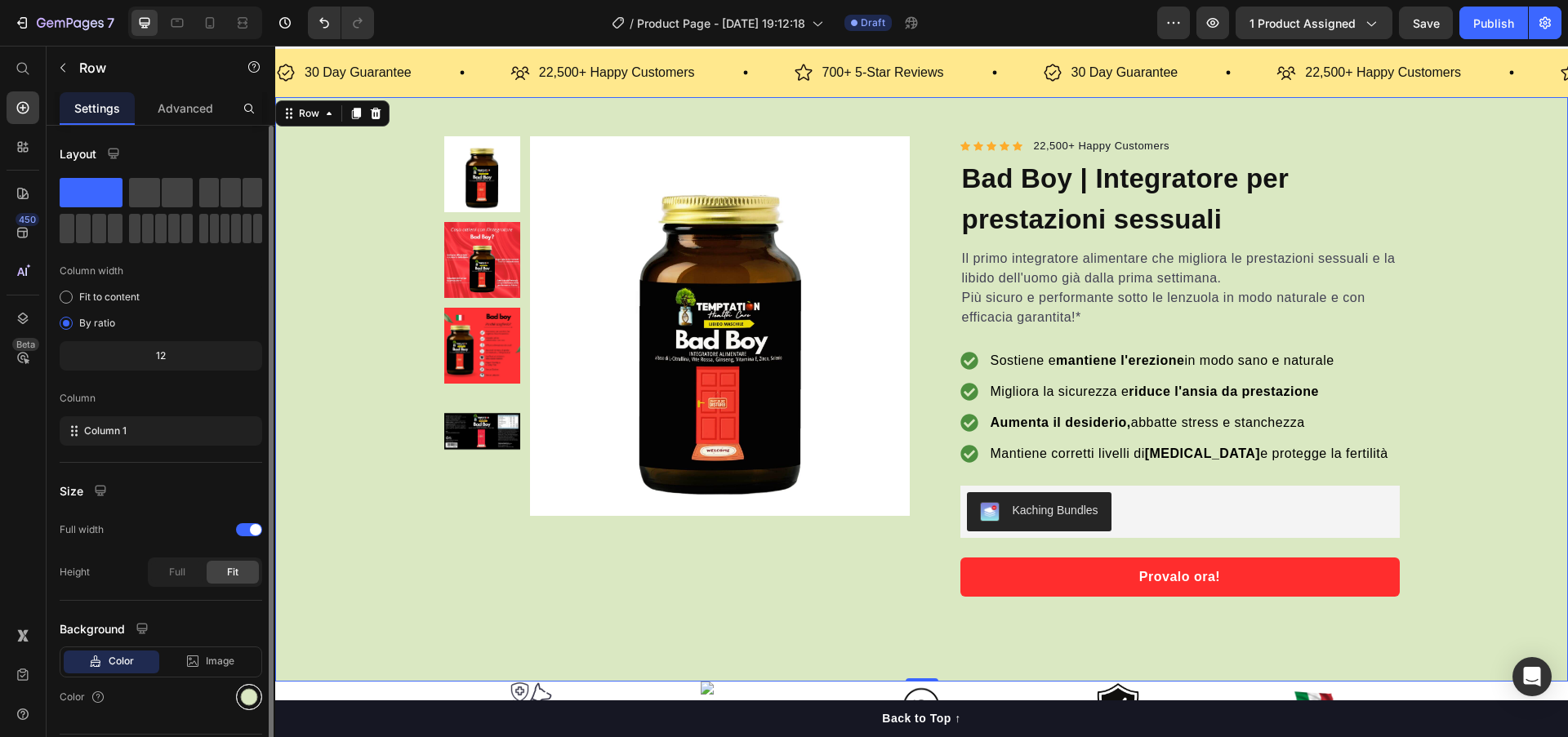 click at bounding box center [249, 697] 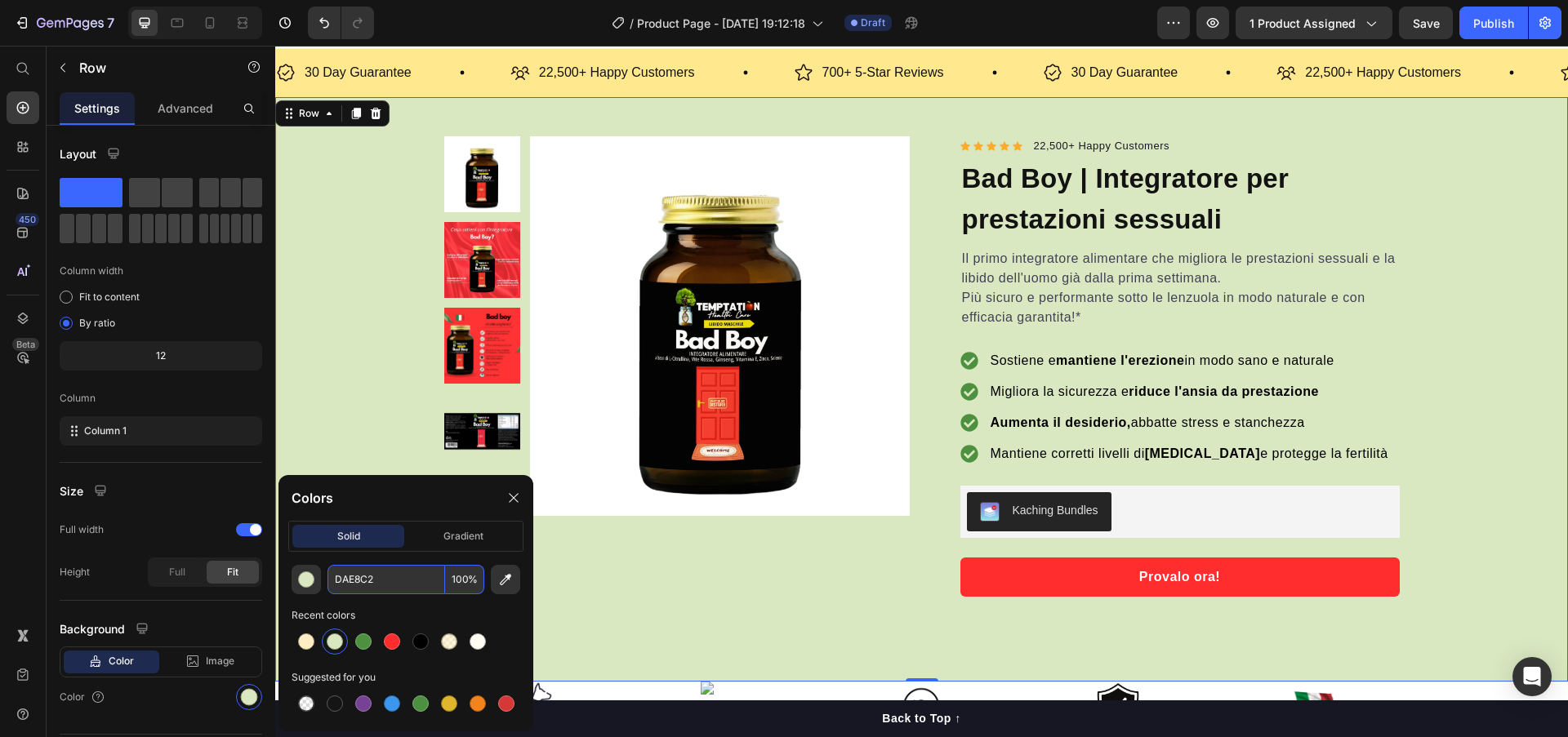 click on "DAE8C2" at bounding box center (386, 579) 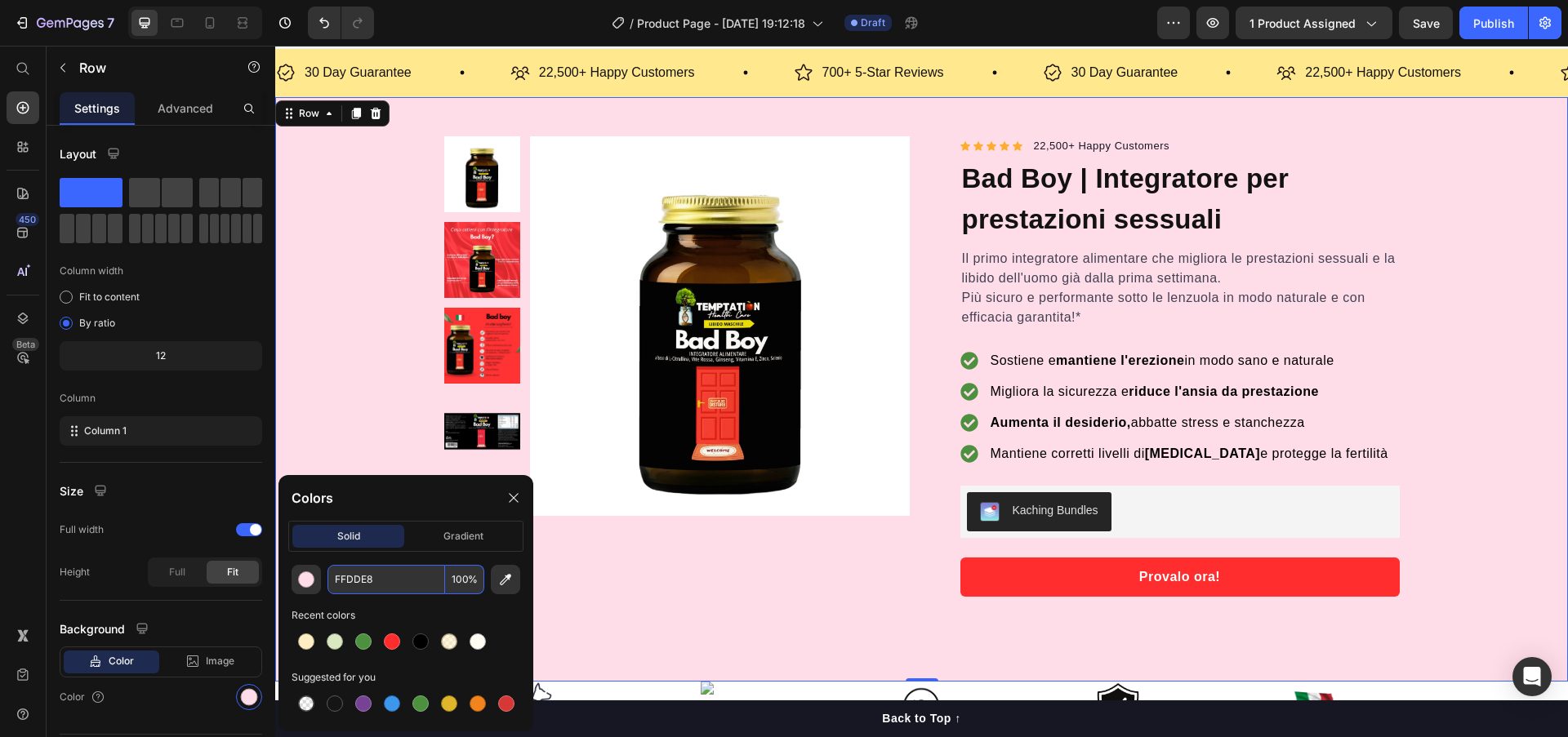 type on "FFDDE8" 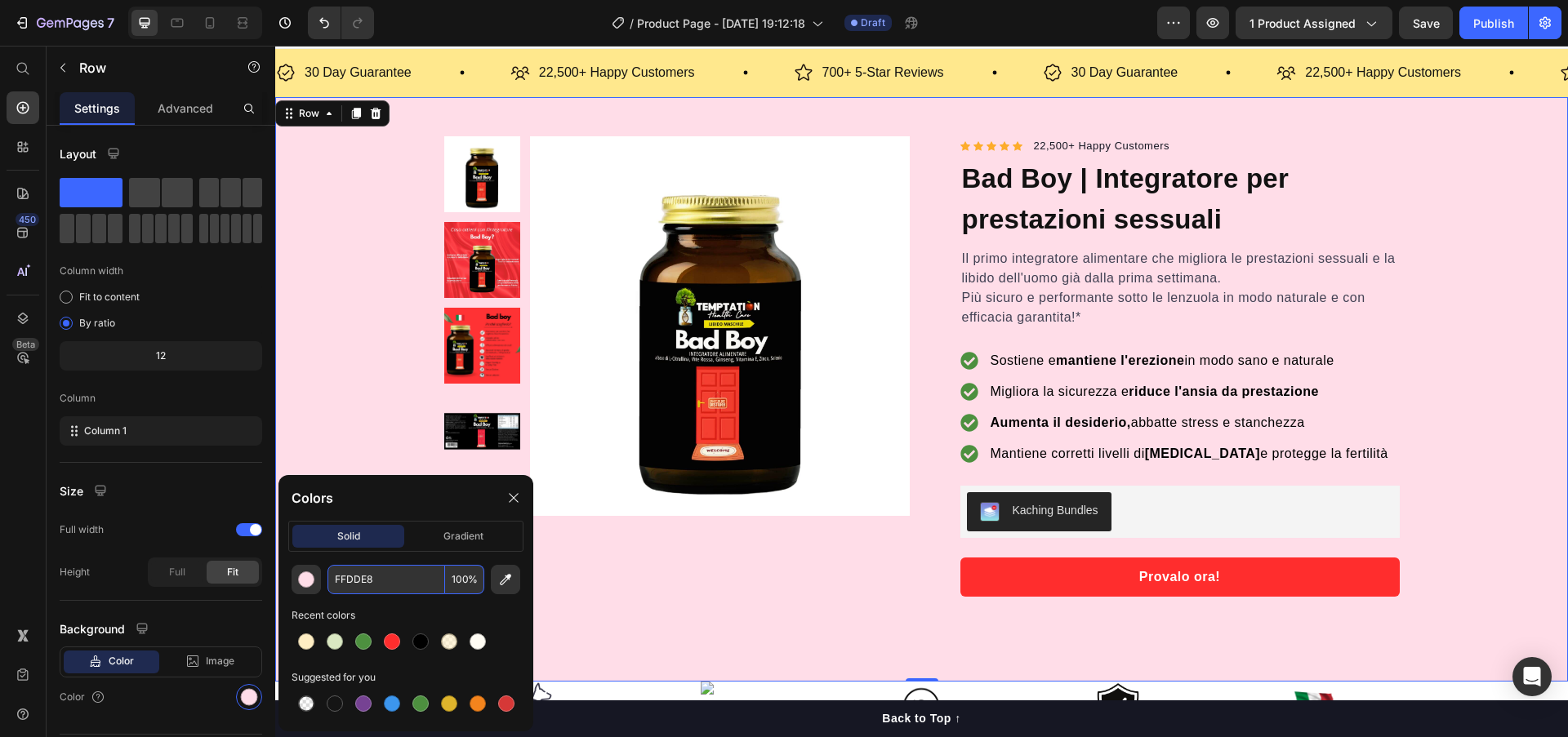 click on "Product Images Row Icon Icon Icon Icon Icon Icon List Hoz 22,500+ Happy Customers Text block Row Bad Boy | Integratore per prestazioni sessuali Product Title Il primo integratore alimentare che migliora le prestazioni e [PERSON_NAME] più sicuri sotto le lenzuola in modo naturale e con efficacia garantita*!  A base di L-Citrullina, Vite Rossa, [MEDICAL_DATA] Rosso, Vitamina E, Zinco e Selenio Text Block Il primo integratore alimentare che migliora le prestazioni sessuali e la libido dell'uomo già dalla prima settimana.  Più sicuro e performante sotto le lenzuola in modo naturale e con efficacia garantita!* Text block Sostiene e  mantiene l'erezione  in modo sano e naturale Migliora la sicurezza e  riduce l'ansia da prestazione Aumenta il [PERSON_NAME],  abbatte stress e stanchezza Mantiene corretti livelli di  [MEDICAL_DATA]  e protegge la fertilità Item list Kaching Bundles Kaching Bundles Provalo ora! Product Cart Button Sostiene e mantiene l'erezione in modo sano e naturale Item list Row Product" at bounding box center (921, 376) 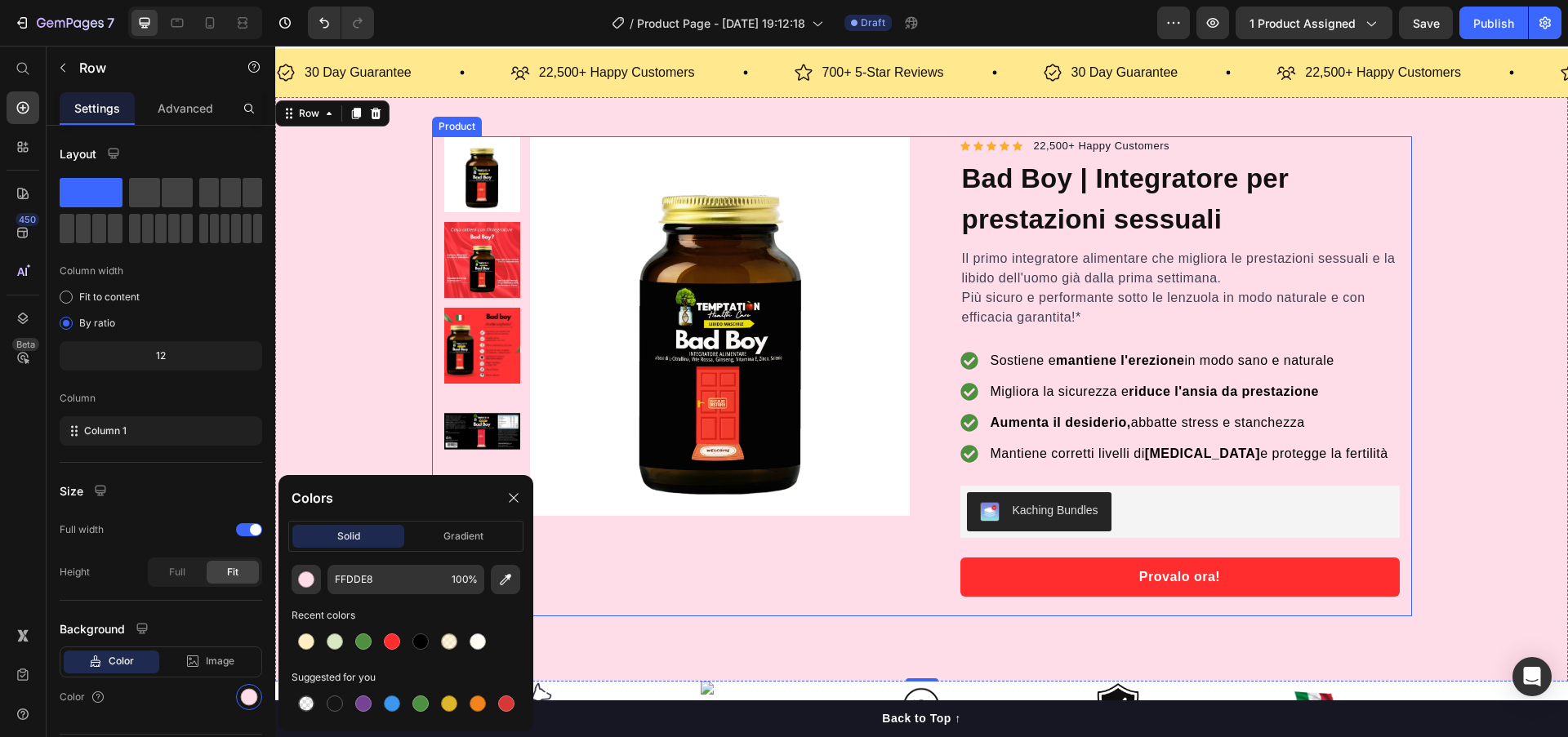 click on "Product Images Row" at bounding box center [677, 376] 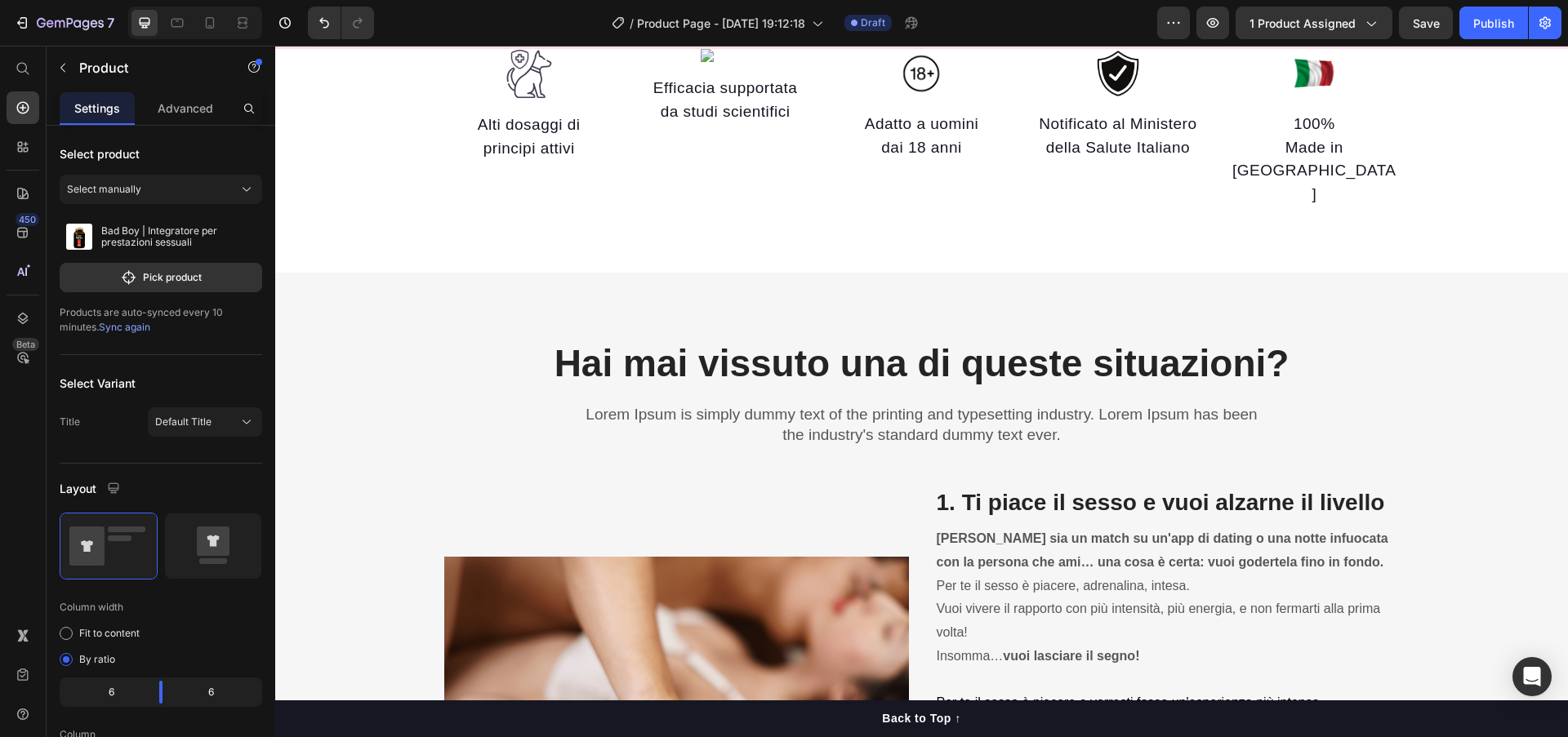scroll, scrollTop: 80, scrollLeft: 0, axis: vertical 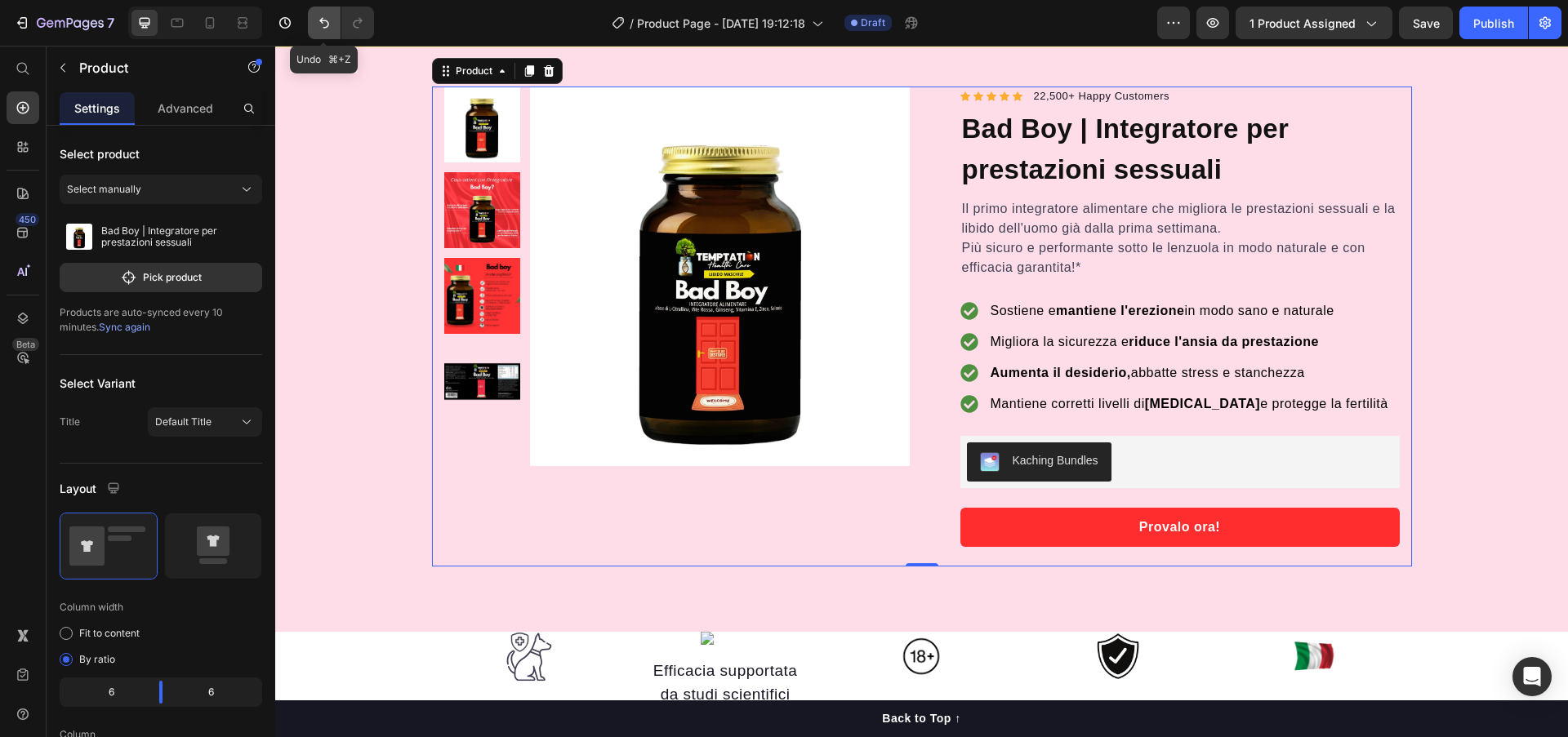 click 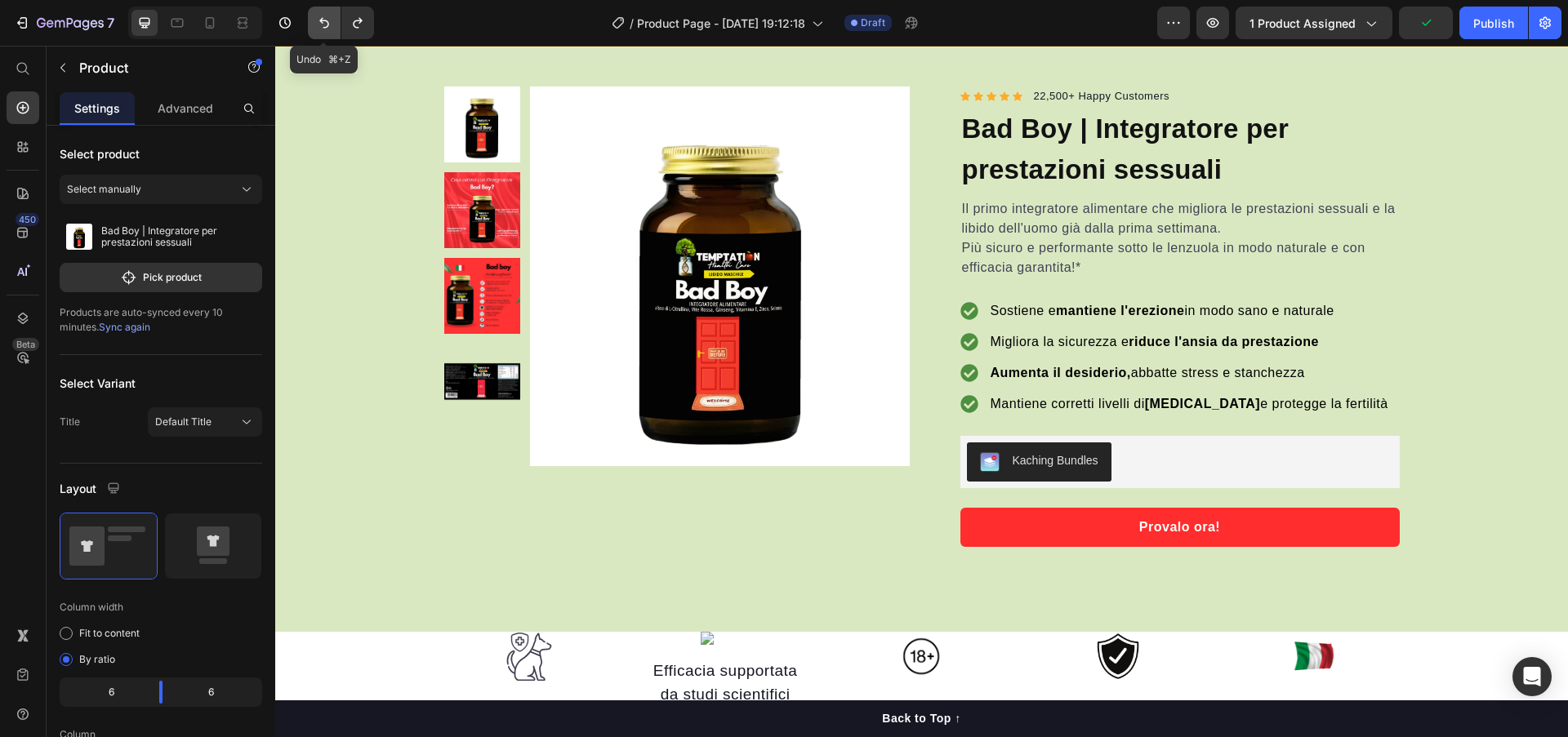 click 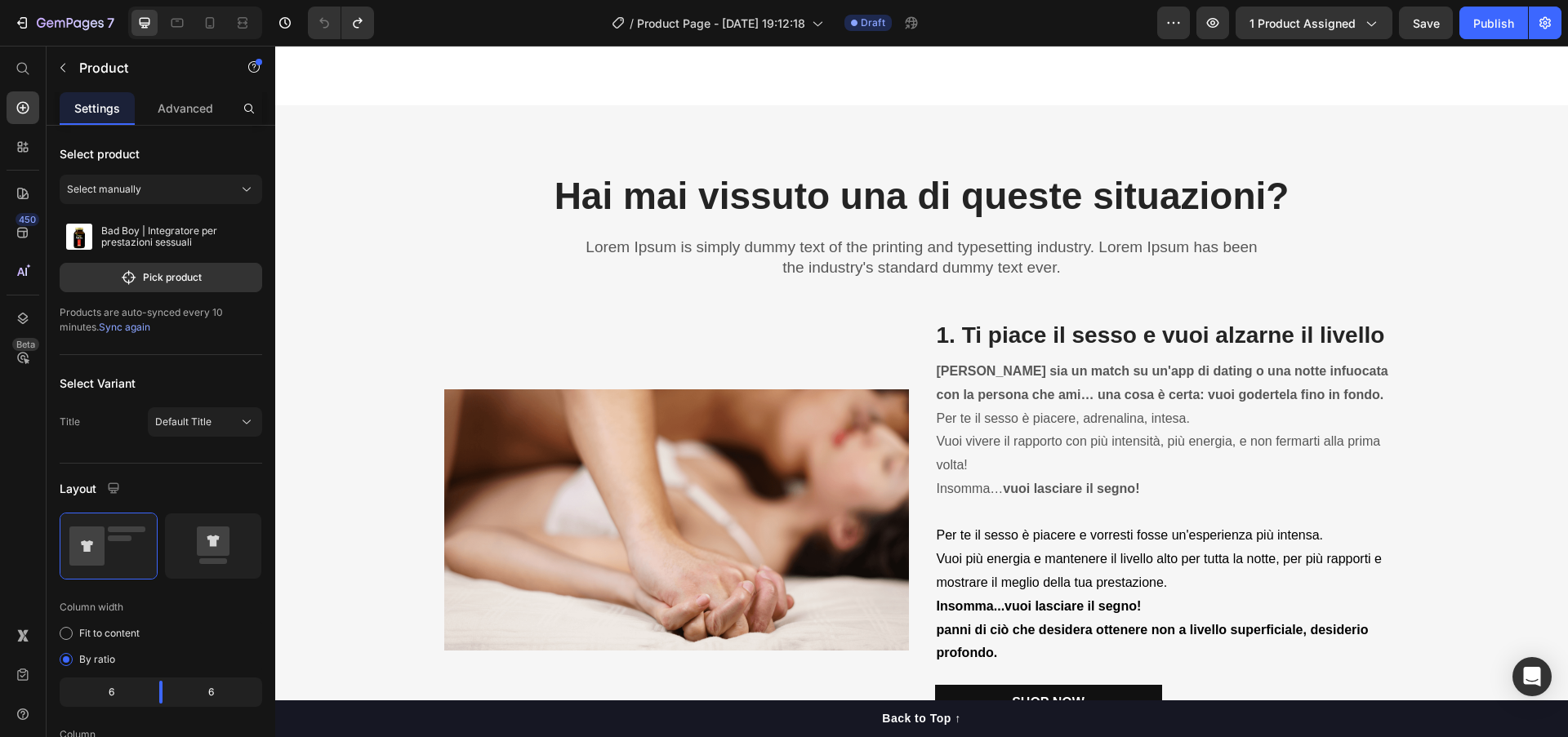 scroll, scrollTop: 524, scrollLeft: 0, axis: vertical 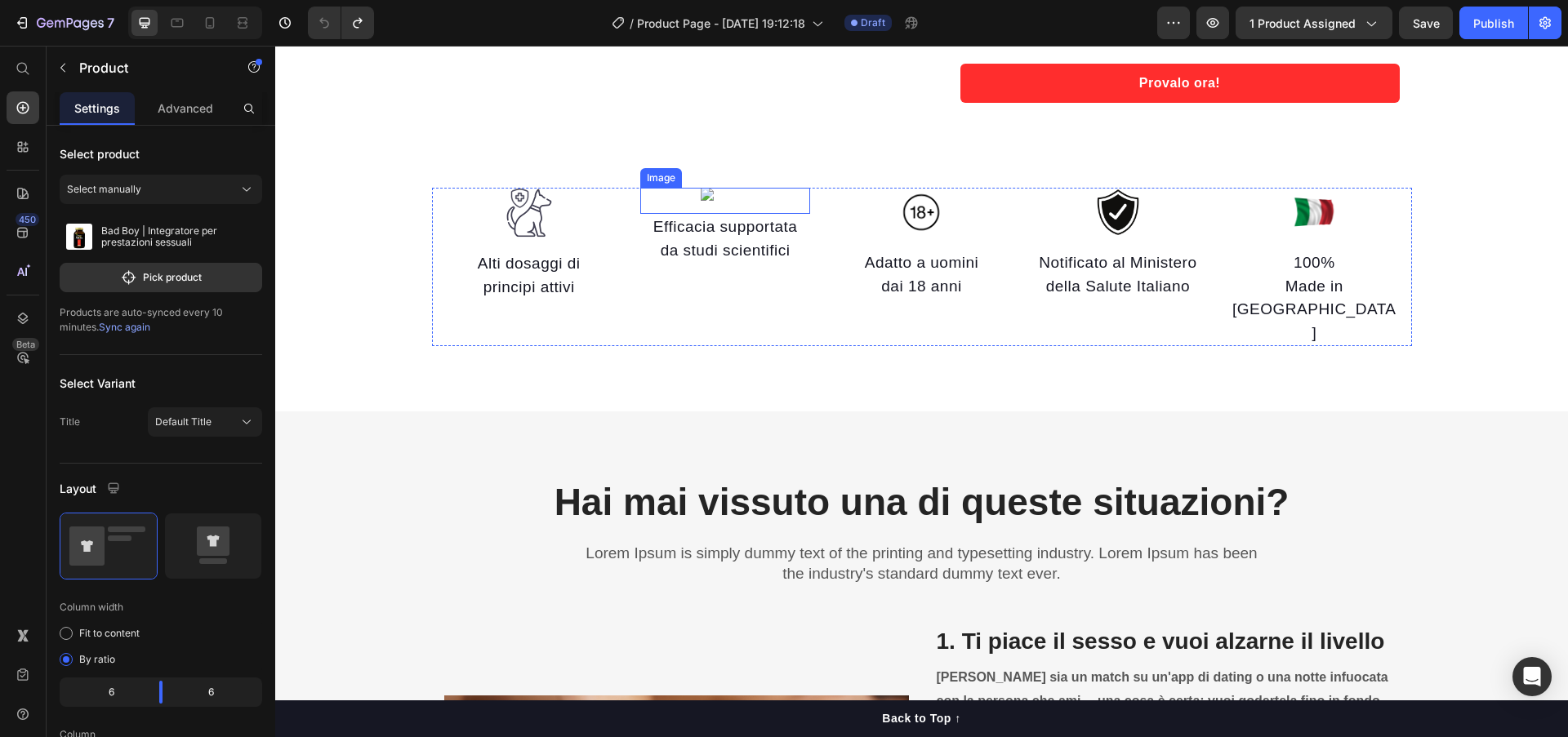 click at bounding box center (725, 201) 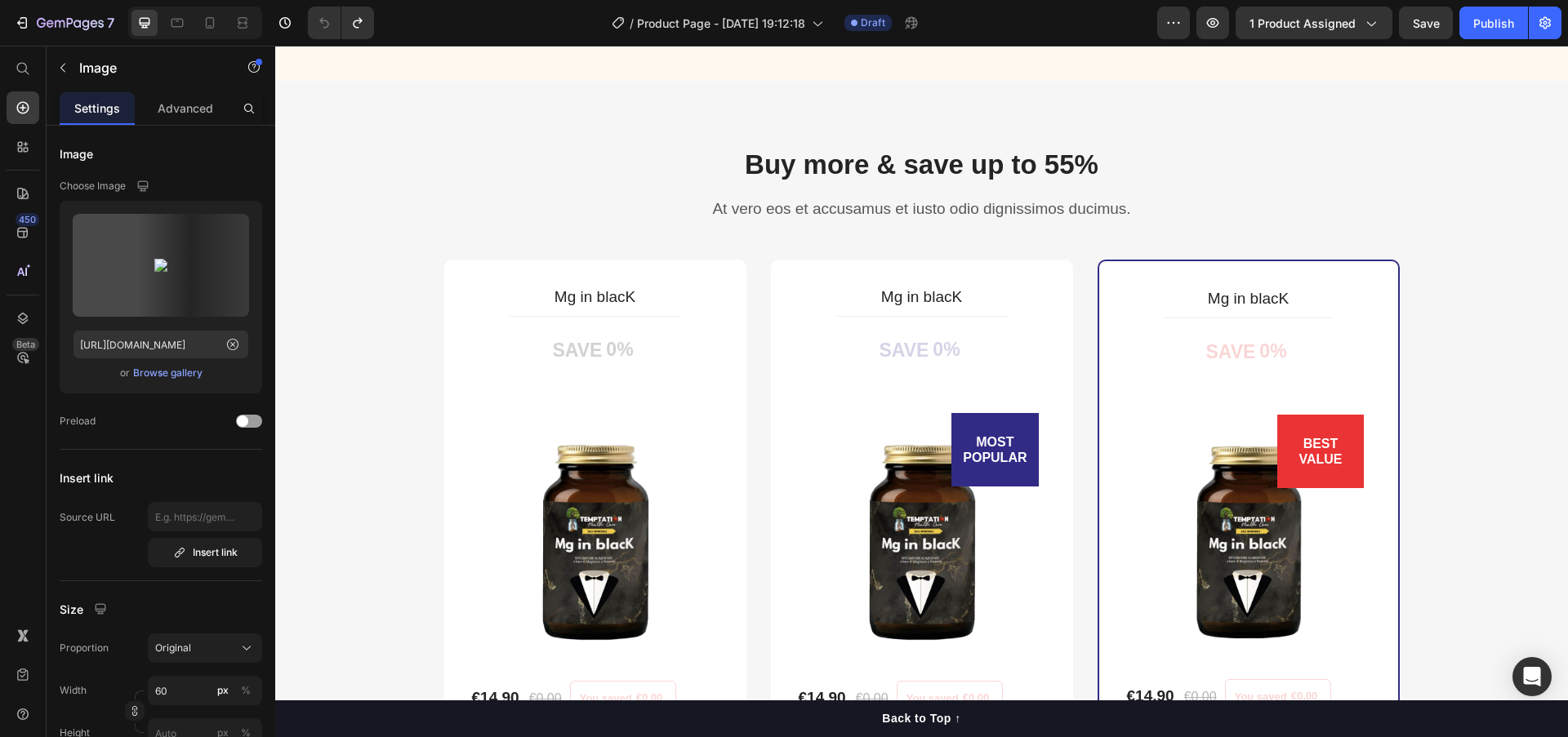 scroll, scrollTop: 11901, scrollLeft: 0, axis: vertical 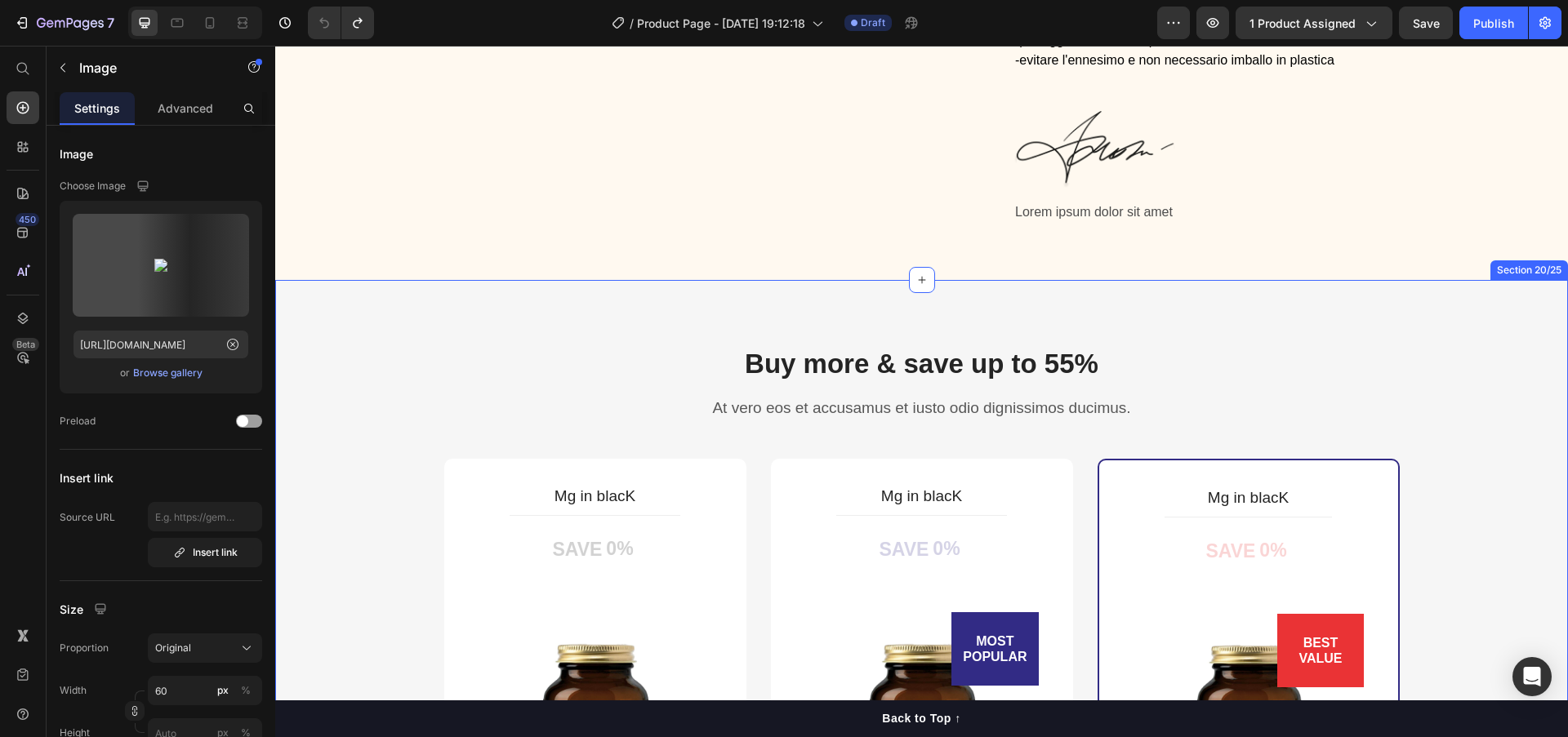 click on "Buy more & save up to 55% Heading At vero eos et accusamus et iusto odio dignissimos ducimus. Text block Row Mg in blacK (P) Title                Title Line SAVE 0% (P) Tag (P) Images & Gallery €14,90 (P) Price €0,00 (P) Price You saved €0,00 (P) Tag Row You saved €0,00 (P) Tag
Icon 30 Days Money Back Renturn Text block
Icon Fast & Free shipping worldwide Text block Icon List Get mine now (P) Cart Button Product Row Row Mg in blacK (P) Title                Title Line SAVE 0% (P) Tag MOST POPULAR Text block Row (P) Images & Gallery Row €14,90 (P) Price €0,00 (P) Price You saved €0,00 (P) Tag Row You saved €0,00 (P) Tag
Icon 30 Days Money Back Renturn Text block
Icon Fast & Free shipping worldwide Text block
Icon Free Healthy & Fitness Ebook  Text block Icon List Get mine now (P) Cart Button Product Hurry up! Sale ends once the timer hits zero Text block 00 Day 11 Hrs 37 Min 46 Sec CountDown Timer Row (P) Title" at bounding box center (921, 815) 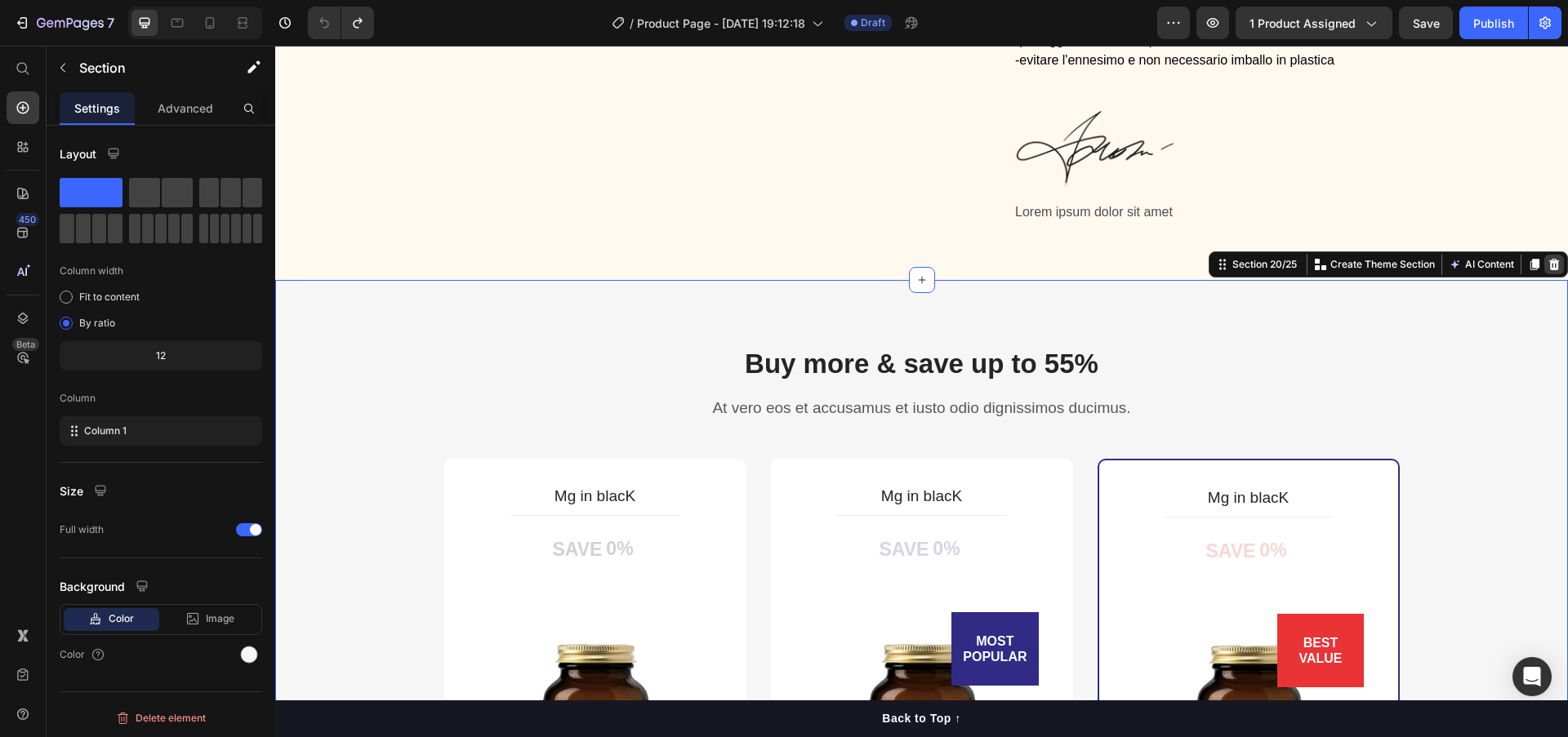 click 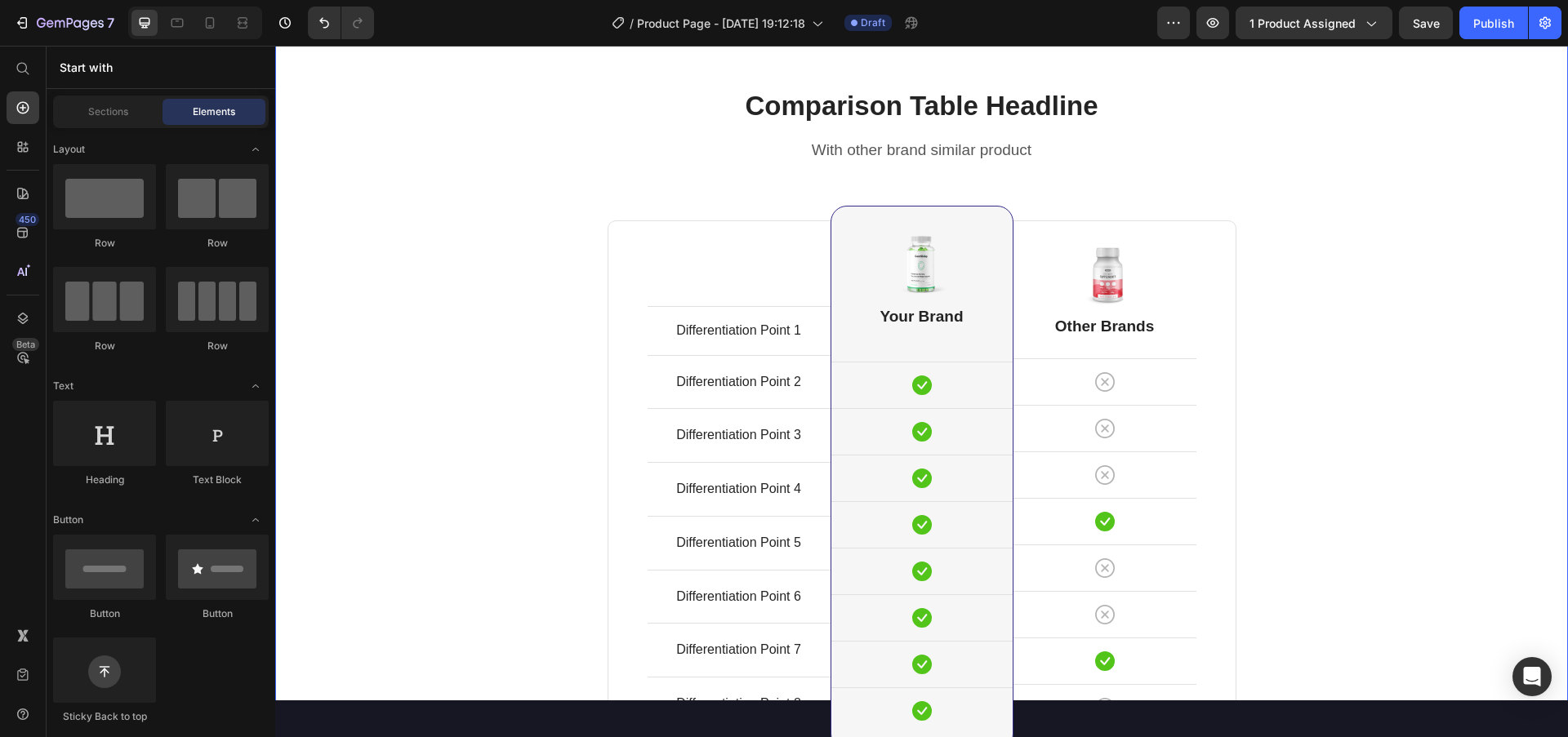 scroll, scrollTop: 12042, scrollLeft: 0, axis: vertical 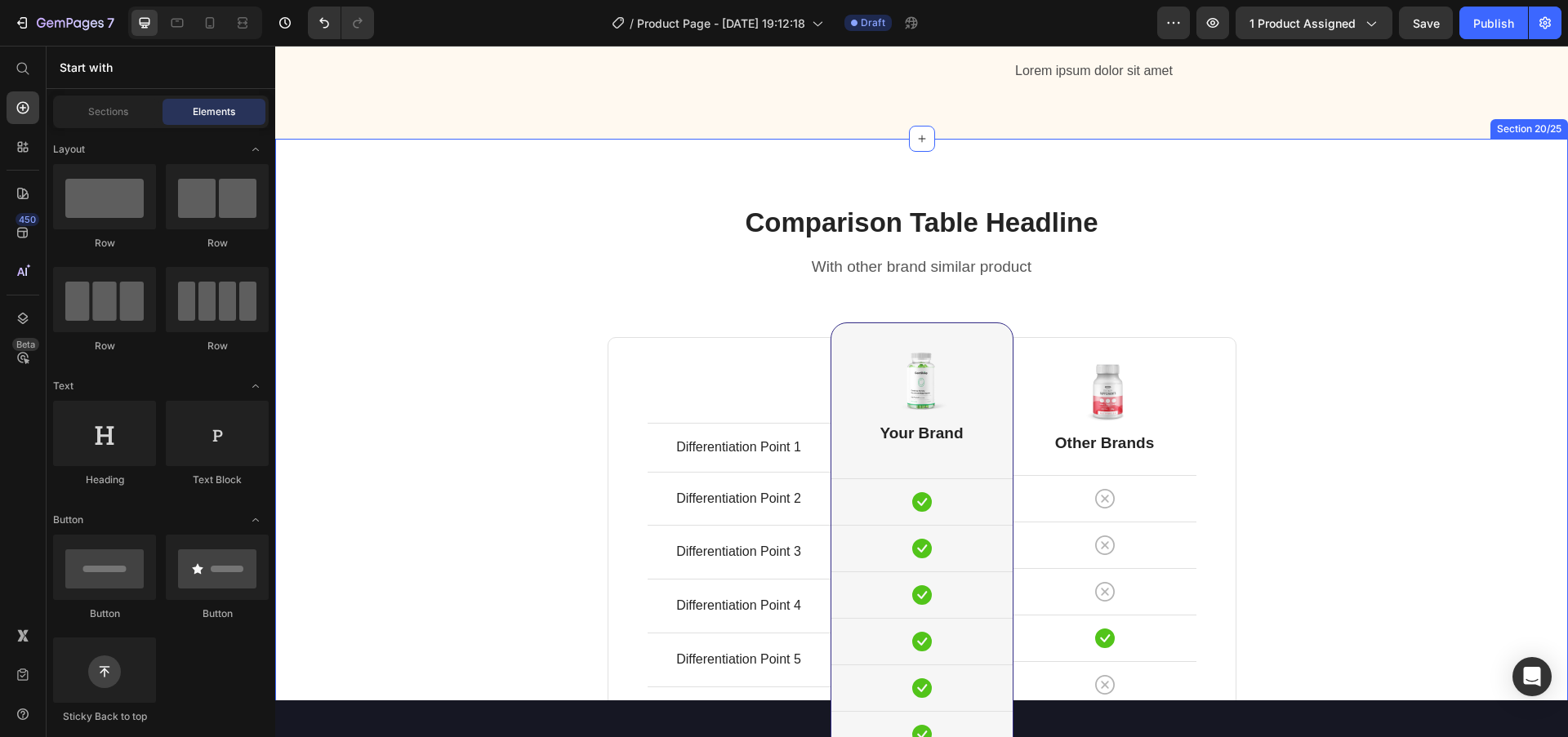 click on "Comparison Table Headline Heading With other brand similar product Text block Row Differentiation Point 1 Text block Row Differentiation Point 2 Text block Row Differentiation Point 3 Text block Row Differentiation Point 4 Text block Row Differentiation Point 5 Text block Row Differentiation Point 6 Text block Row Differentiation Point 7 Text block Row Differentiation Point 8 Text block Row Image Your Brand Heading
Icon Row
Icon Row
Icon Row
Icon Row
Icon Row
Icon Row
Icon Row
Icon Row Row Image Other Brands Heading
Icon Row
Icon Row
Icon Row
Icon Row
Icon Row
Icon Row
Icon Row
Icon Row Row Your Brand Heading Differentiation Point 1 Text block
Icon Row Differentiation Point 2 Text block
Icon Row Differentiation Point 3 Icon" at bounding box center [921, 592] 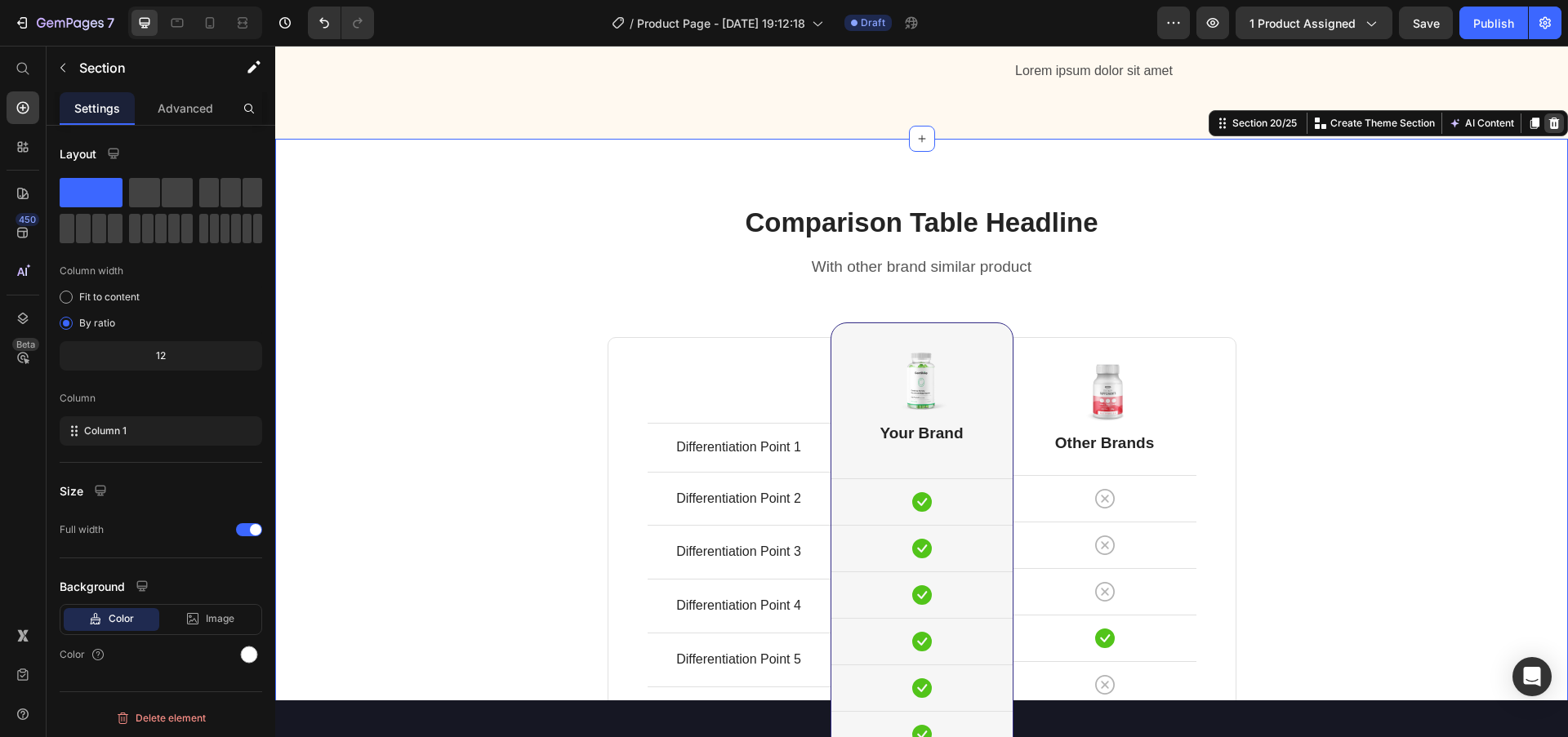 click 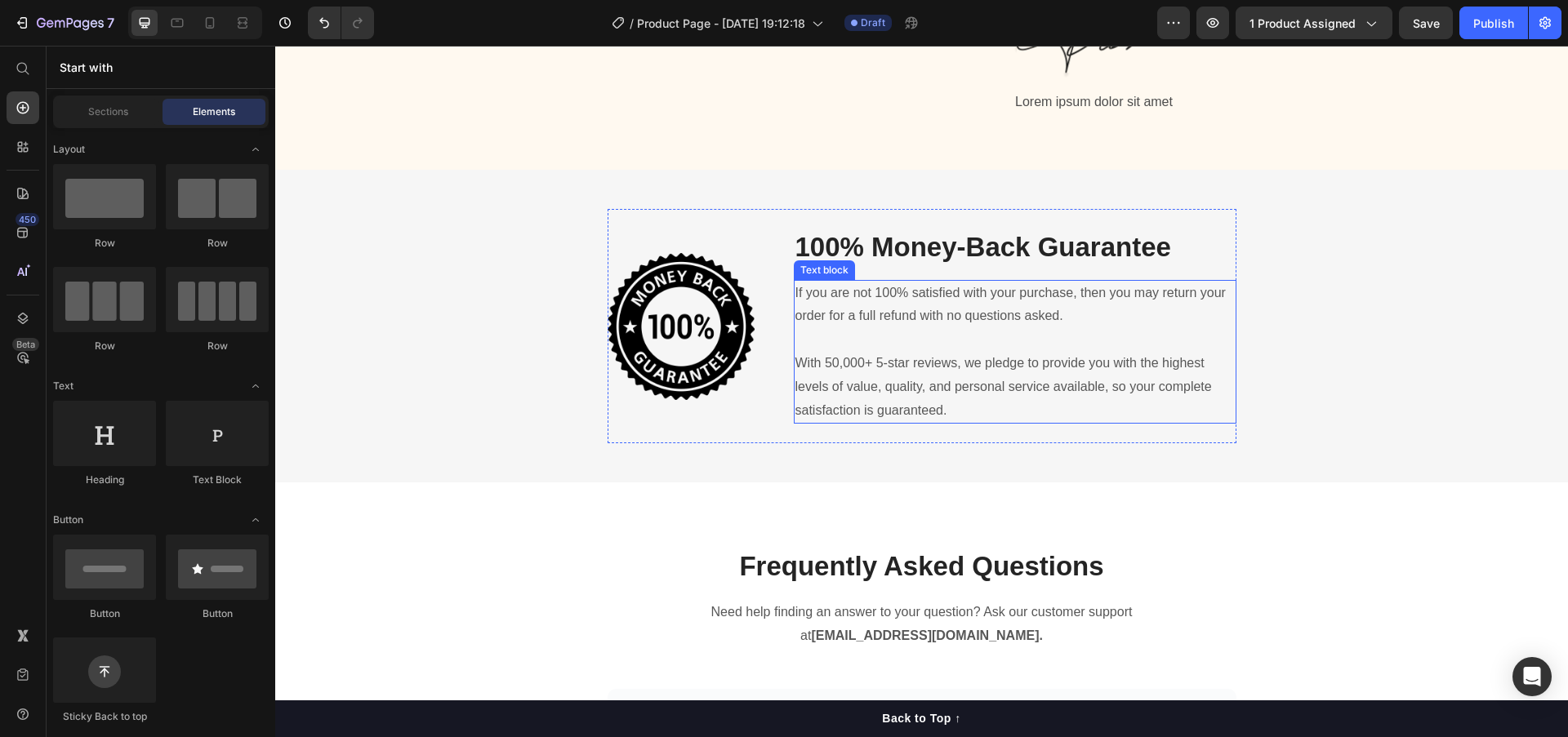 scroll, scrollTop: 11785, scrollLeft: 0, axis: vertical 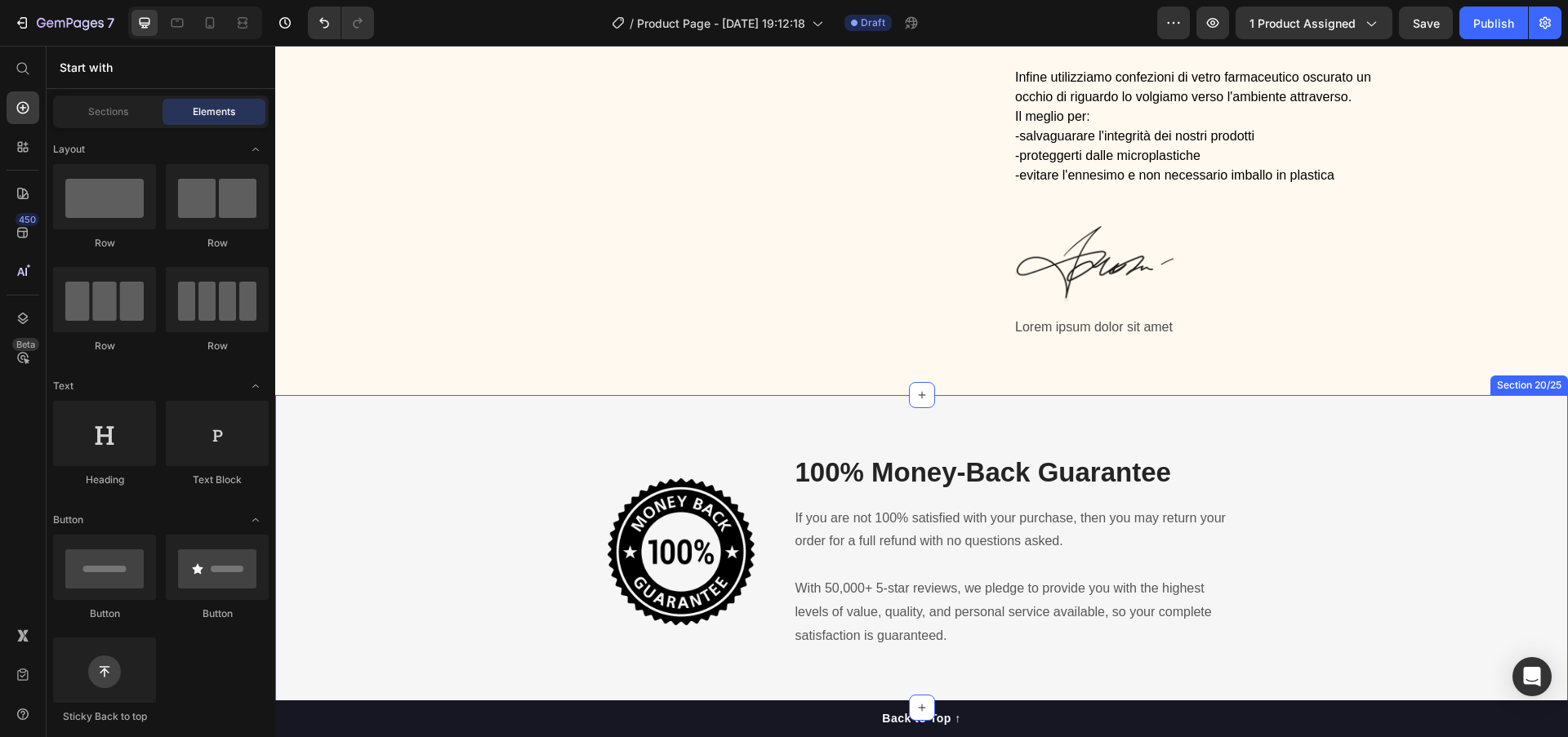 click on "Image 100% Money-Back Guarantee Heading If you are not 100% satisfied with your purchase, then you may return your order for a full refund with no questions asked.   With 50,000+ 5-star reviews, we pledge to provide you with the highest levels of value, quality, and personal service available, so your complete satisfaction is guaranteed. Text block Row" at bounding box center [921, 552] 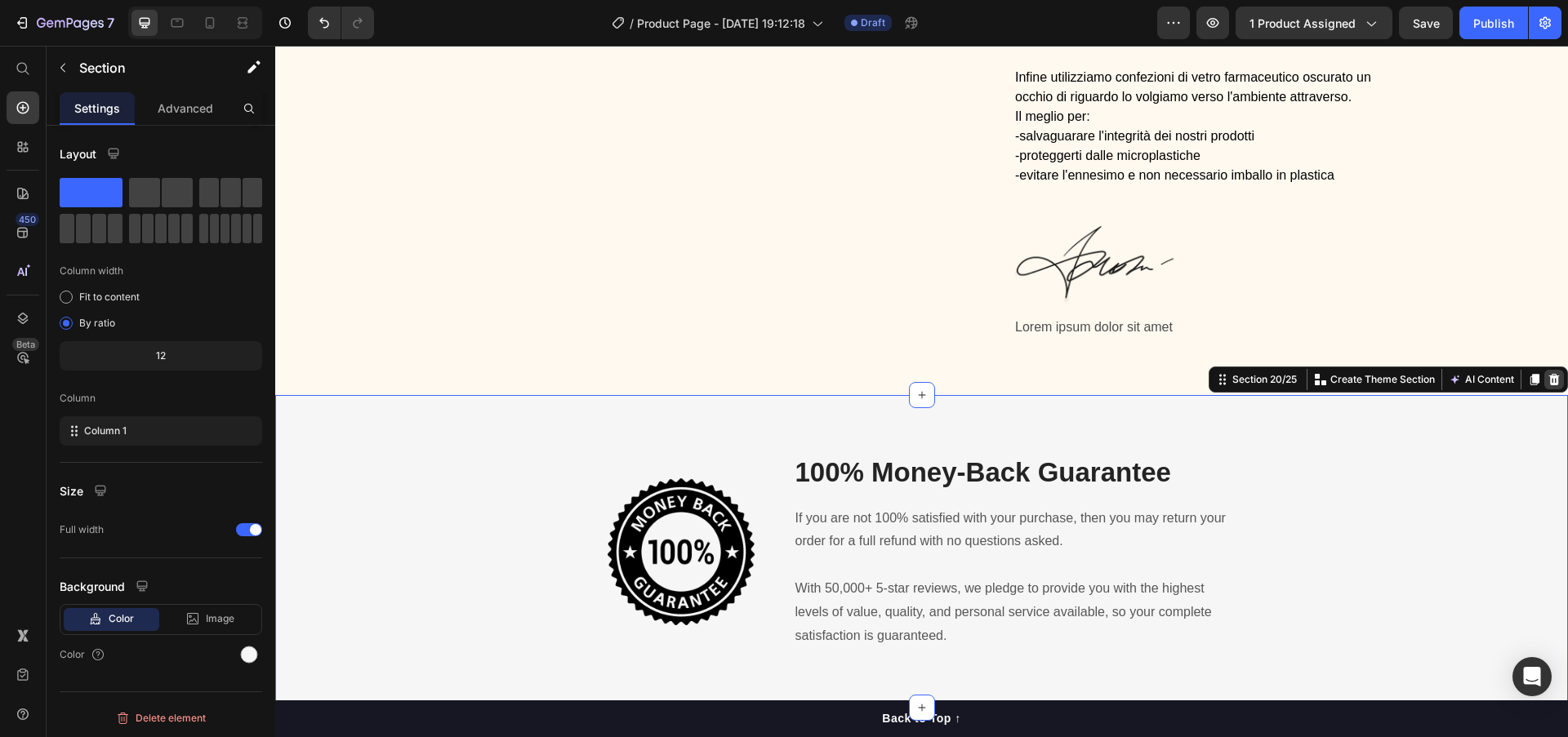 click 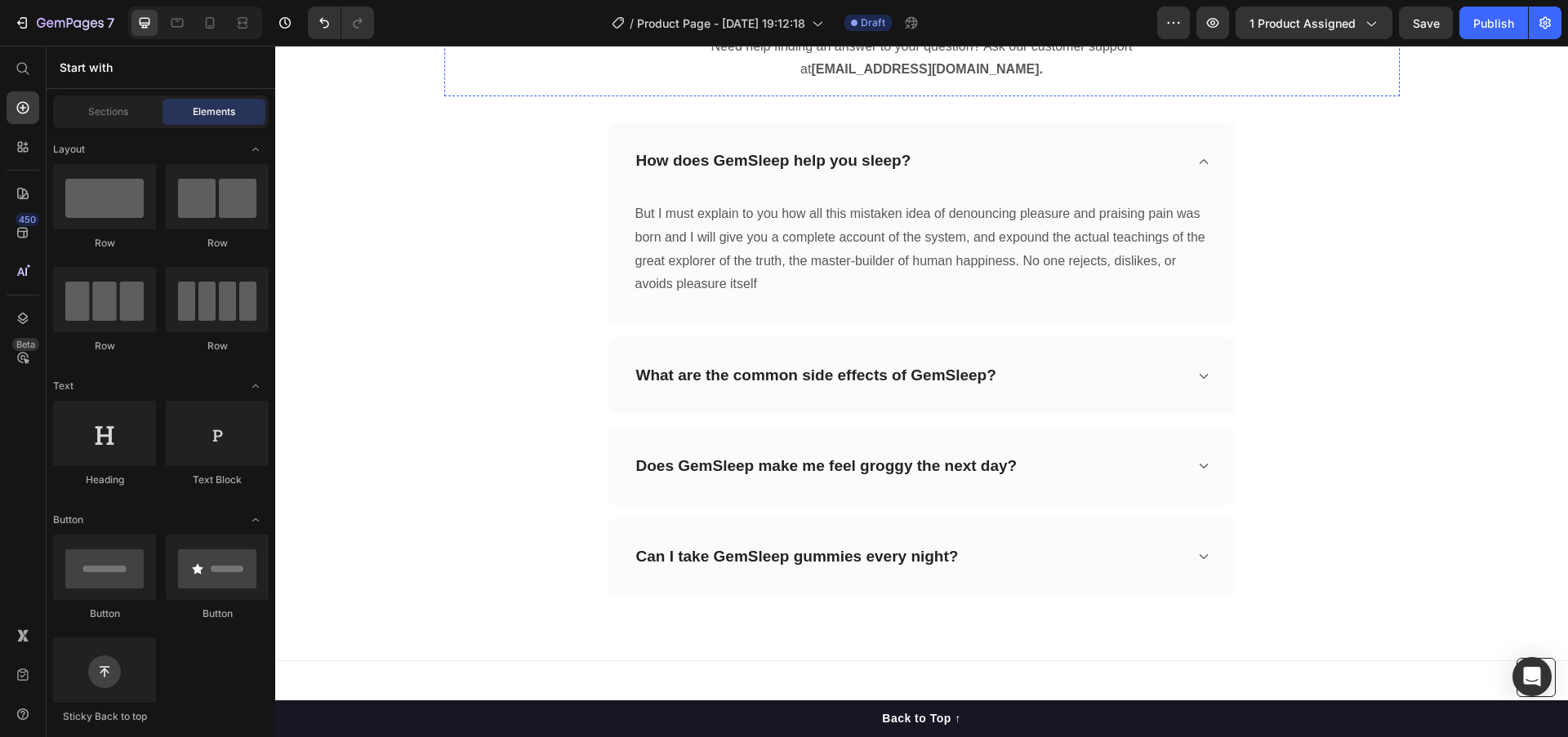 scroll, scrollTop: 12525, scrollLeft: 0, axis: vertical 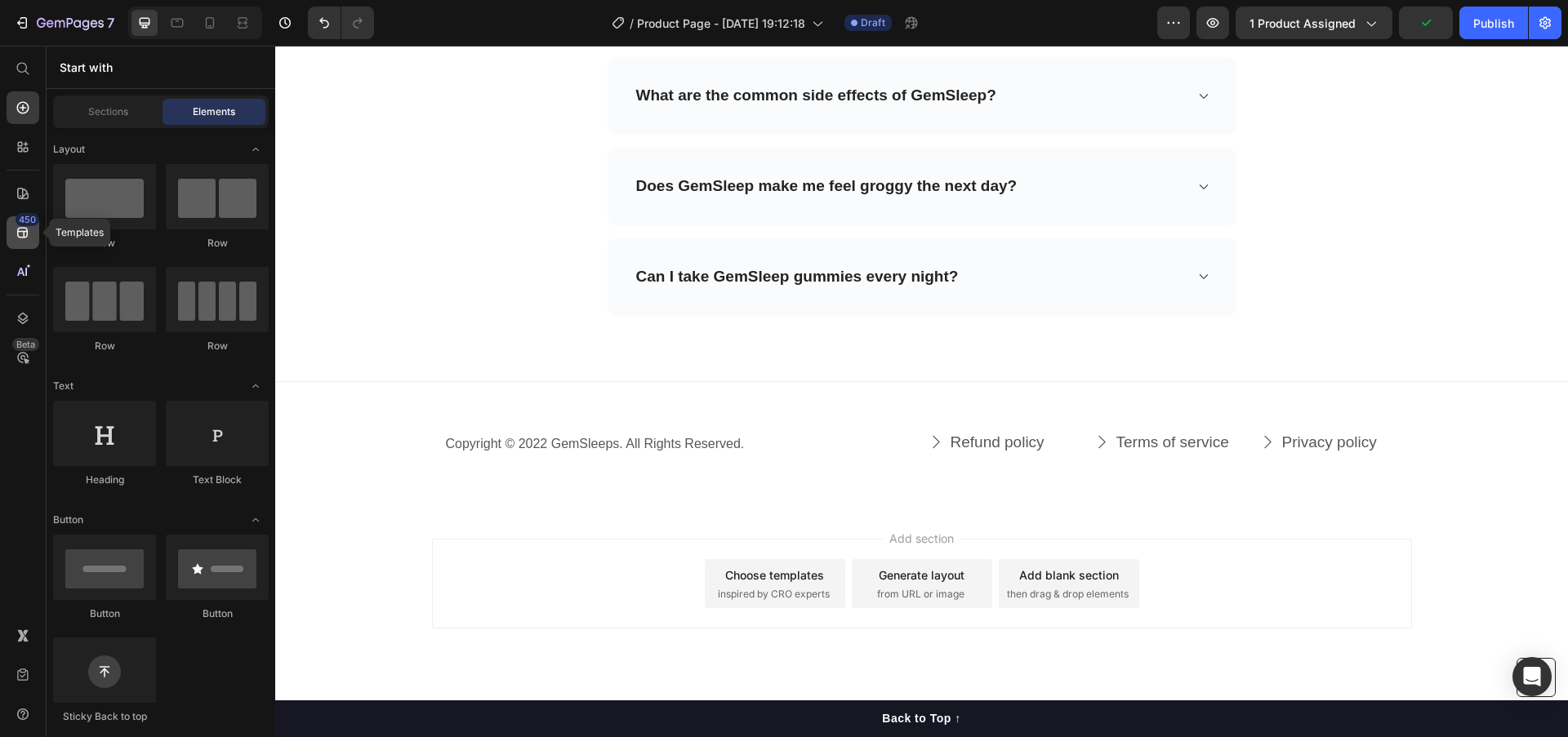 click on "450" at bounding box center (27, 220) 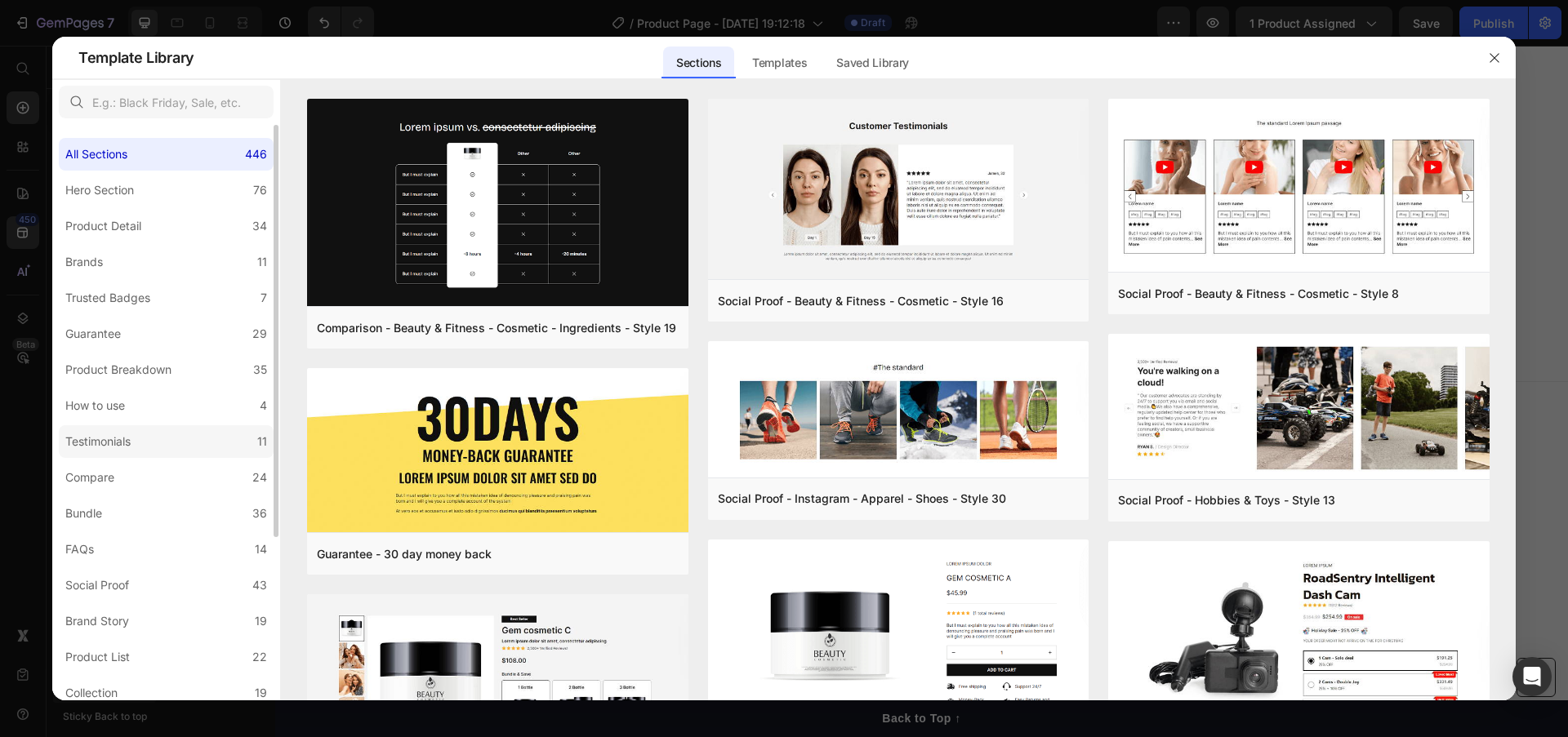 click on "Testimonials" at bounding box center (98, 442) 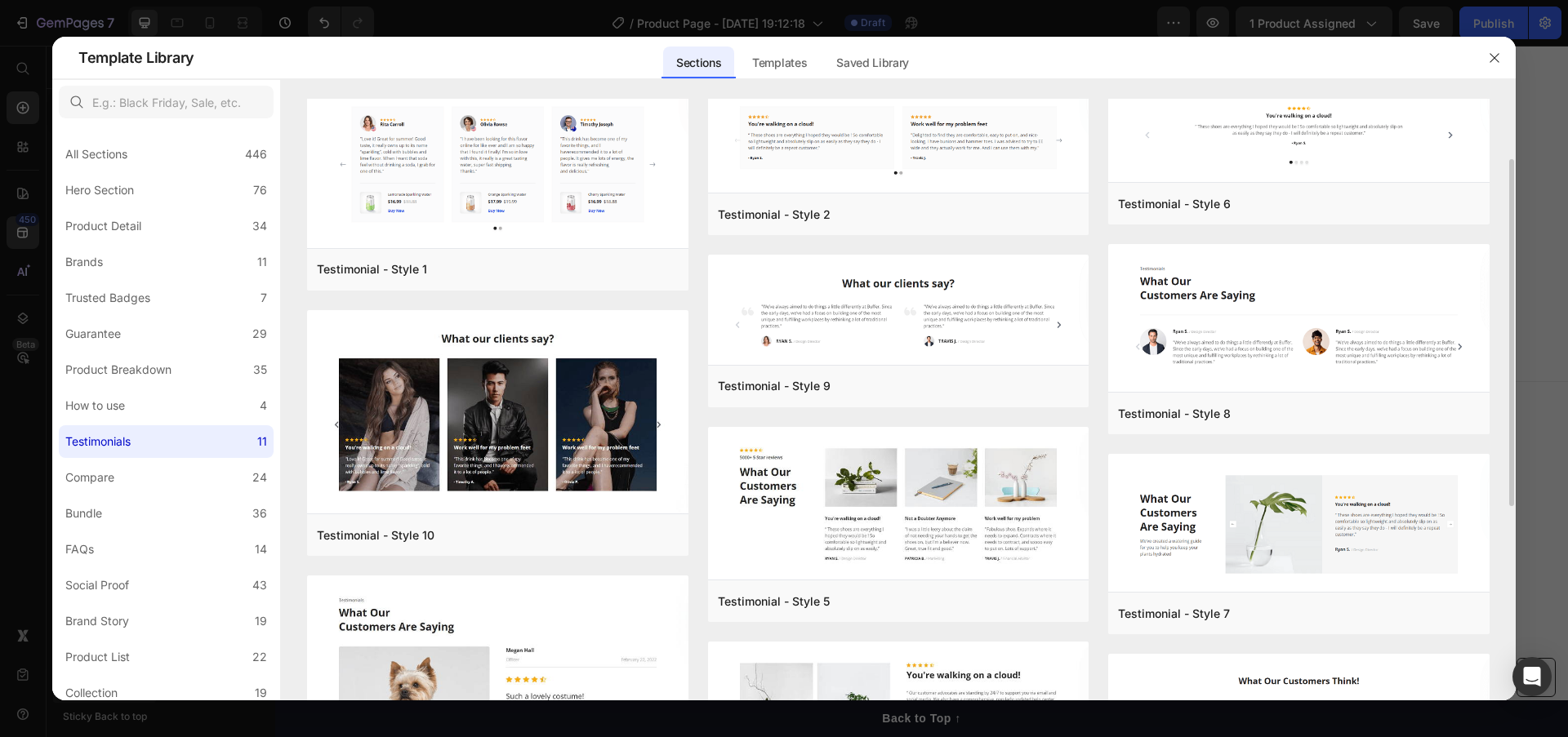 scroll, scrollTop: 33, scrollLeft: 0, axis: vertical 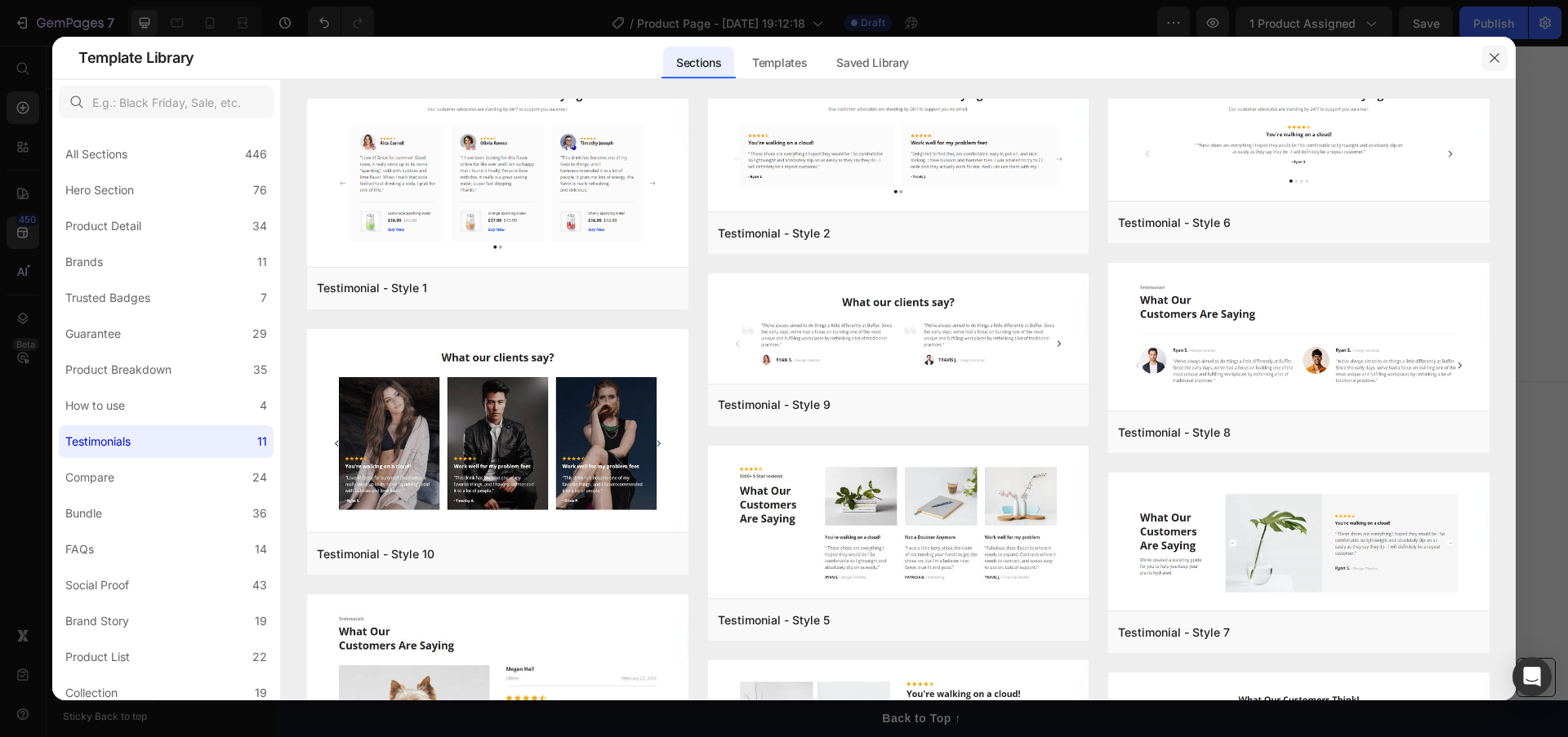 click 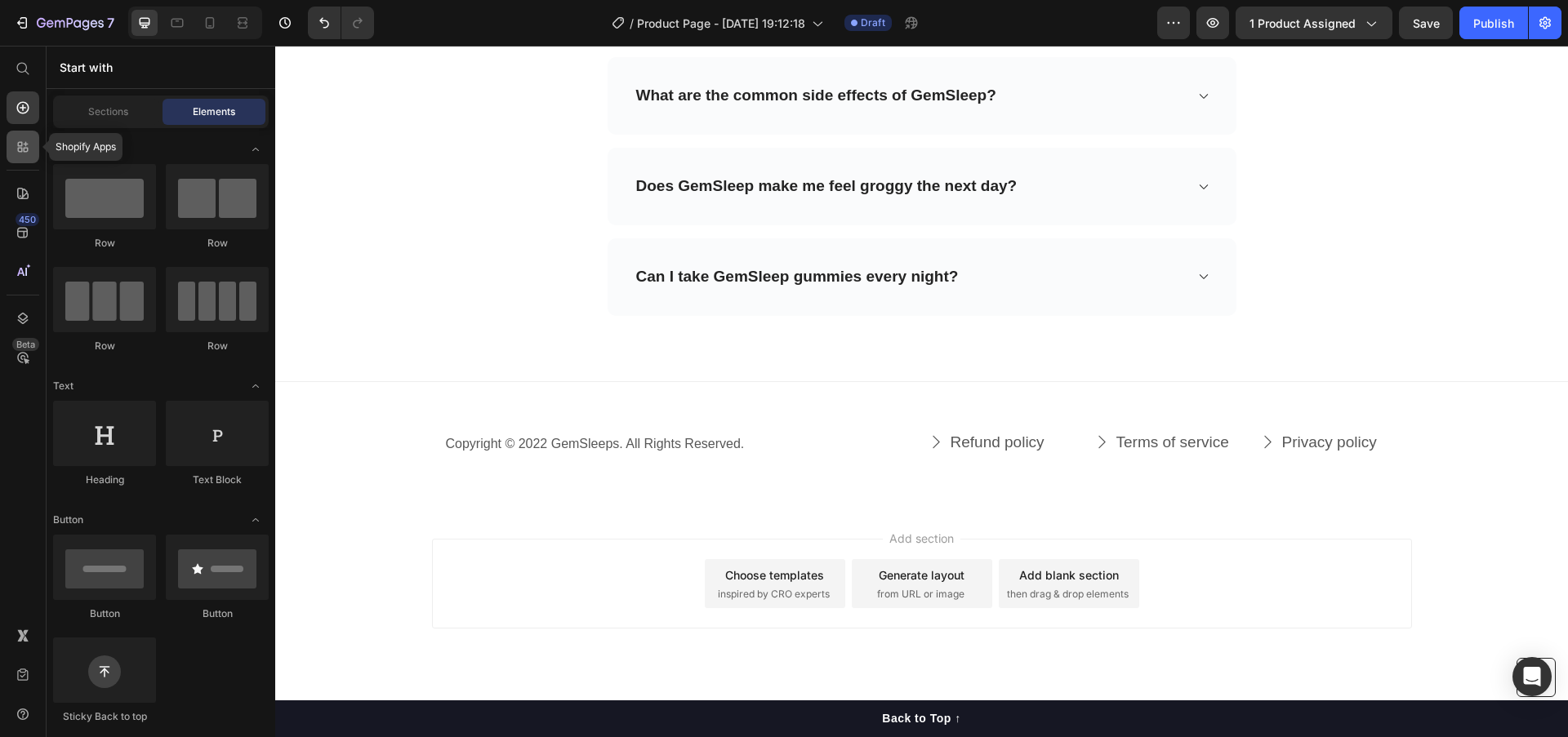 click 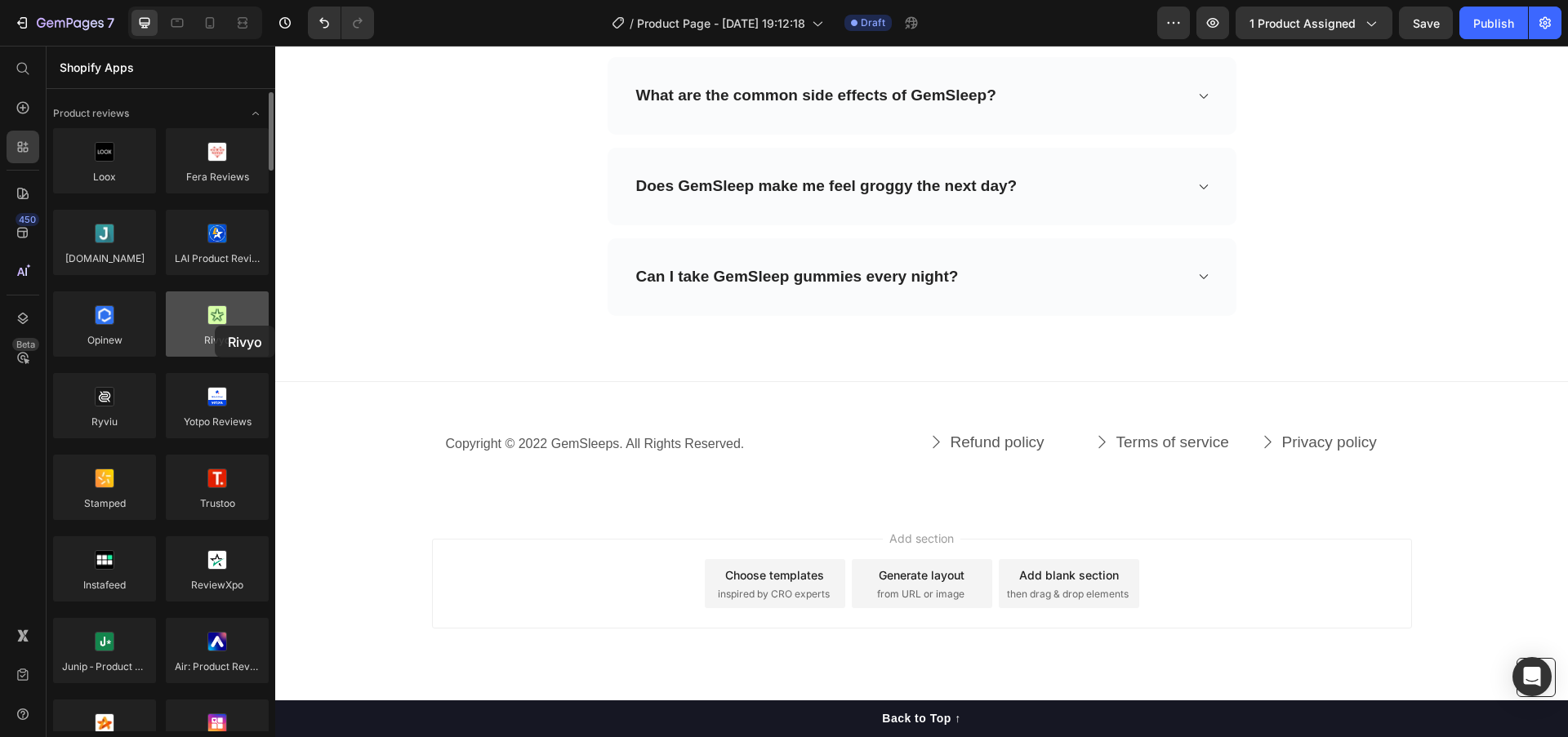 drag, startPoint x: 198, startPoint y: 331, endPoint x: 215, endPoint y: 322, distance: 19.23538 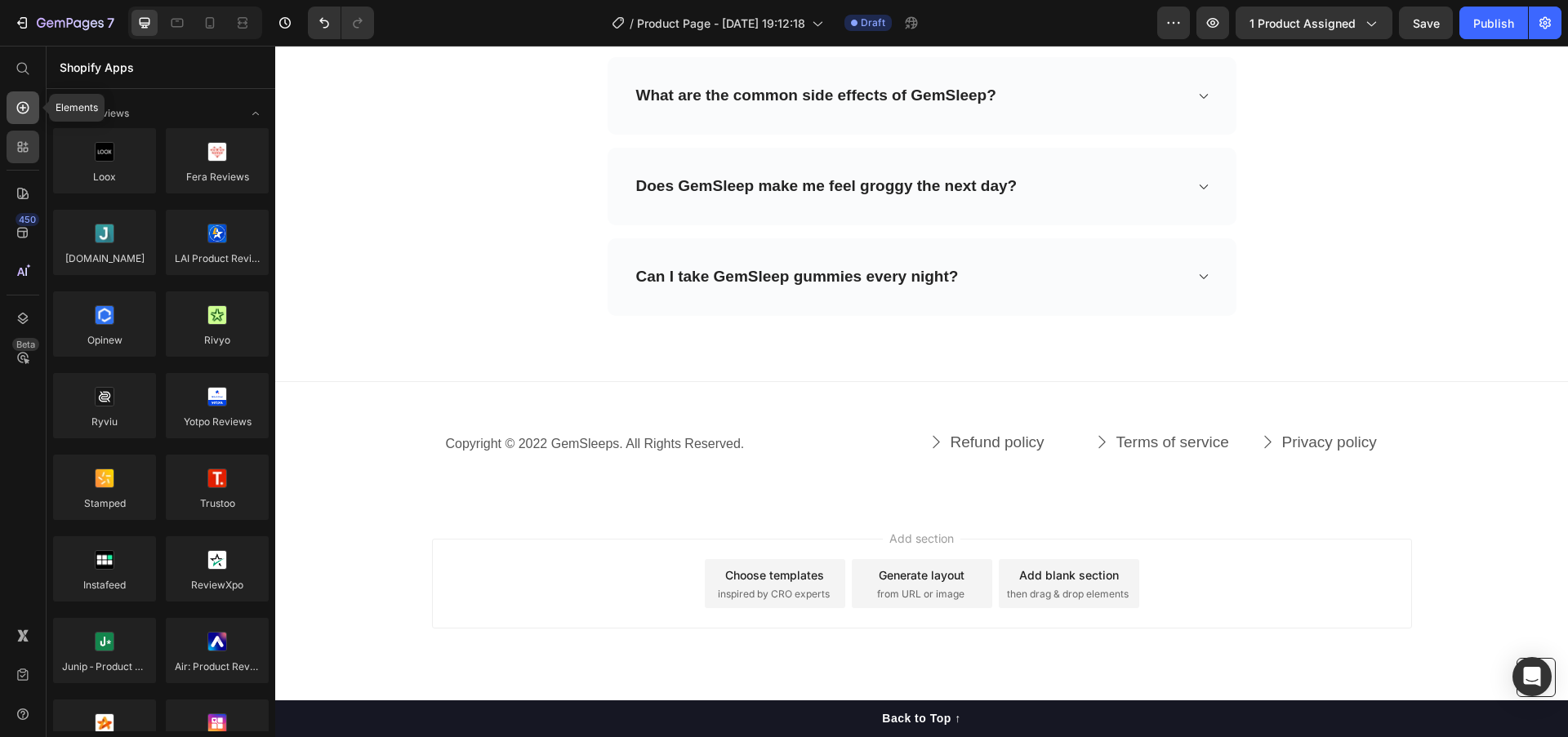 click 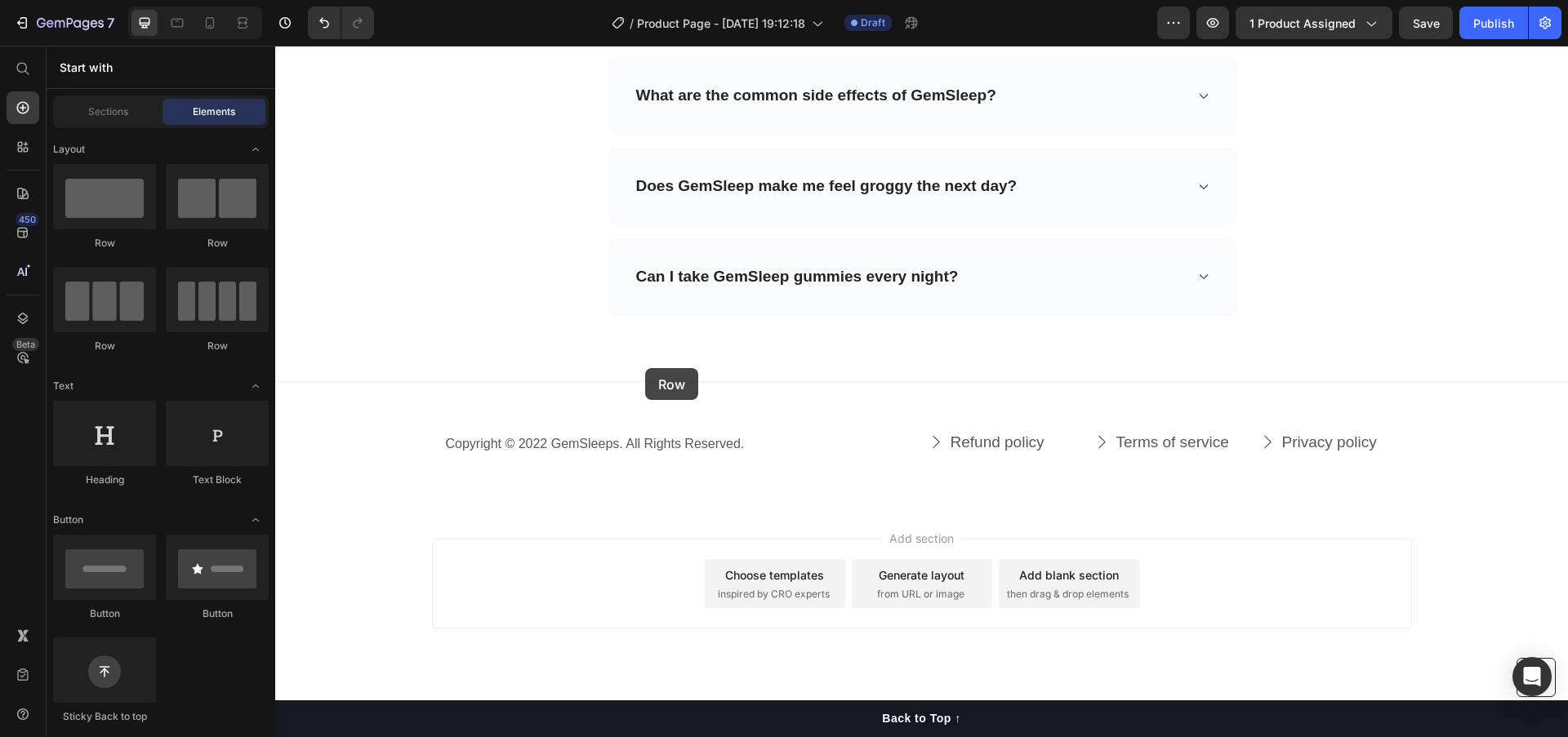 drag, startPoint x: 373, startPoint y: 246, endPoint x: 645, endPoint y: 368, distance: 298.10736 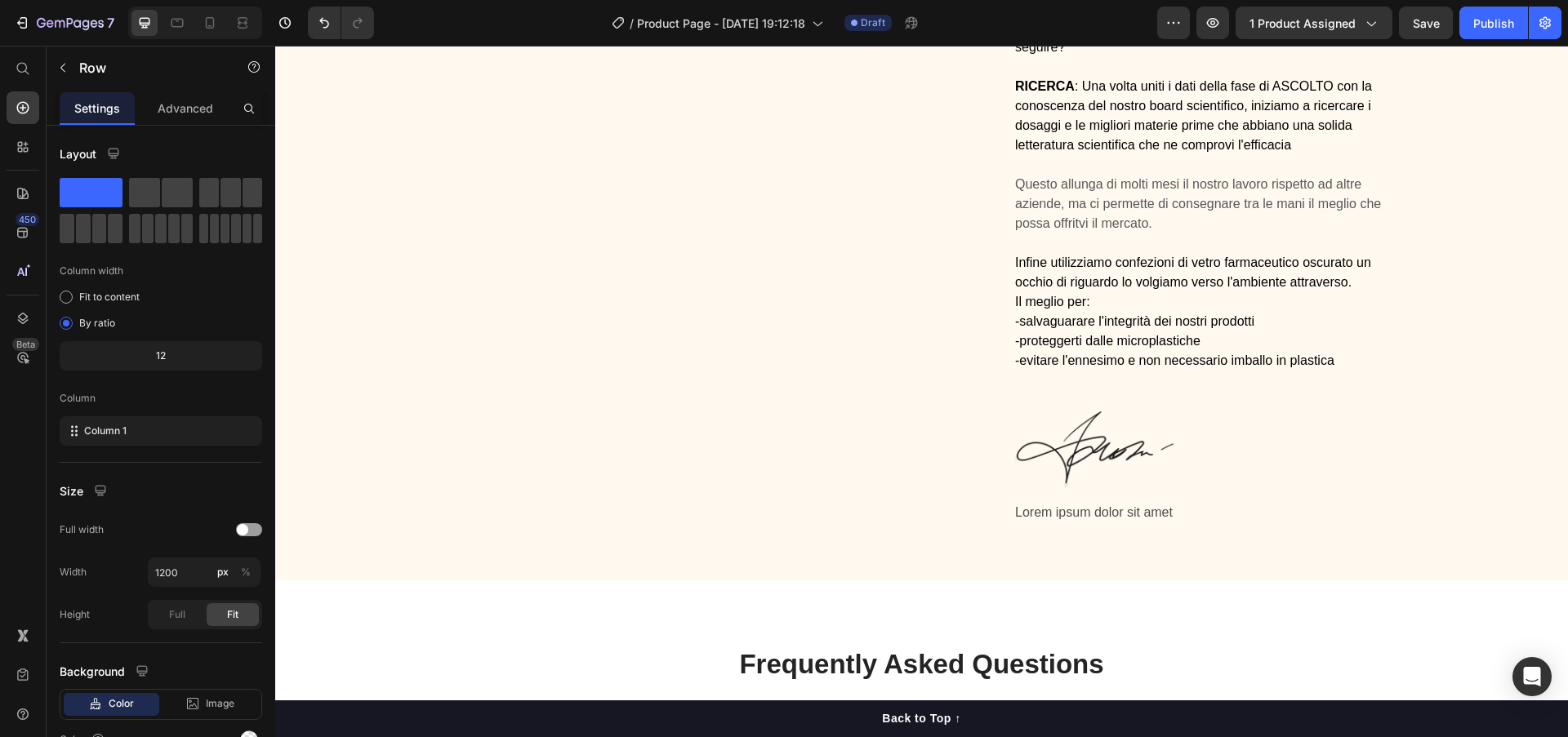 scroll, scrollTop: 11743, scrollLeft: 0, axis: vertical 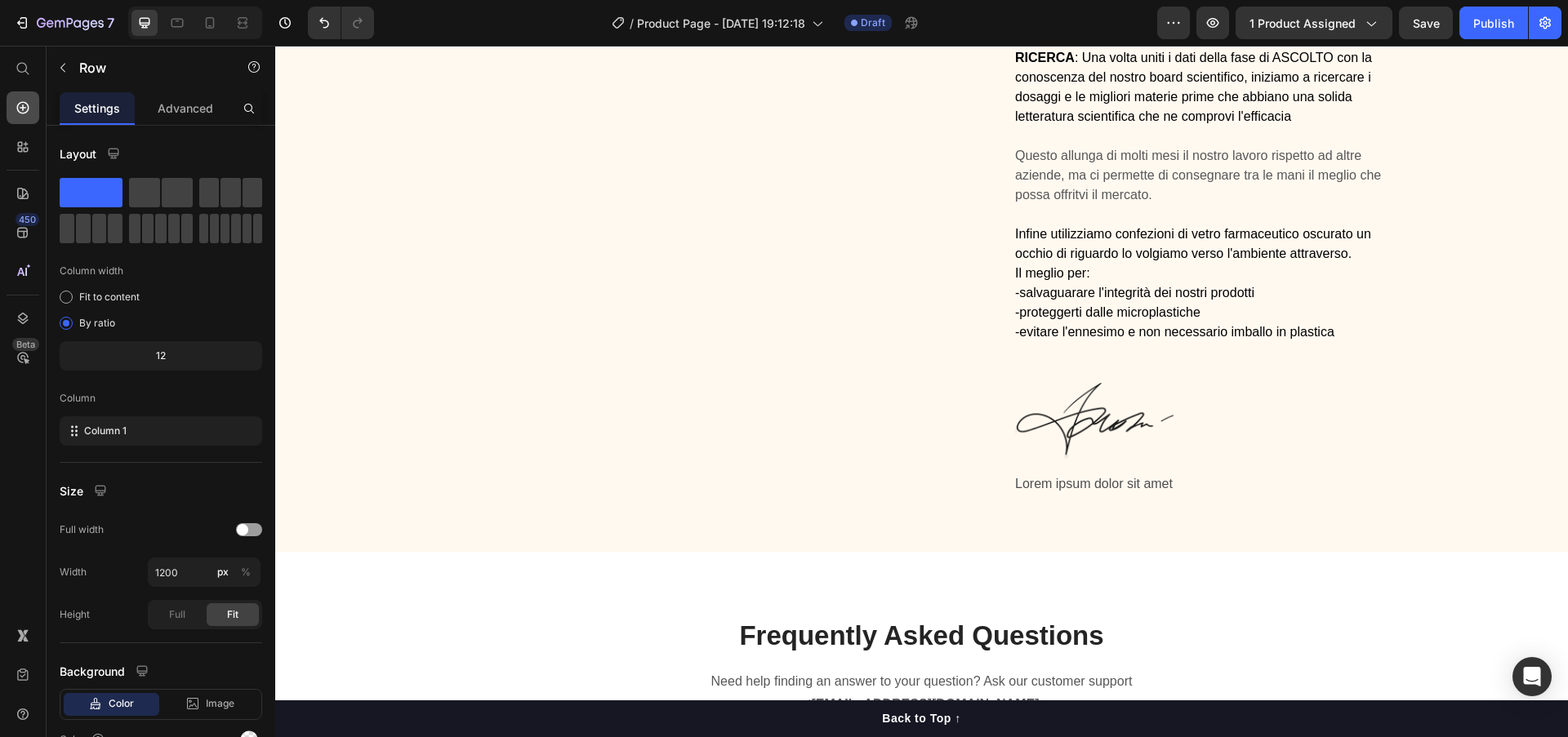 click 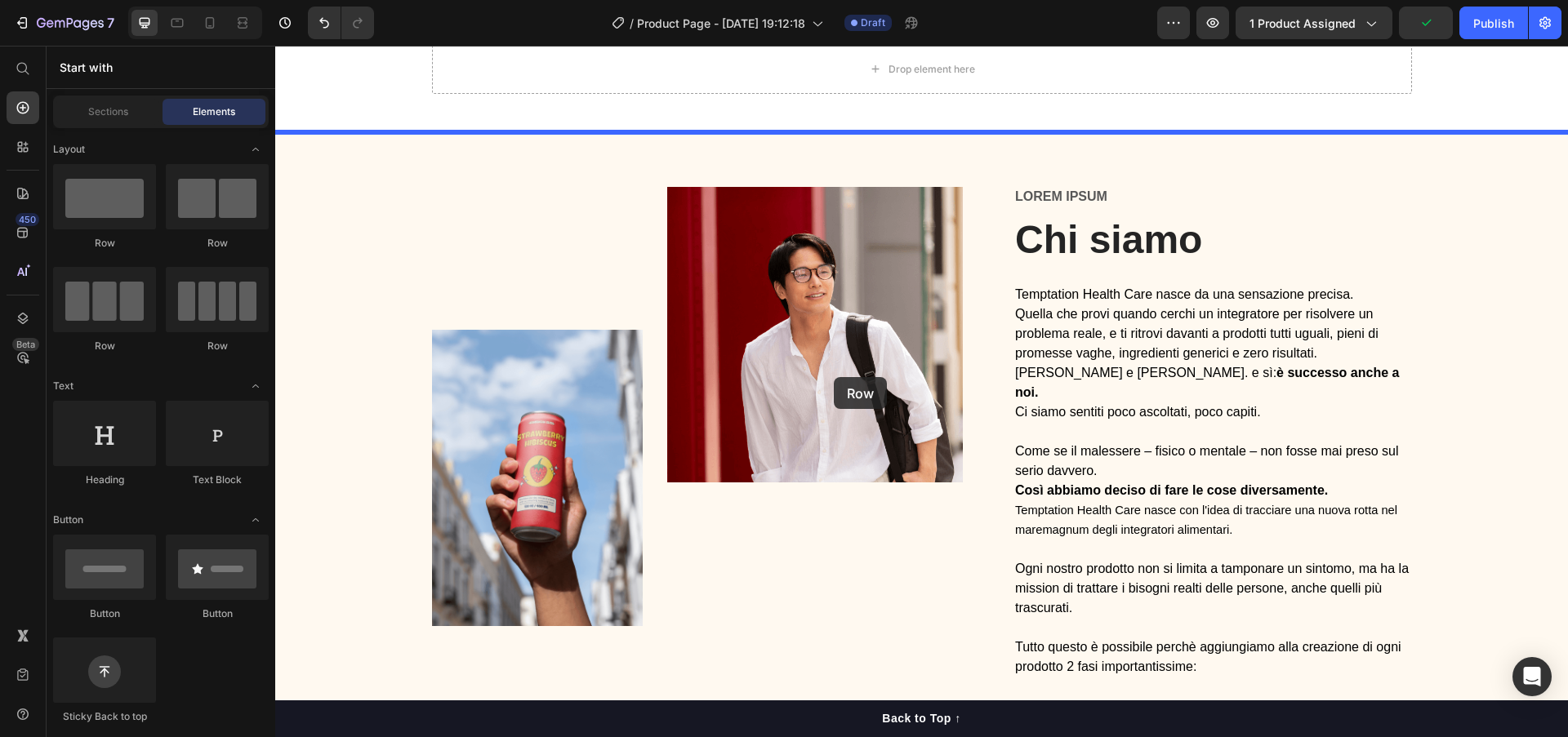 scroll, scrollTop: 10924, scrollLeft: 0, axis: vertical 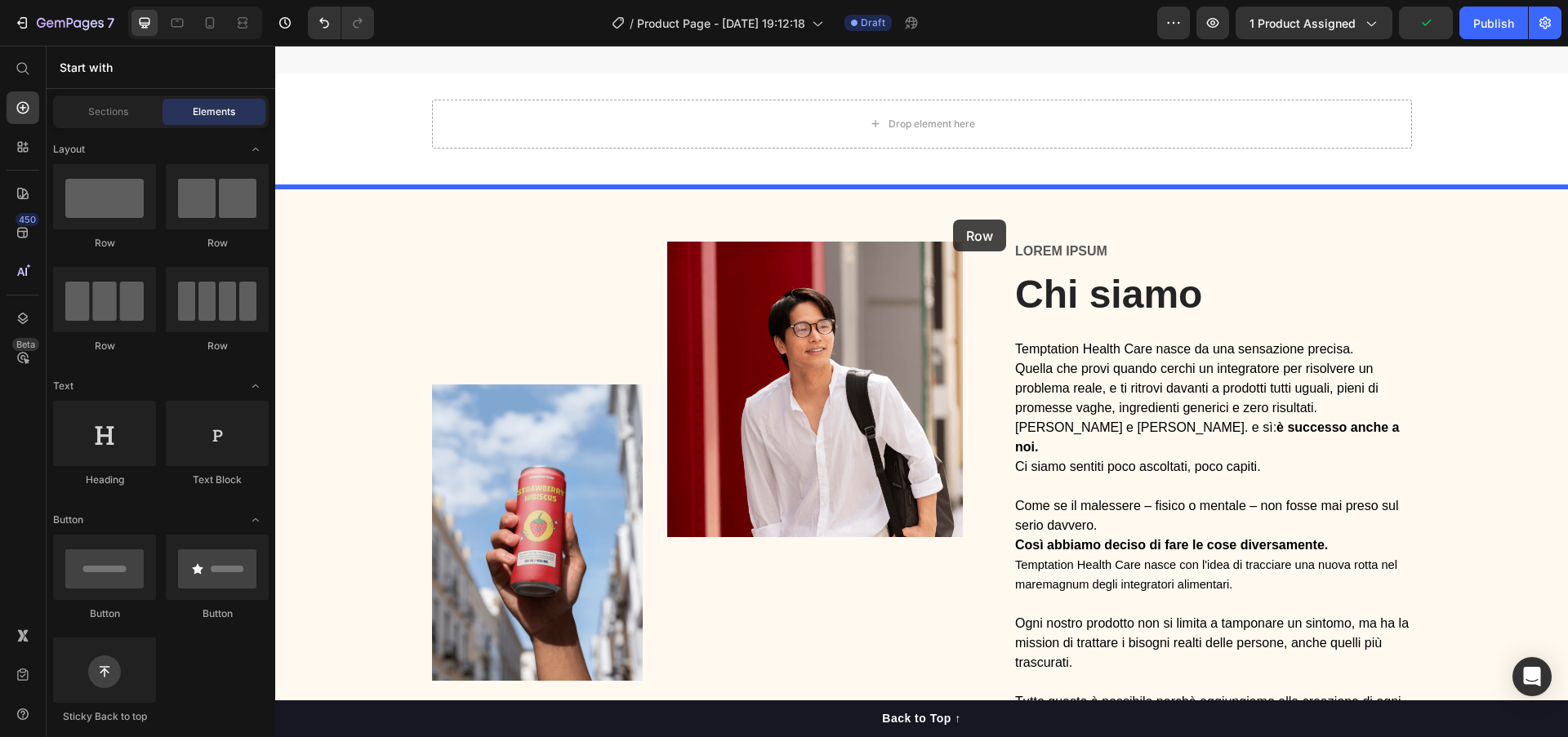 drag, startPoint x: 393, startPoint y: 243, endPoint x: 953, endPoint y: 220, distance: 560.4721 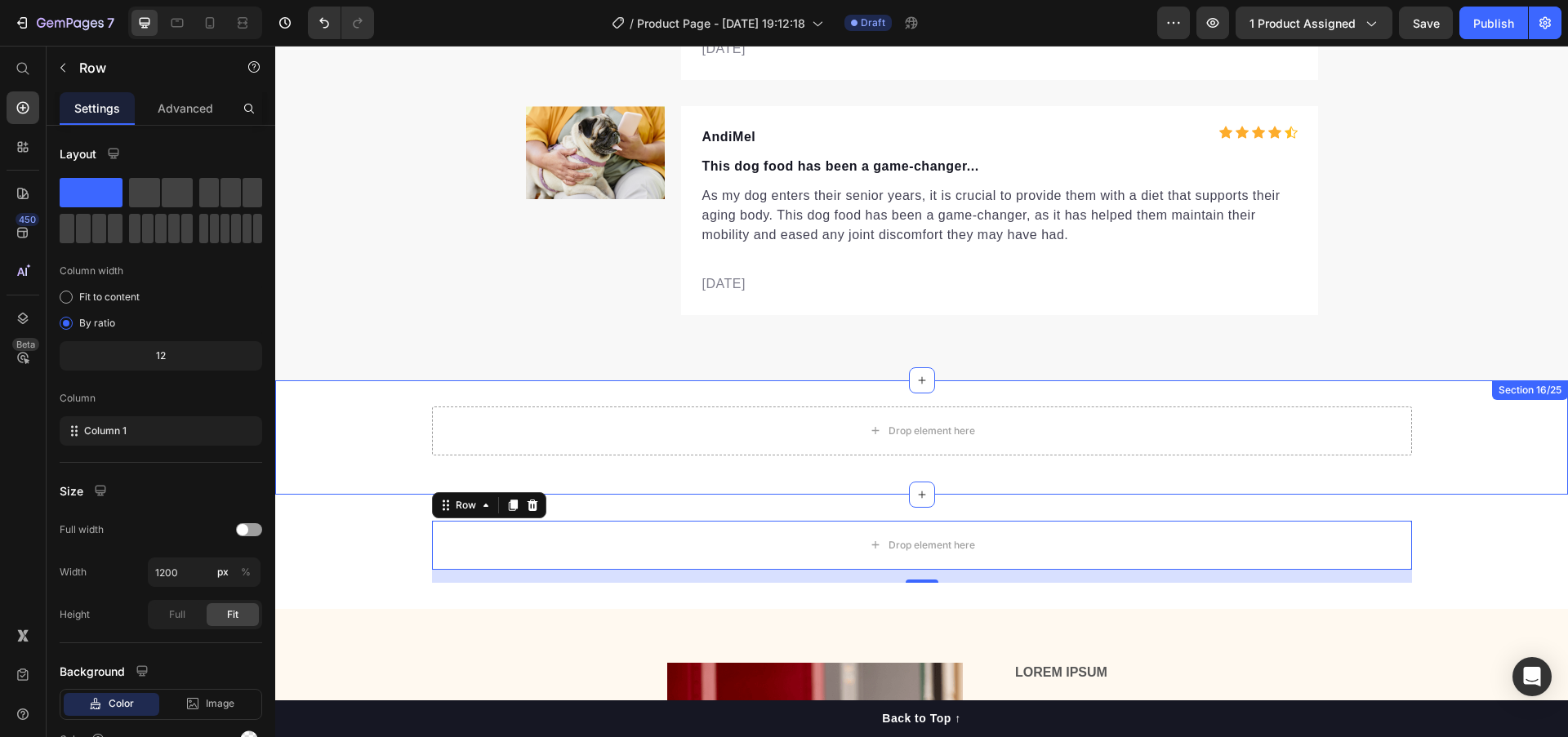scroll, scrollTop: 10700, scrollLeft: 0, axis: vertical 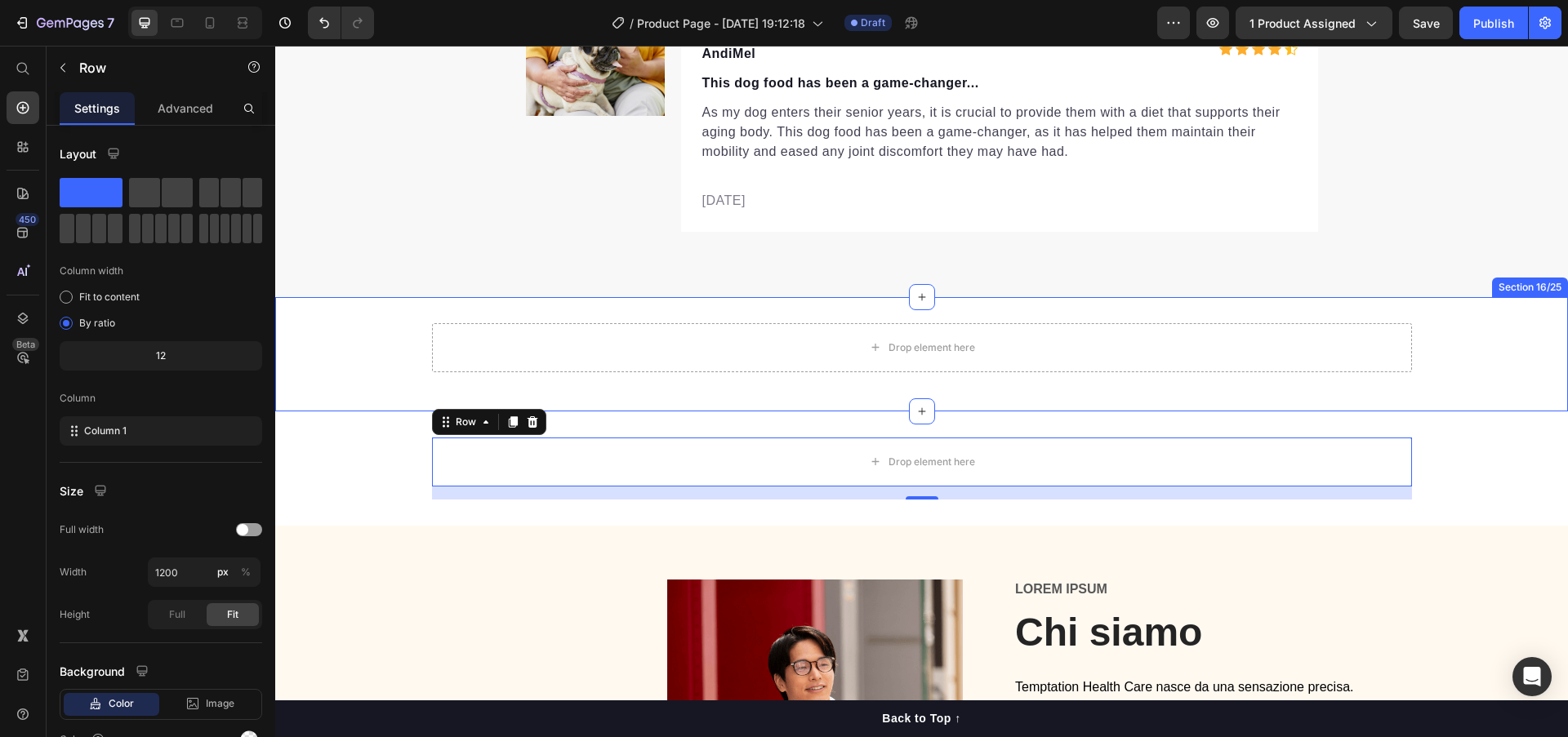 click on "Drop element here Row Section 16/25" at bounding box center [921, 354] 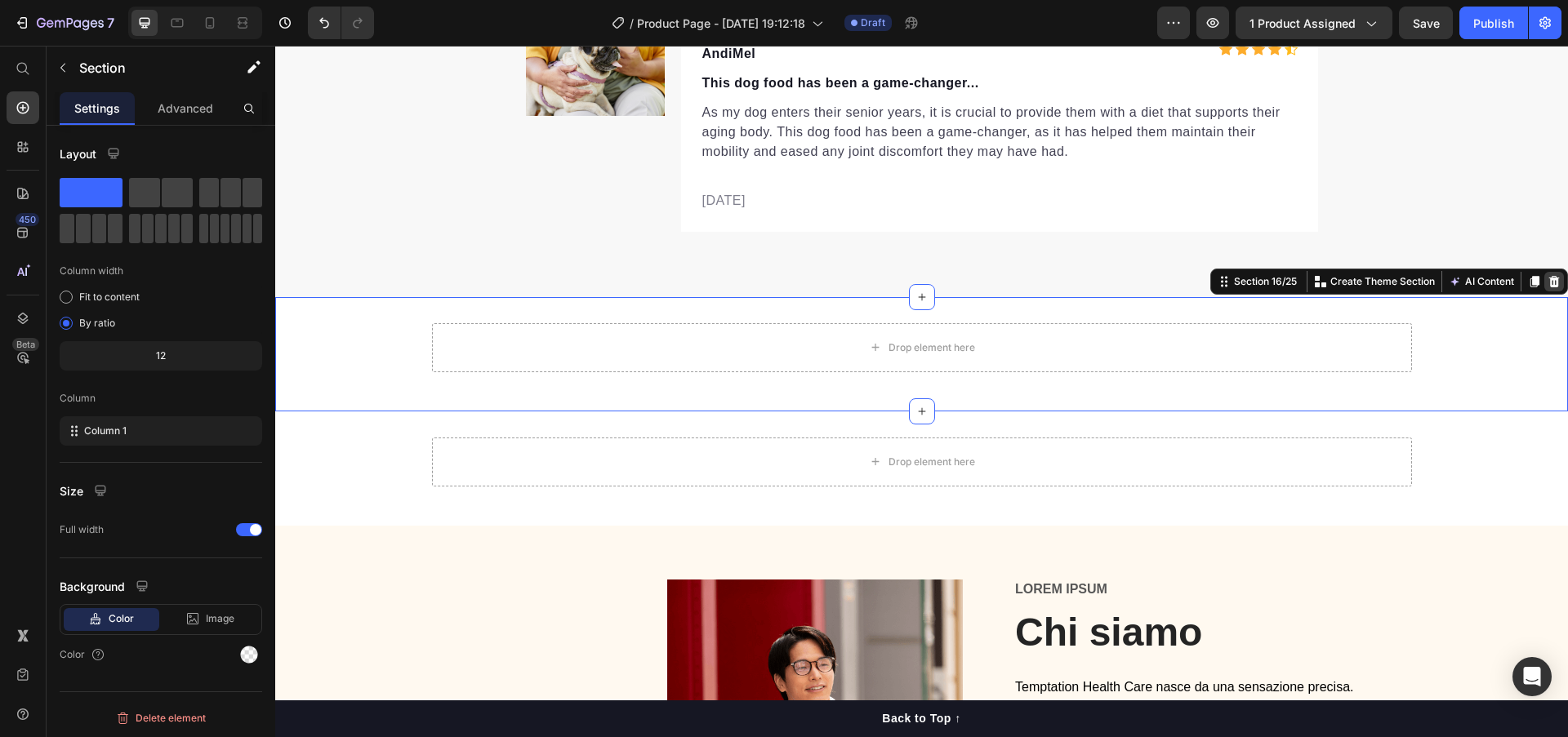 click 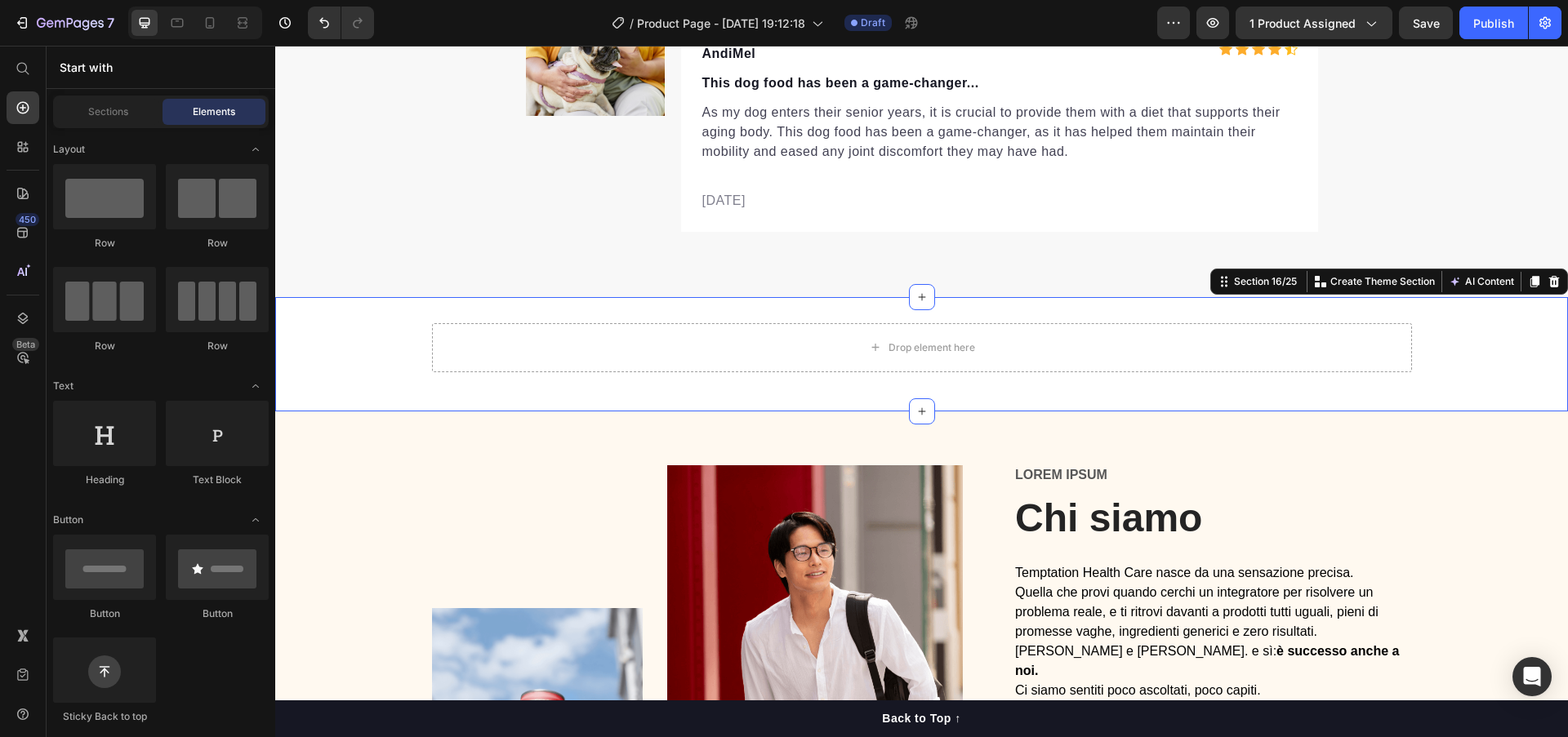 click on "Drop element here Row Section 16/25   Create Theme Section AI Content Write with GemAI What would you like to describe here? Tone and Voice Persuasive Product Show more Generate" at bounding box center [921, 354] 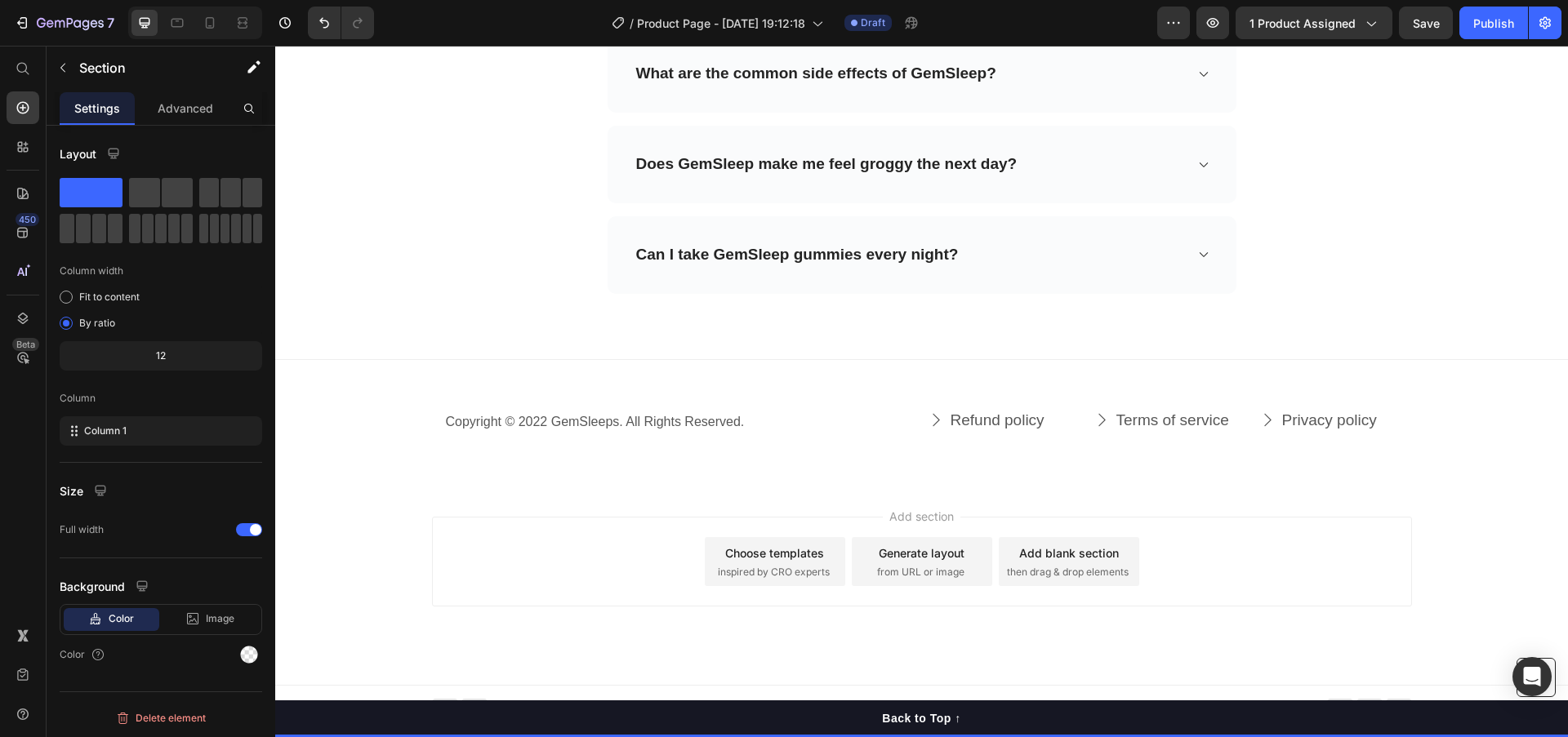 scroll, scrollTop: 12669, scrollLeft: 0, axis: vertical 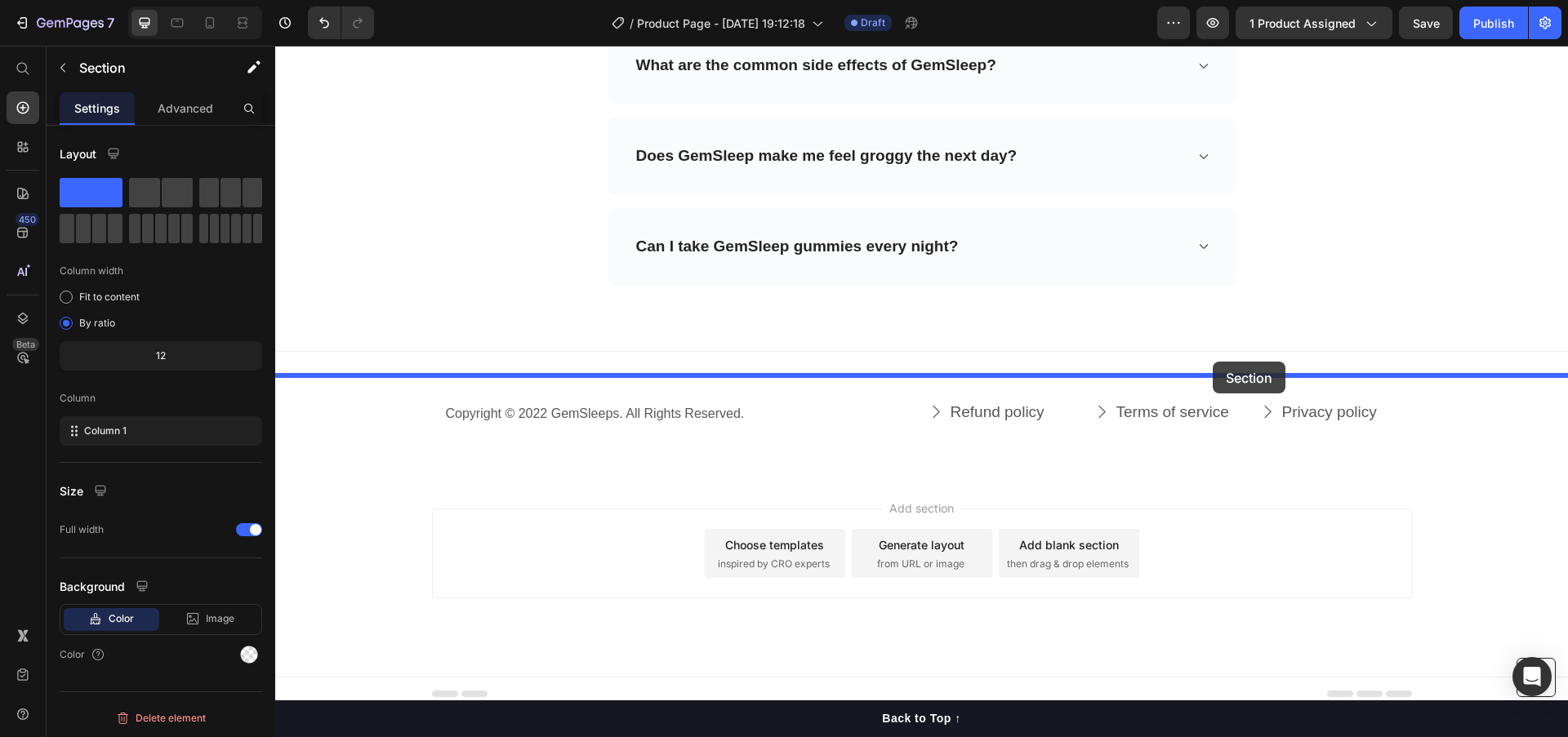 drag, startPoint x: 1231, startPoint y: 304, endPoint x: 1213, endPoint y: 362, distance: 60.728906 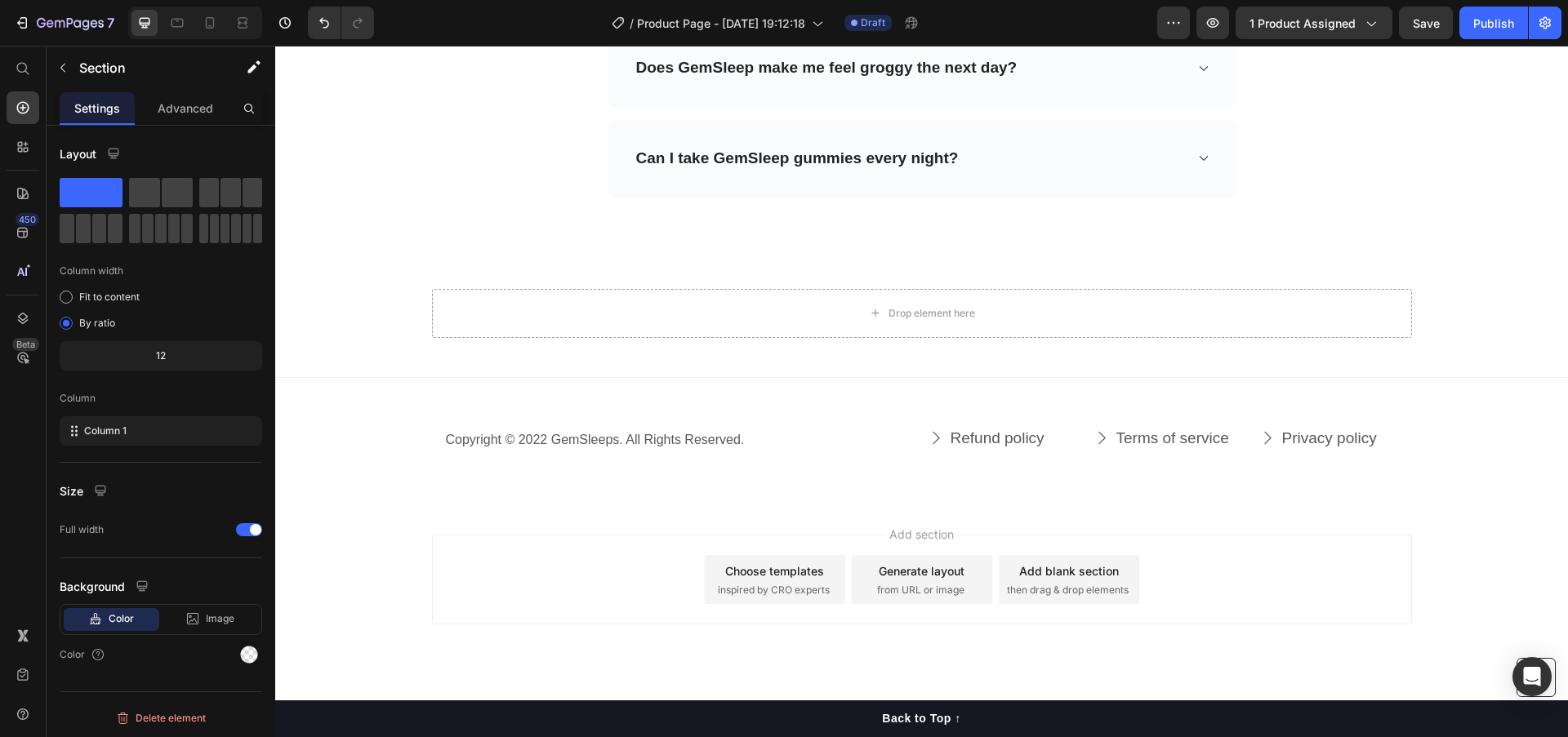 scroll, scrollTop: 12555, scrollLeft: 0, axis: vertical 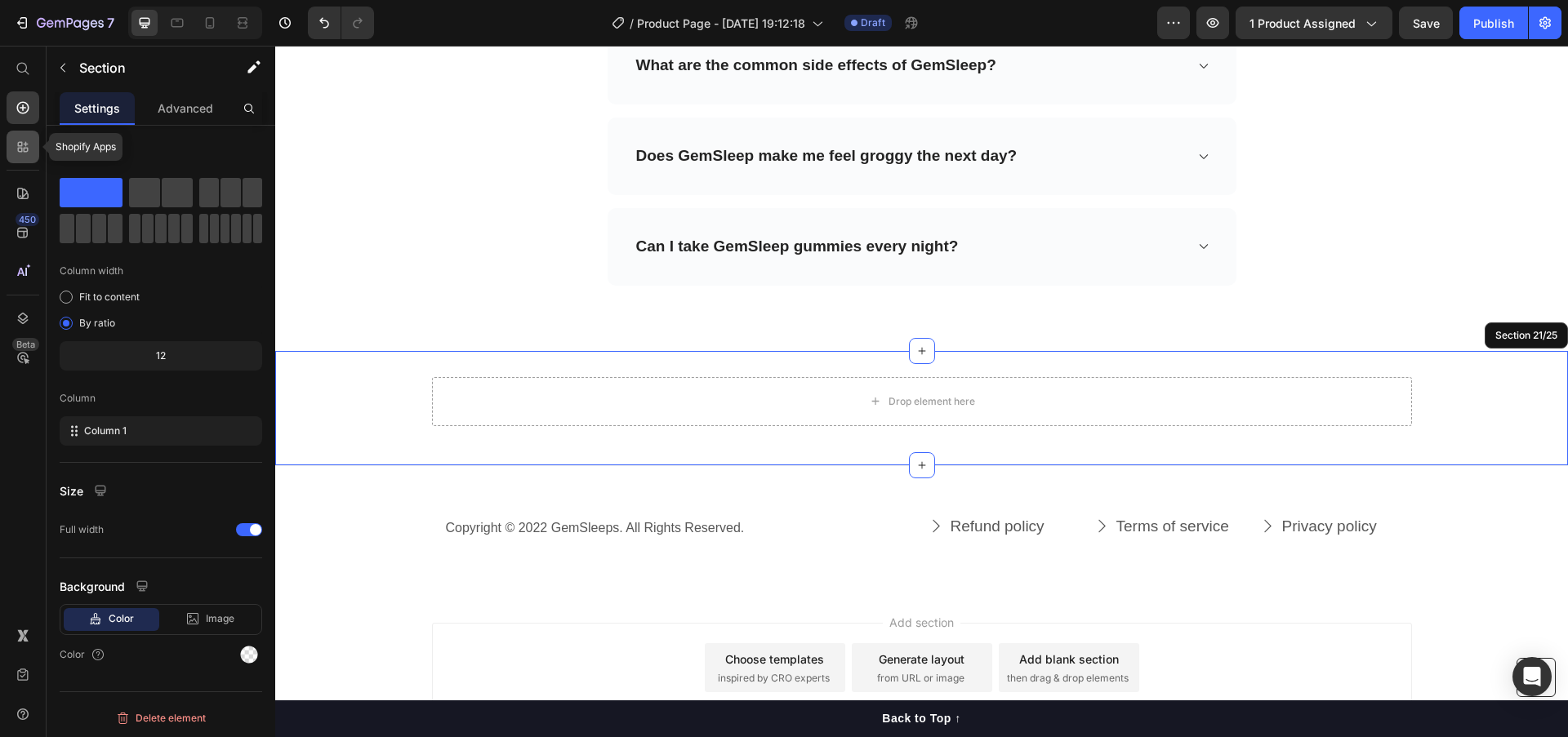 click 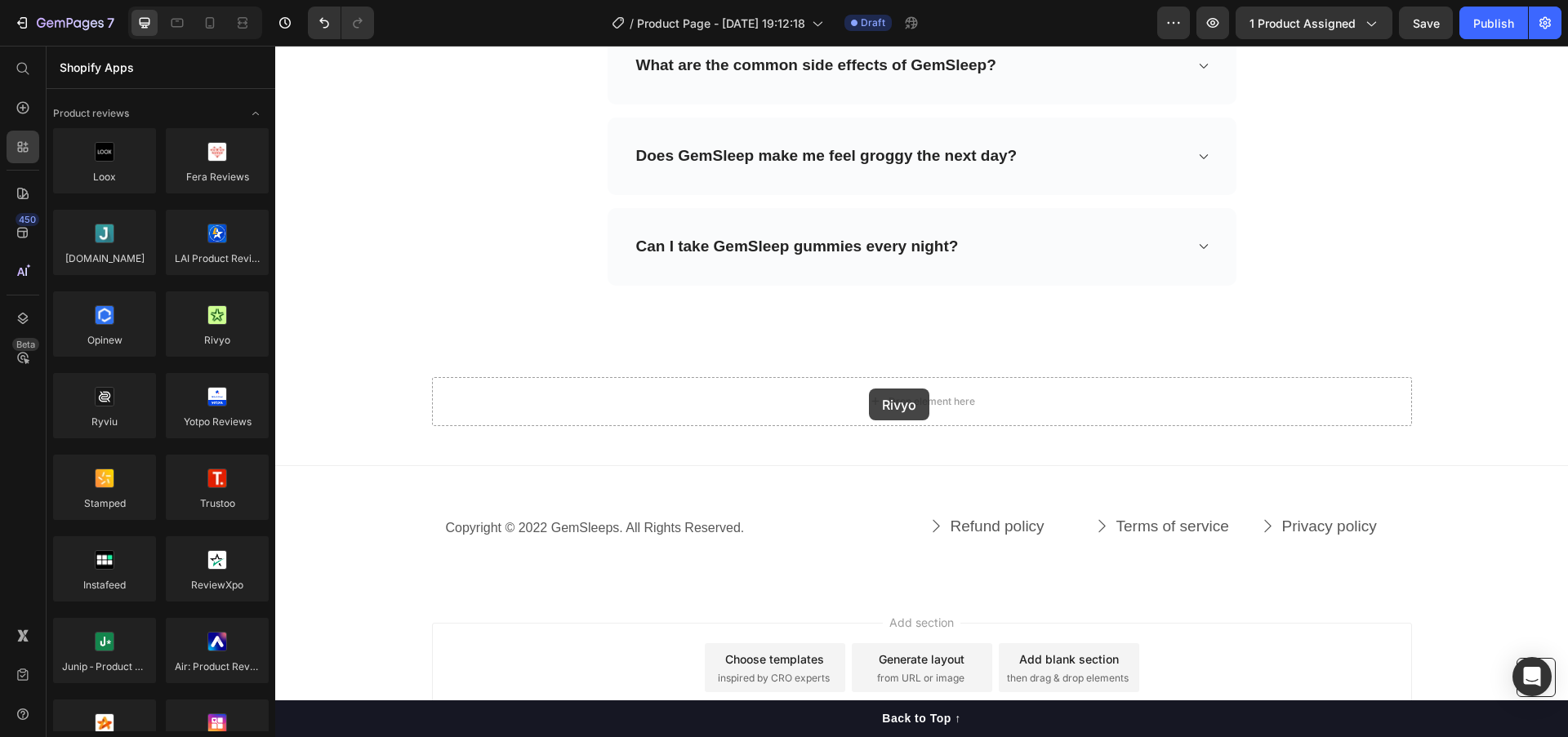 drag, startPoint x: 489, startPoint y: 353, endPoint x: 862, endPoint y: 388, distance: 374.63849 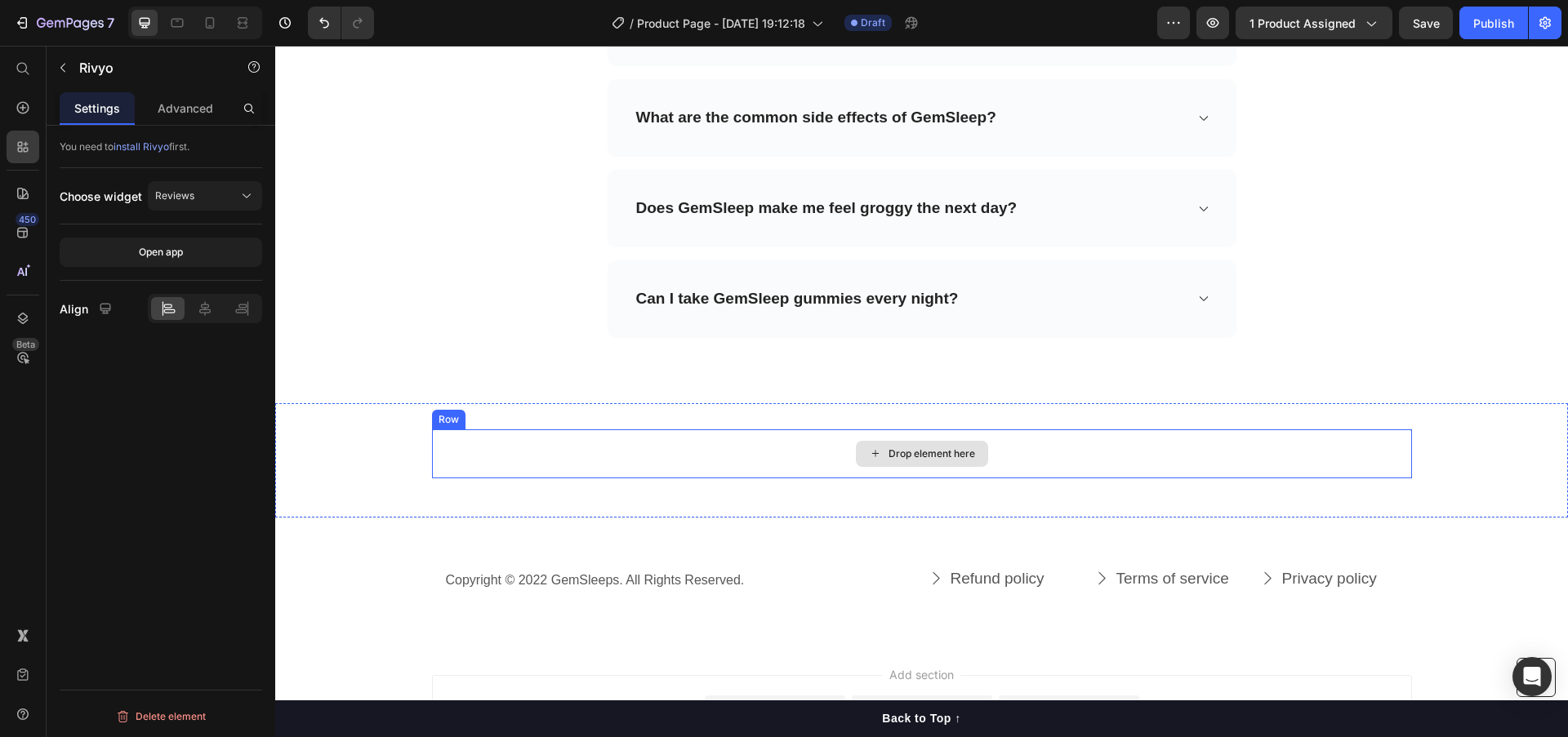scroll, scrollTop: 12607, scrollLeft: 0, axis: vertical 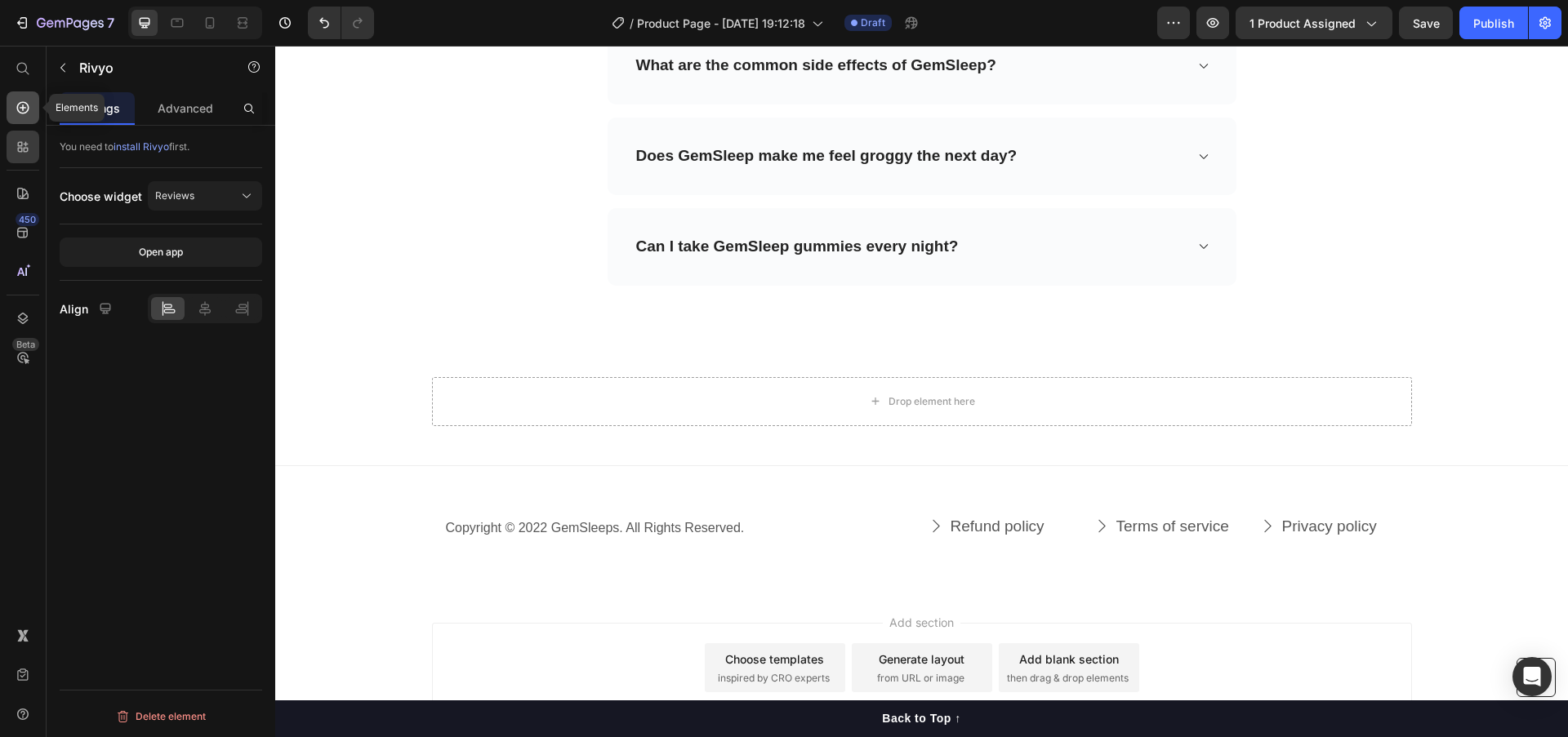 click 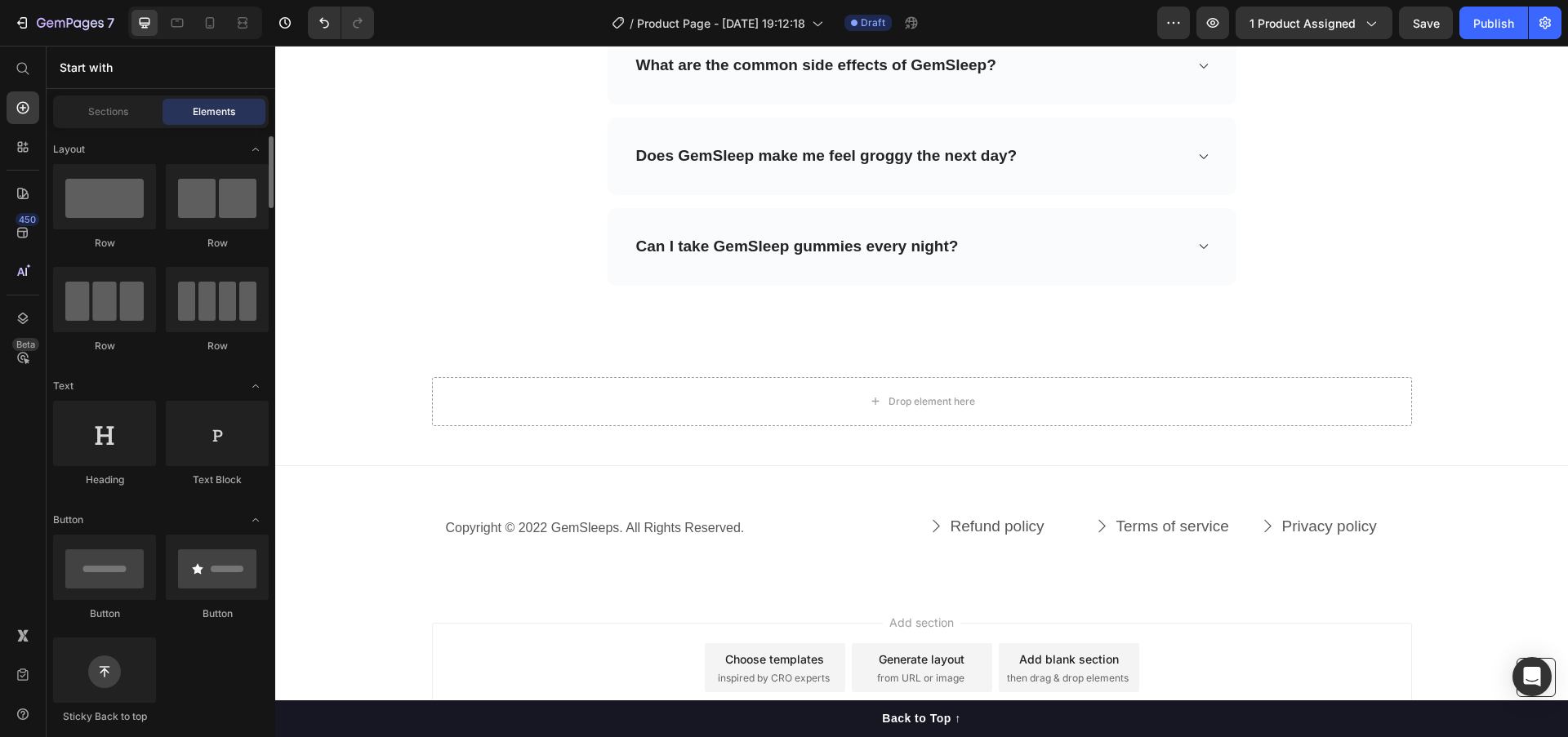 scroll, scrollTop: 18, scrollLeft: 0, axis: vertical 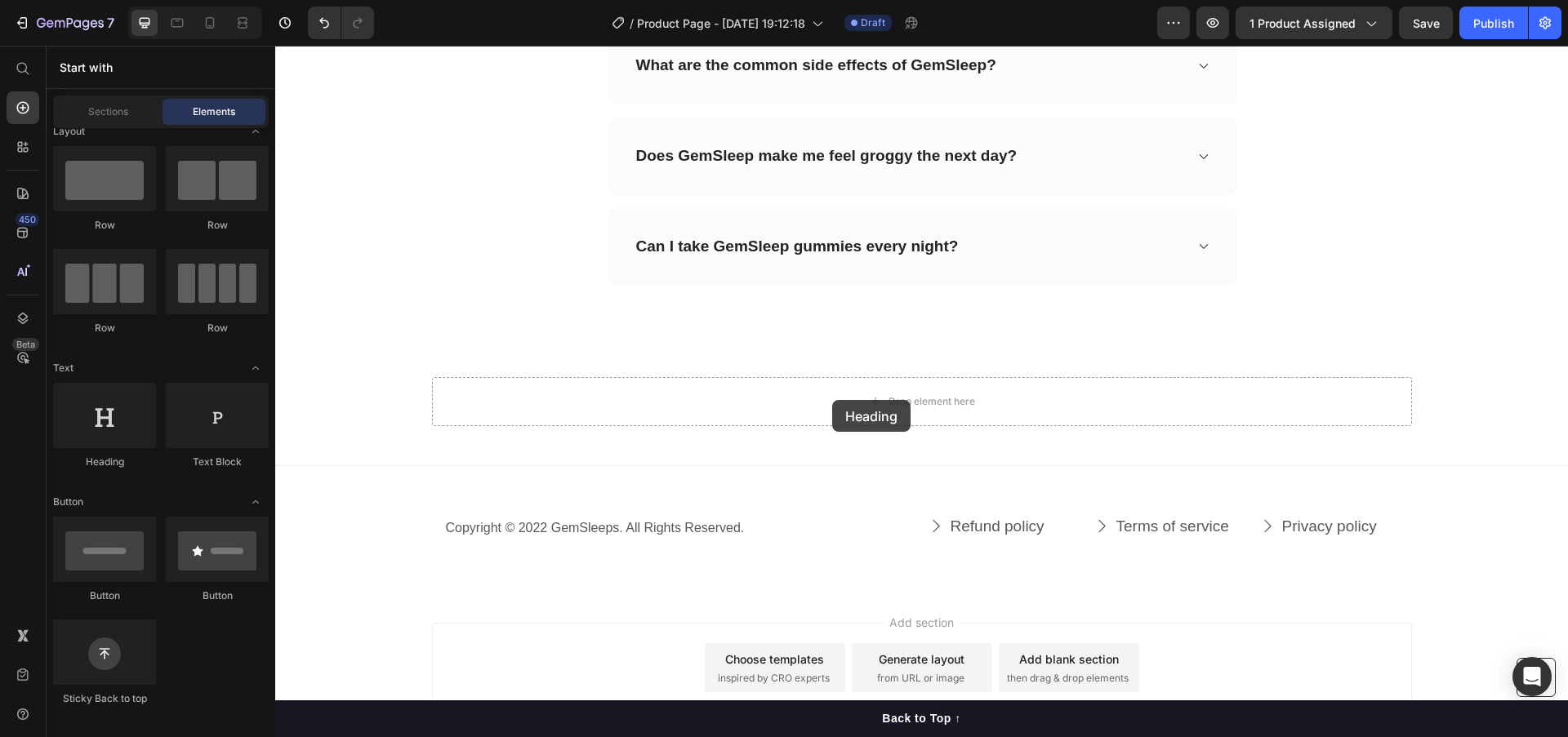 drag, startPoint x: 366, startPoint y: 455, endPoint x: 838, endPoint y: 391, distance: 476.3192 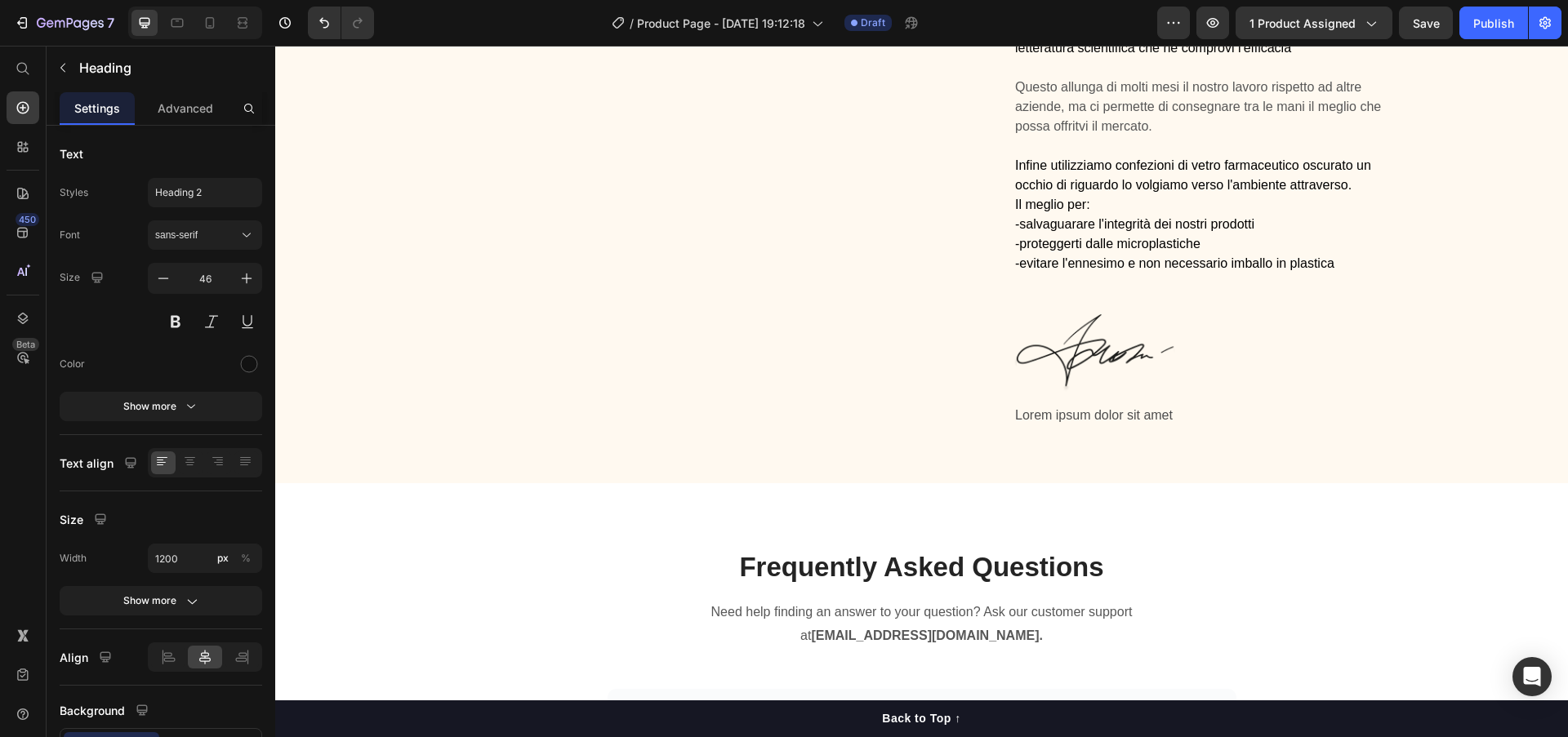 scroll, scrollTop: 11764, scrollLeft: 0, axis: vertical 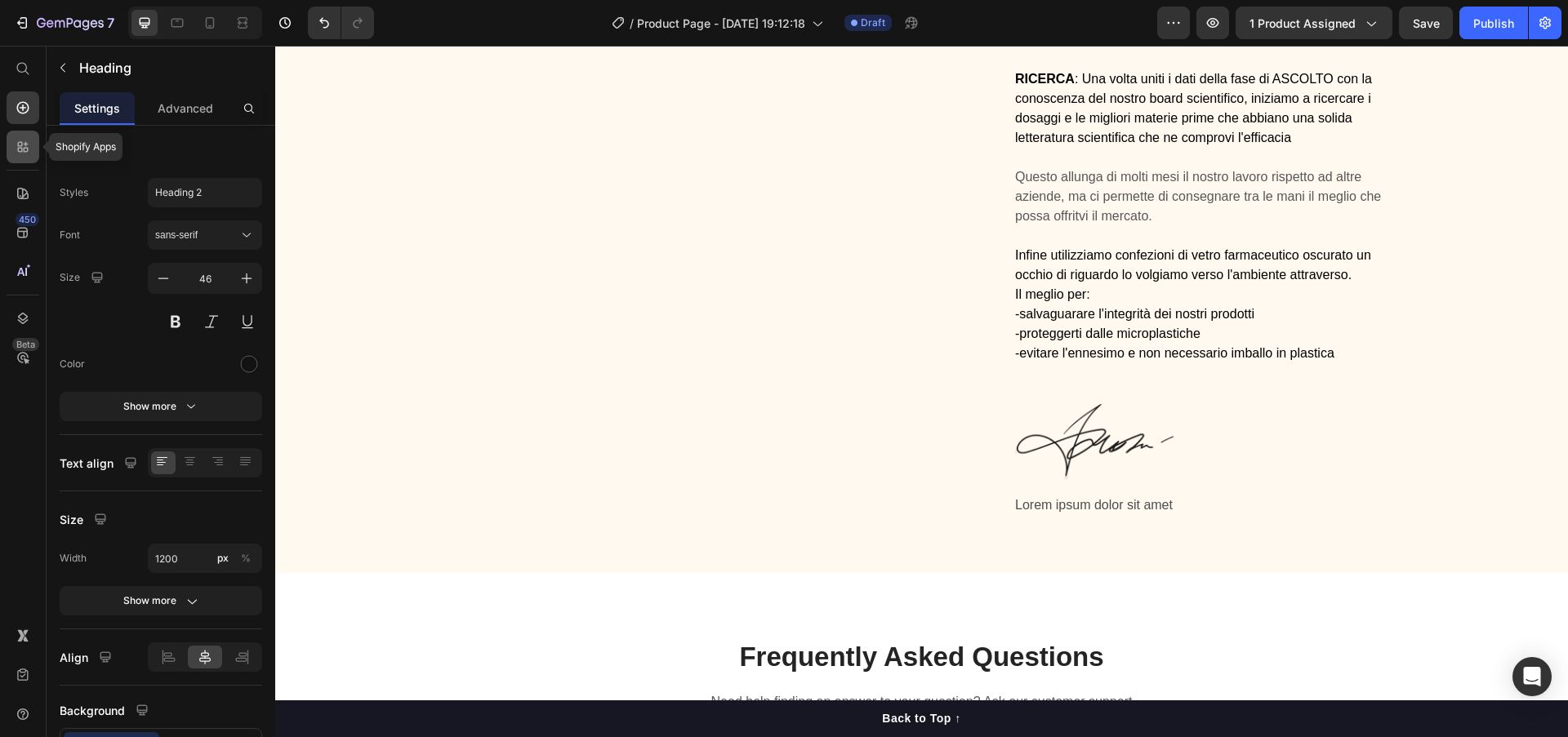 click 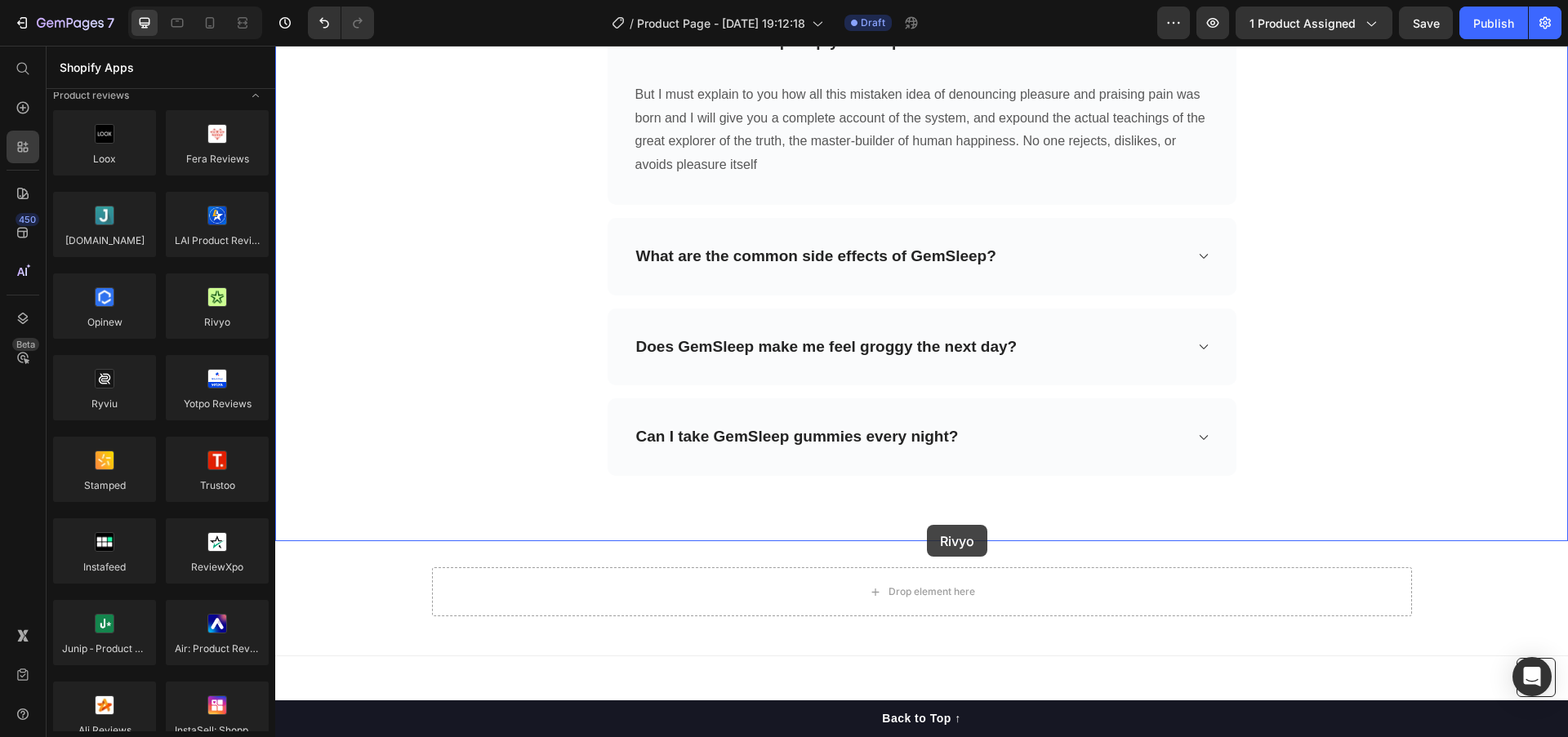 scroll, scrollTop: 12548, scrollLeft: 0, axis: vertical 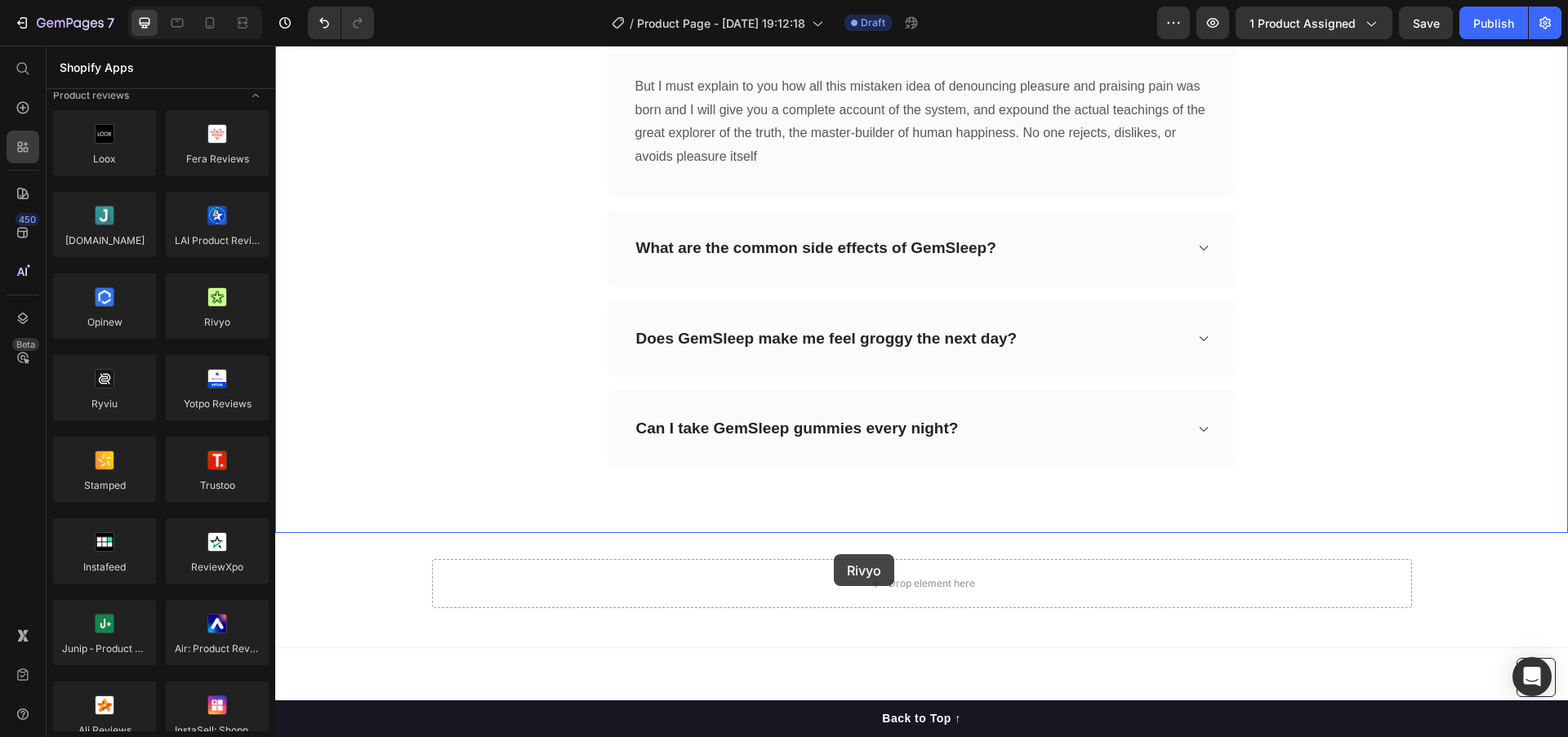 drag, startPoint x: 486, startPoint y: 334, endPoint x: 834, endPoint y: 555, distance: 412.24386 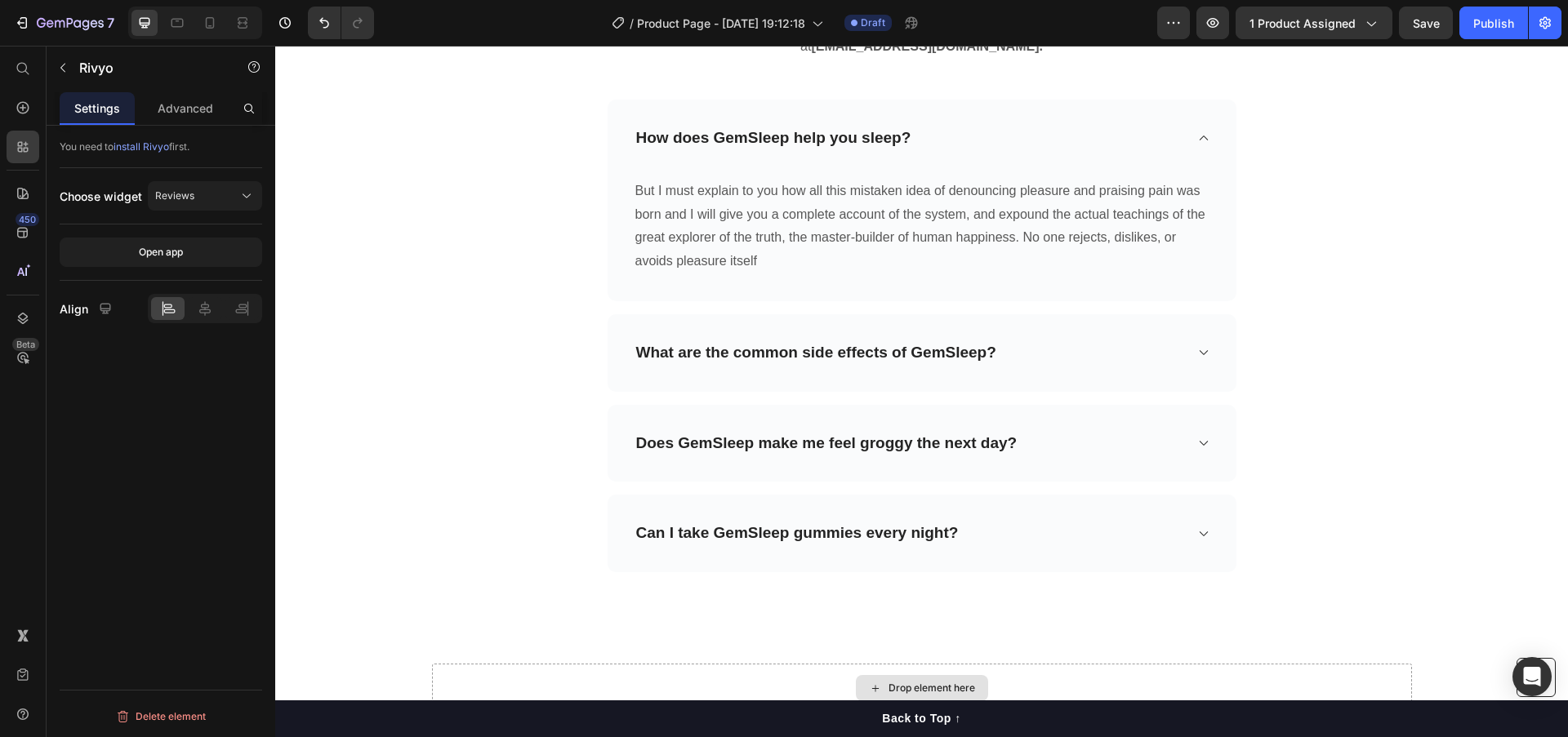 scroll, scrollTop: 12652, scrollLeft: 0, axis: vertical 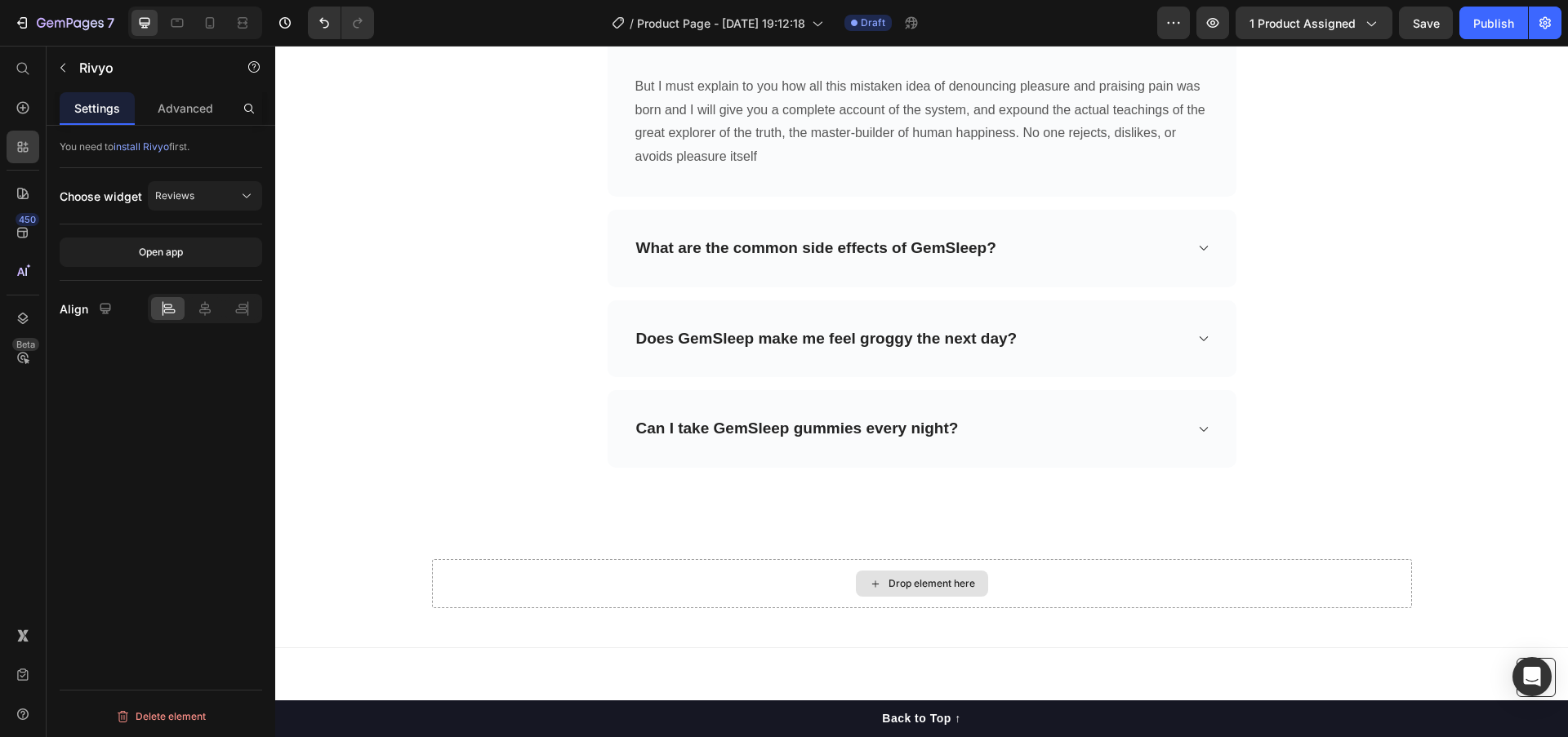 click on "Drop element here" at bounding box center (922, 584) 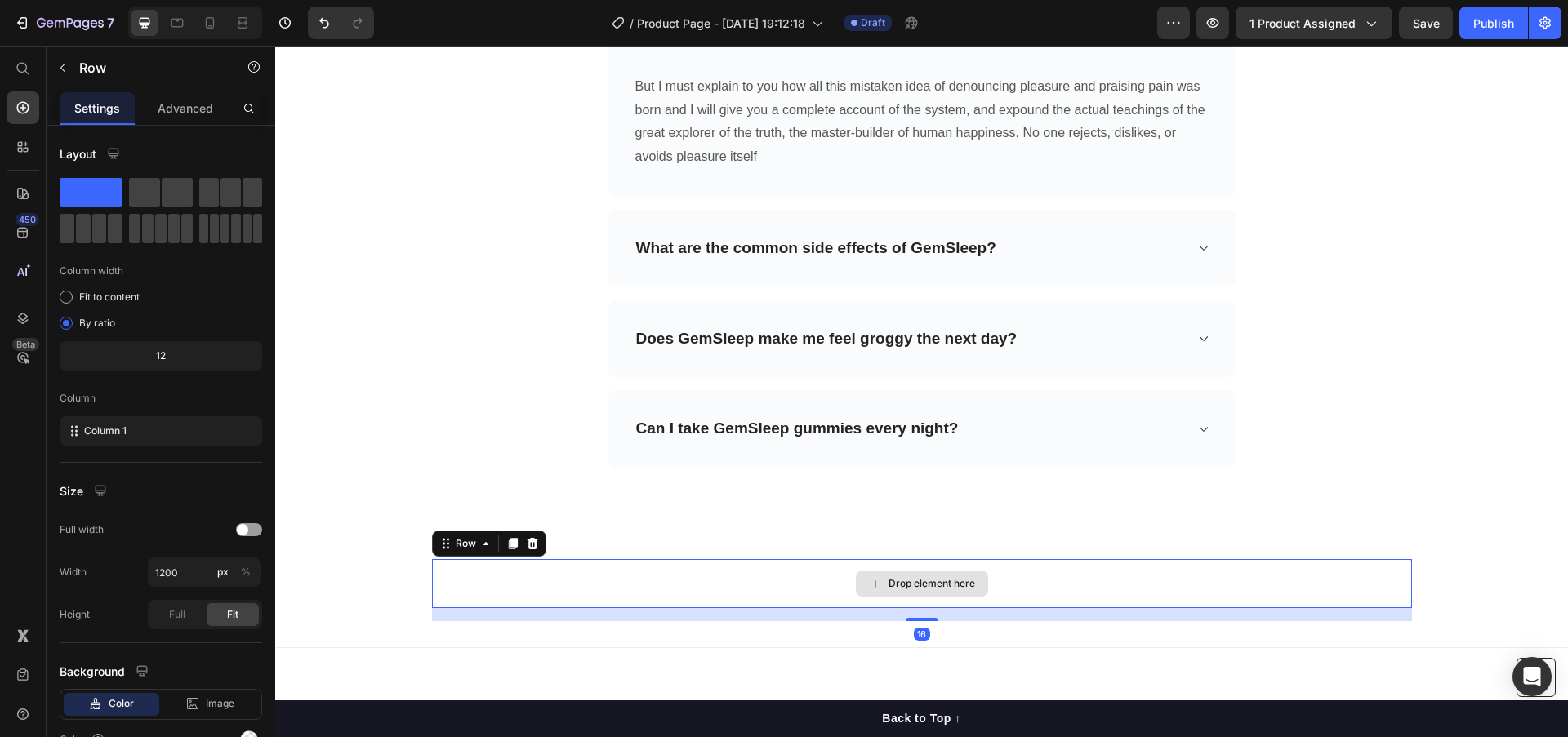 click on "Drop element here" at bounding box center (932, 584) 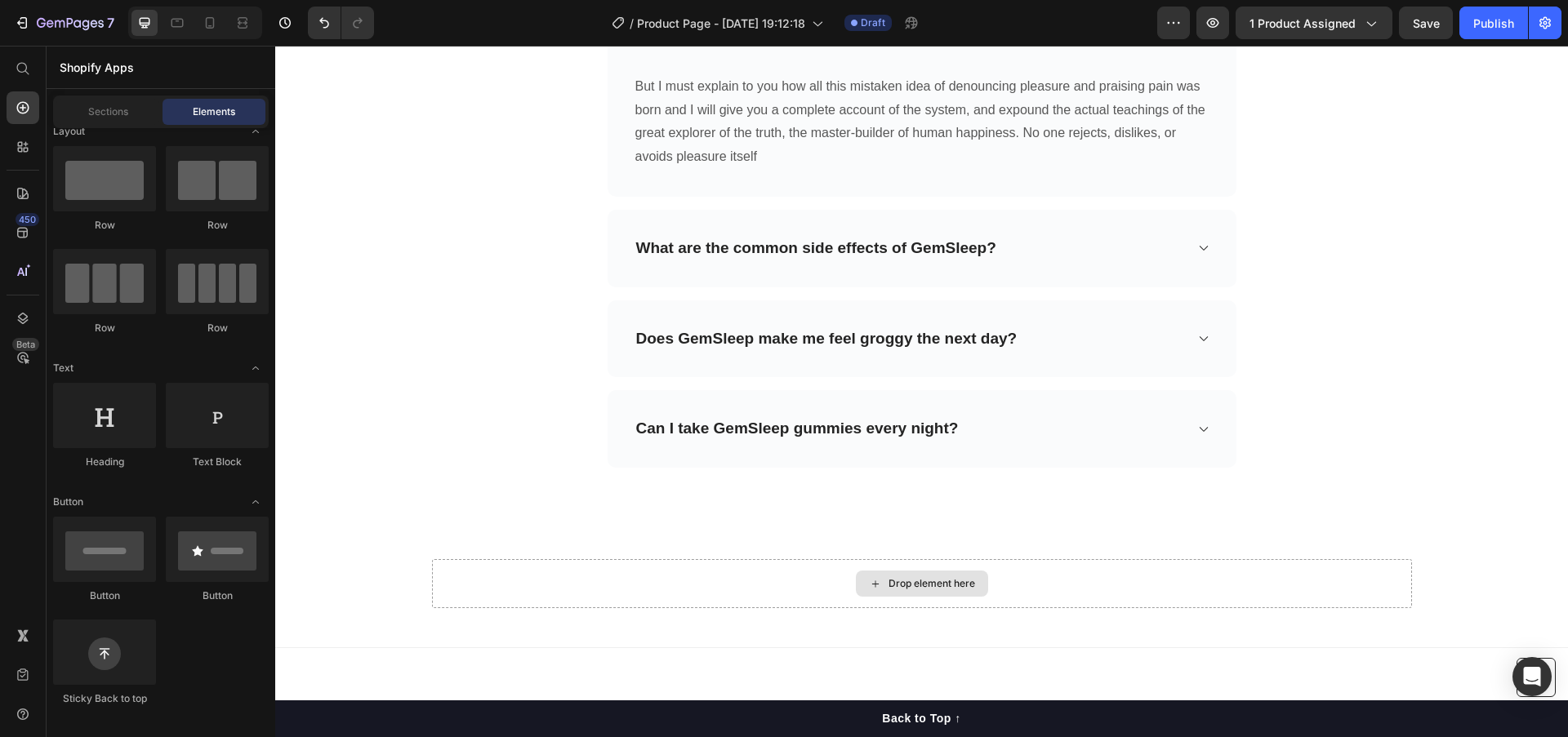 click on "Drop element here" at bounding box center [932, 584] 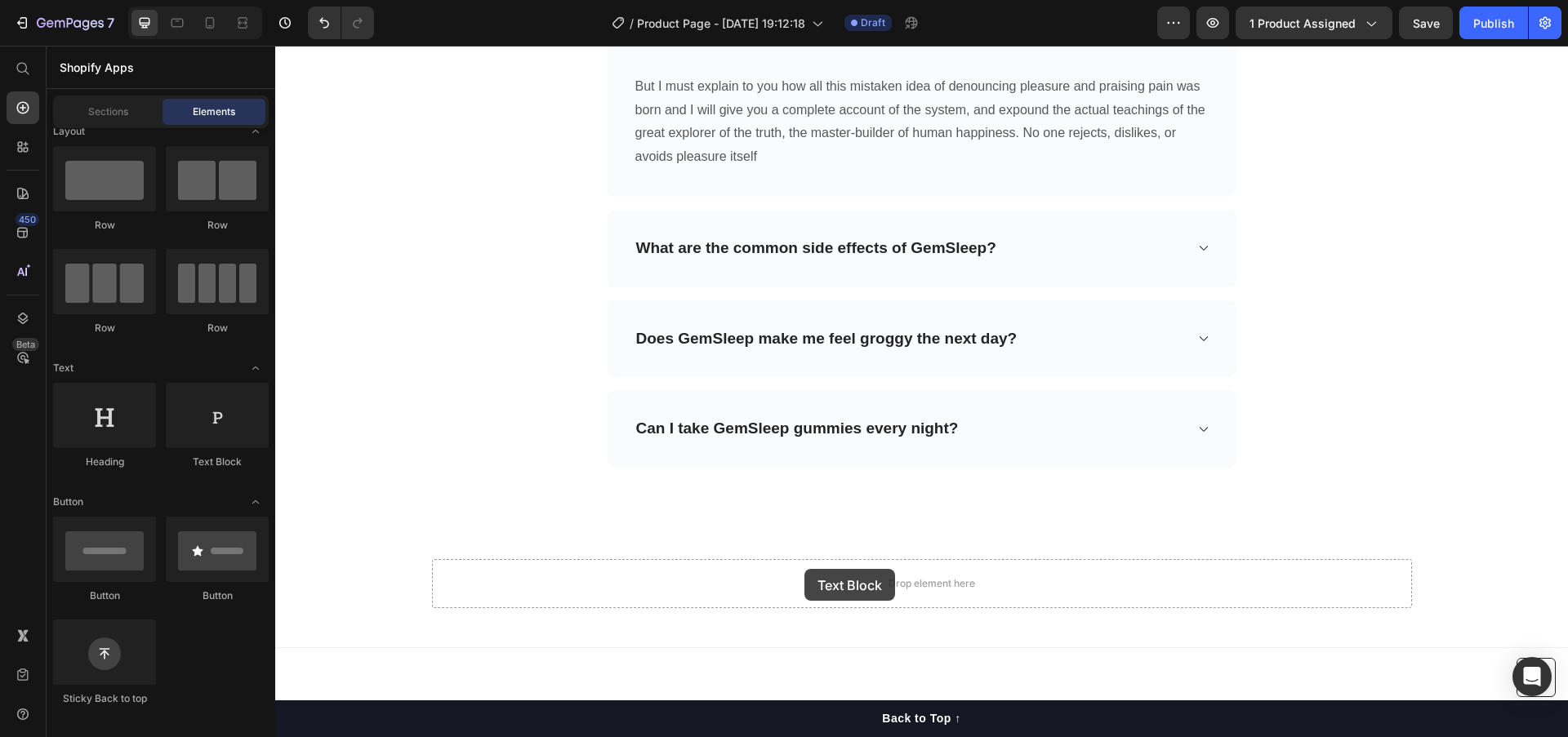 drag, startPoint x: 508, startPoint y: 464, endPoint x: 800, endPoint y: 566, distance: 309.30244 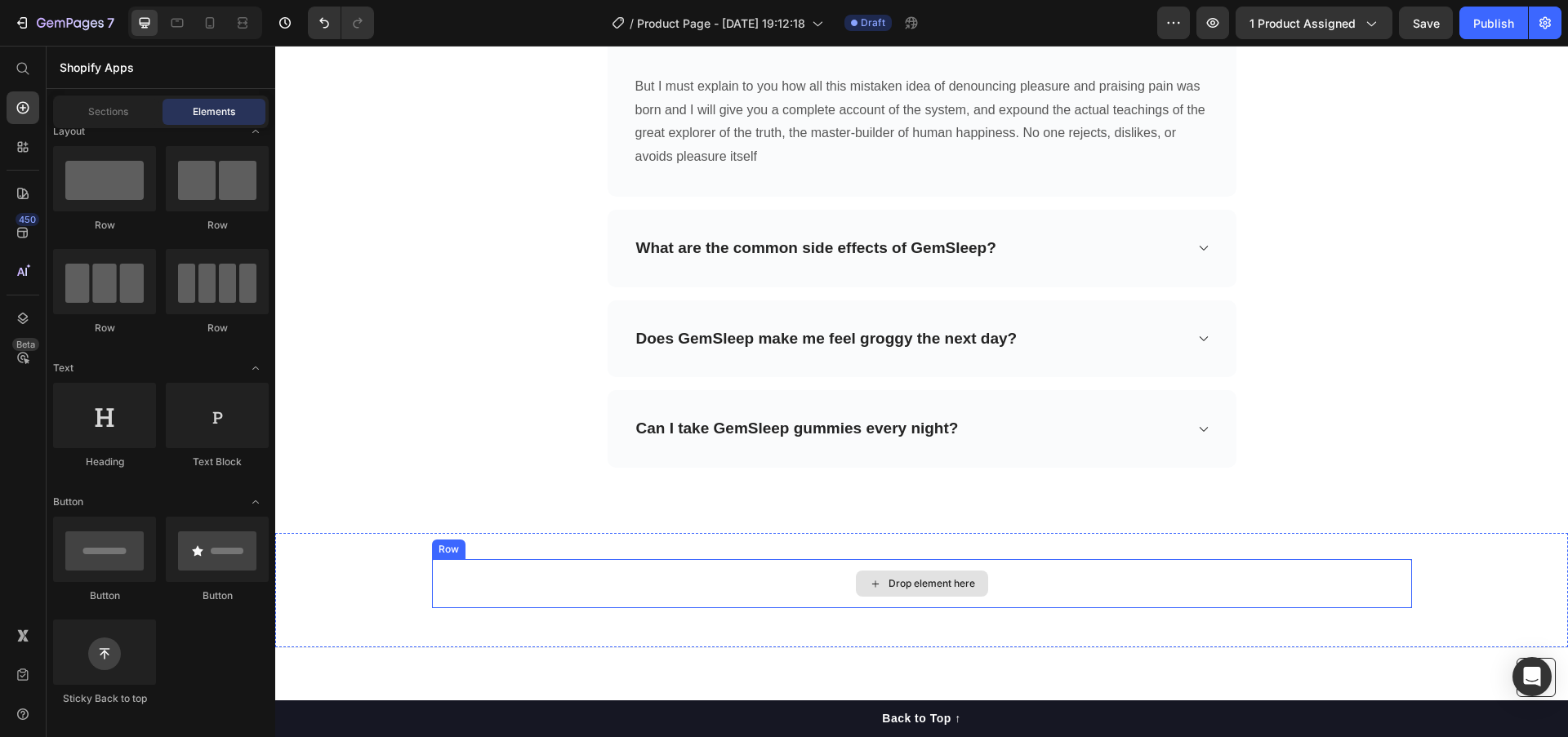 click on "Drop element here" at bounding box center (922, 584) 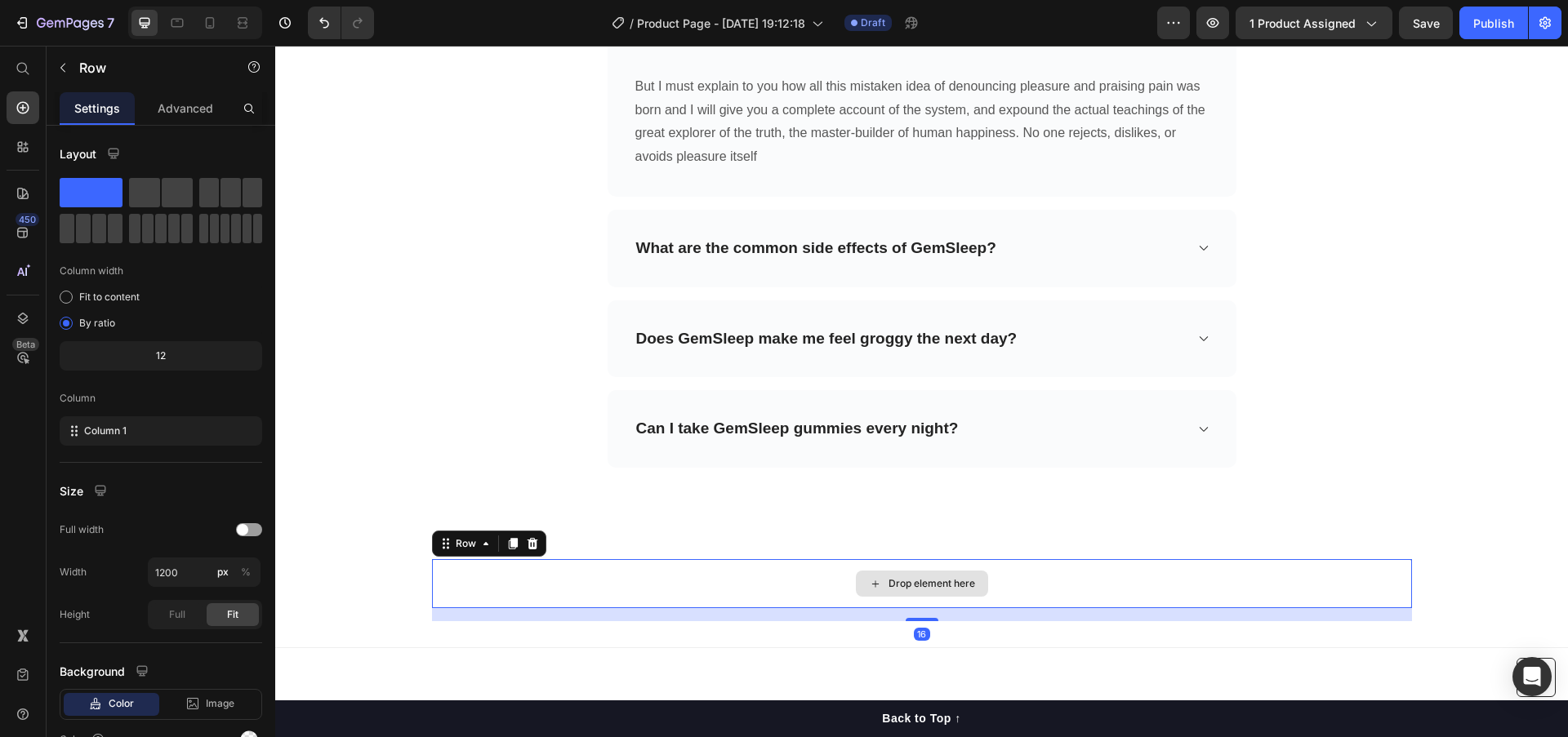 click on "Drop element here" at bounding box center [922, 584] 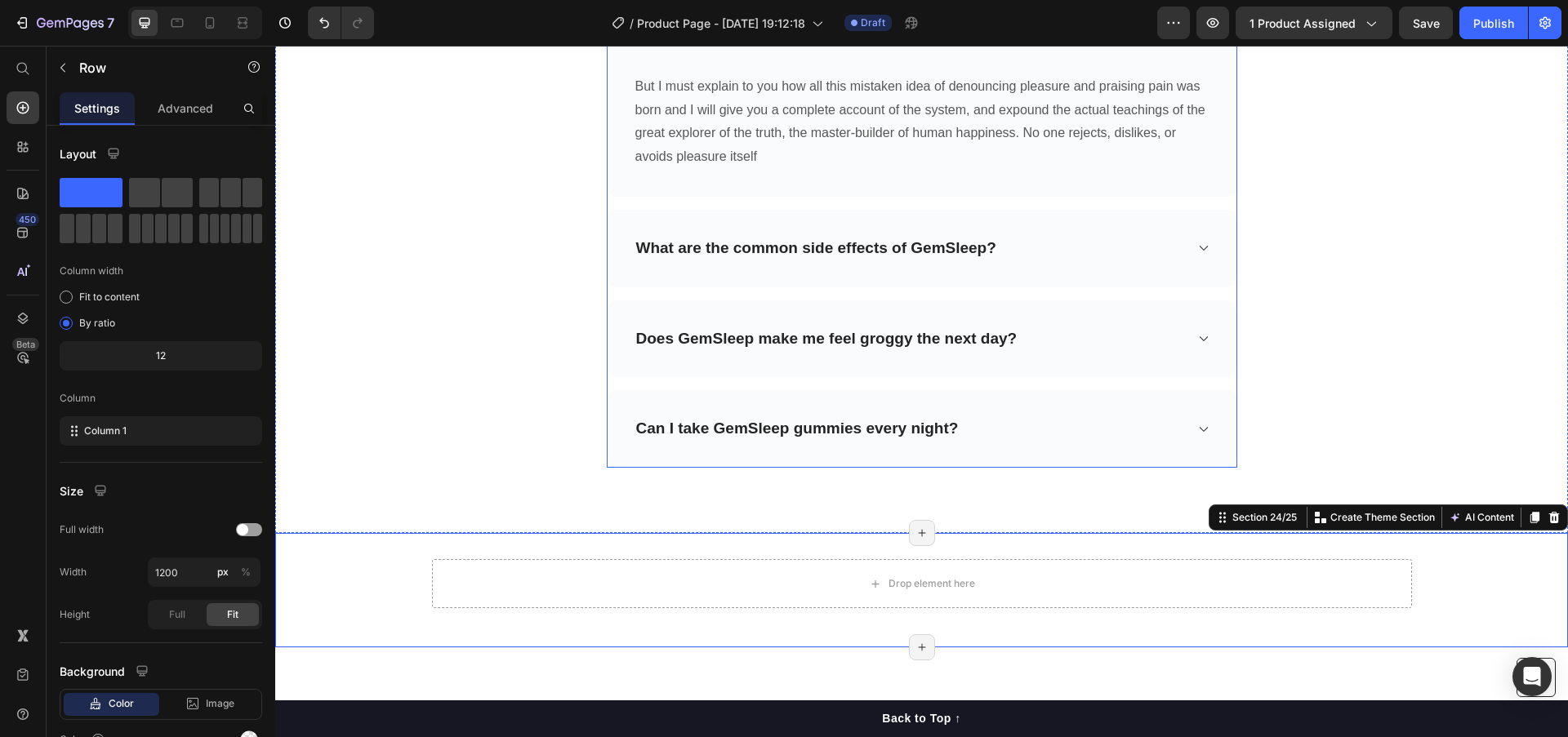 click on "Back to Top ↑ Button Section 19/25 Page has reached Shopify’s 25 section-limit Page has reached Shopify’s 25 section-limit Image Image Row Lorem ipsum Text Block Chi siamo Heading Temptation Health Care nasce da una sensazione precisa. Quella che provi quando cerchi un integratore per risolvere un problema reale, e ti ritrovi davanti a prodotti tutti uguali, pieni di promesse vaghe, ingredienti generici e zero risultati. Siamo Monica e Mattia. e sì:  è successo anche a noi. Ci siamo sentiti poco ascoltati, poco capiti.   Come se il malessere – fisico o mentale – non fosse mai preso sul serio davvero. Così abbiamo deciso di fare le cose diversamente. Temptation Health Care nasce con l'idea di tracciare una nuova rotta nel maremagnum degli integratori alimentari.   Ogni nostro prodotto non si limita a tamponare un sintomo, ma ha la mission di trattare i bisogni realti delle persone, anche quelli più trascurati.     ASCOLTO   RICERCA     Il meglio per:  -proteggerti dalle microplastiche" at bounding box center [921, -5900] 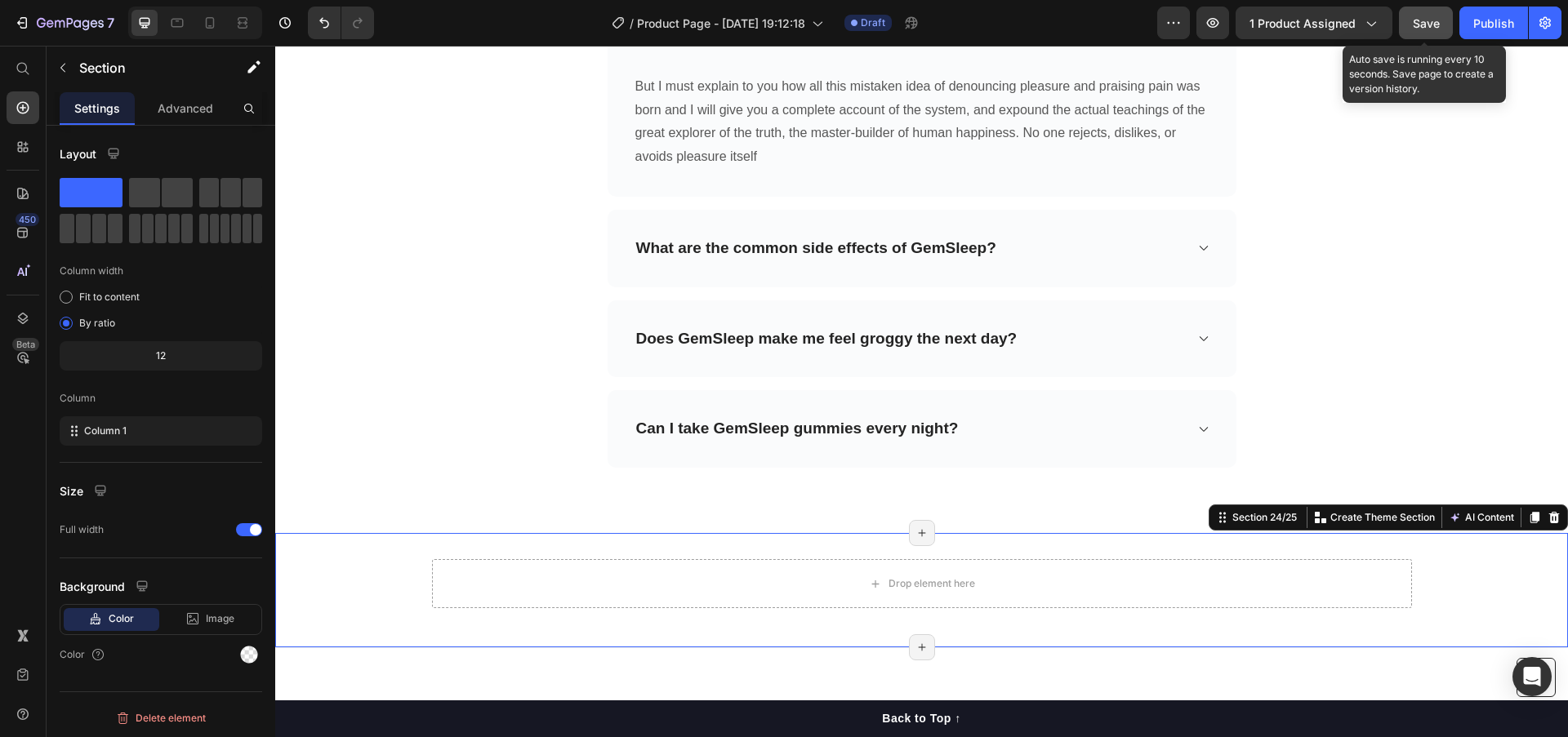 click on "Save" at bounding box center [1426, 23] 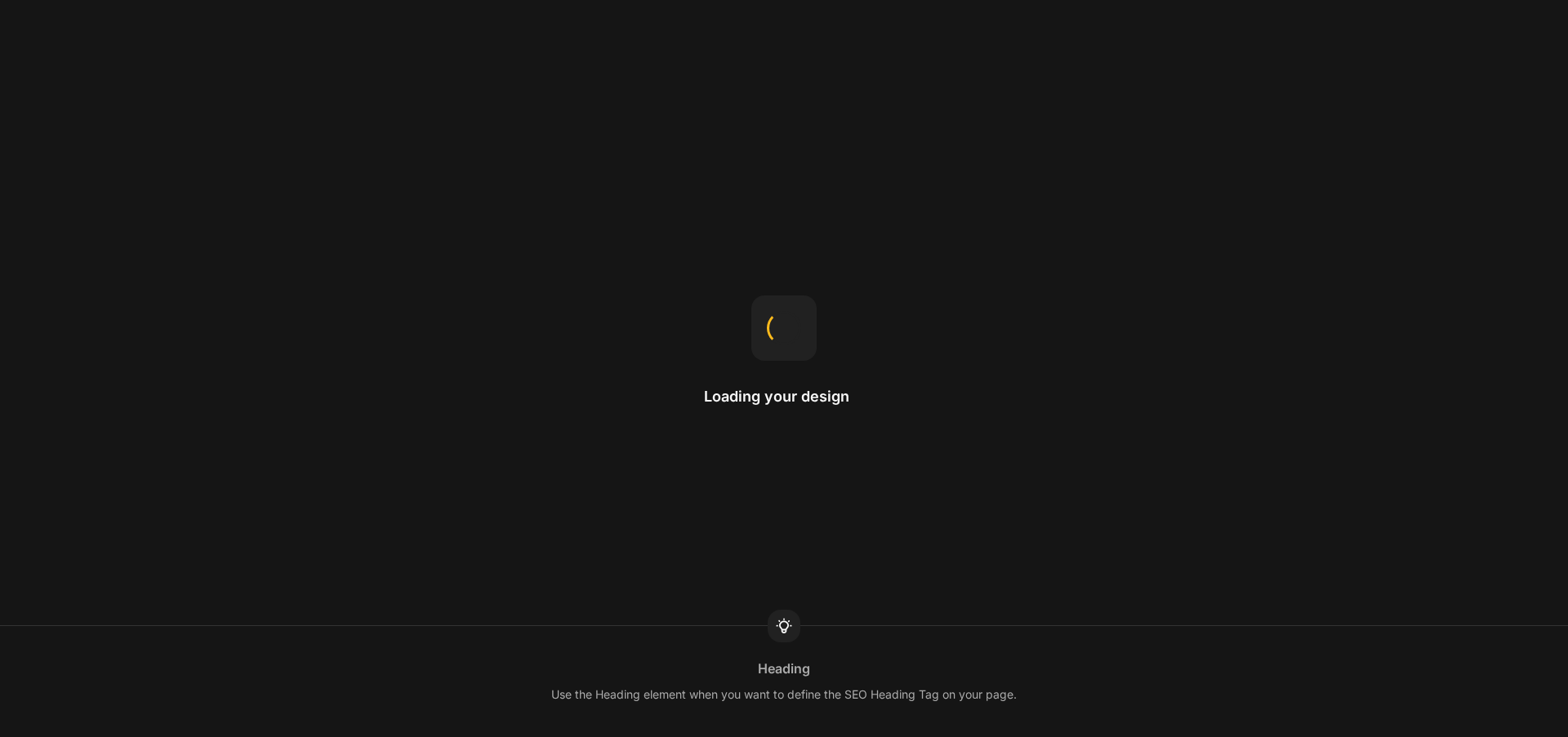 scroll, scrollTop: 0, scrollLeft: 0, axis: both 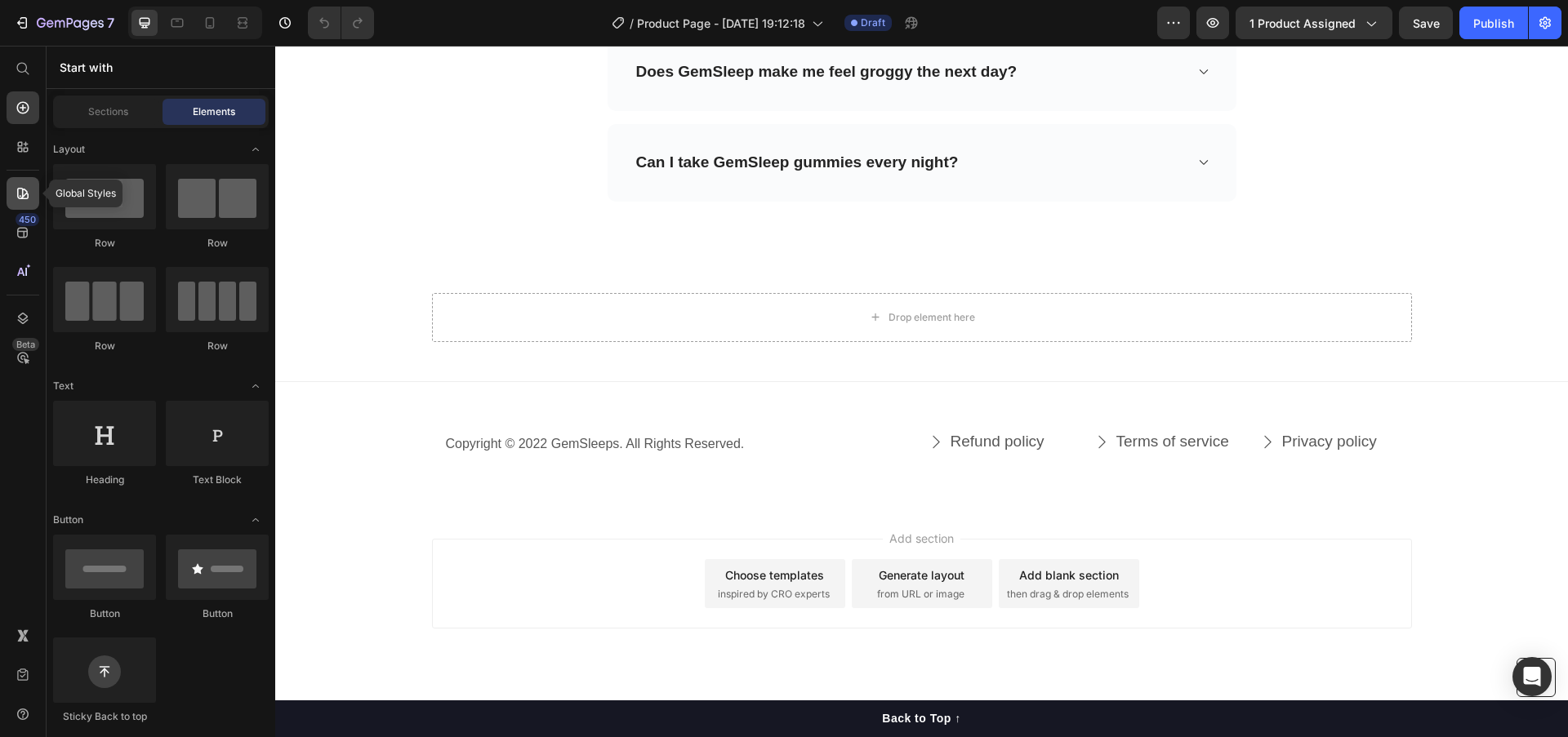 click 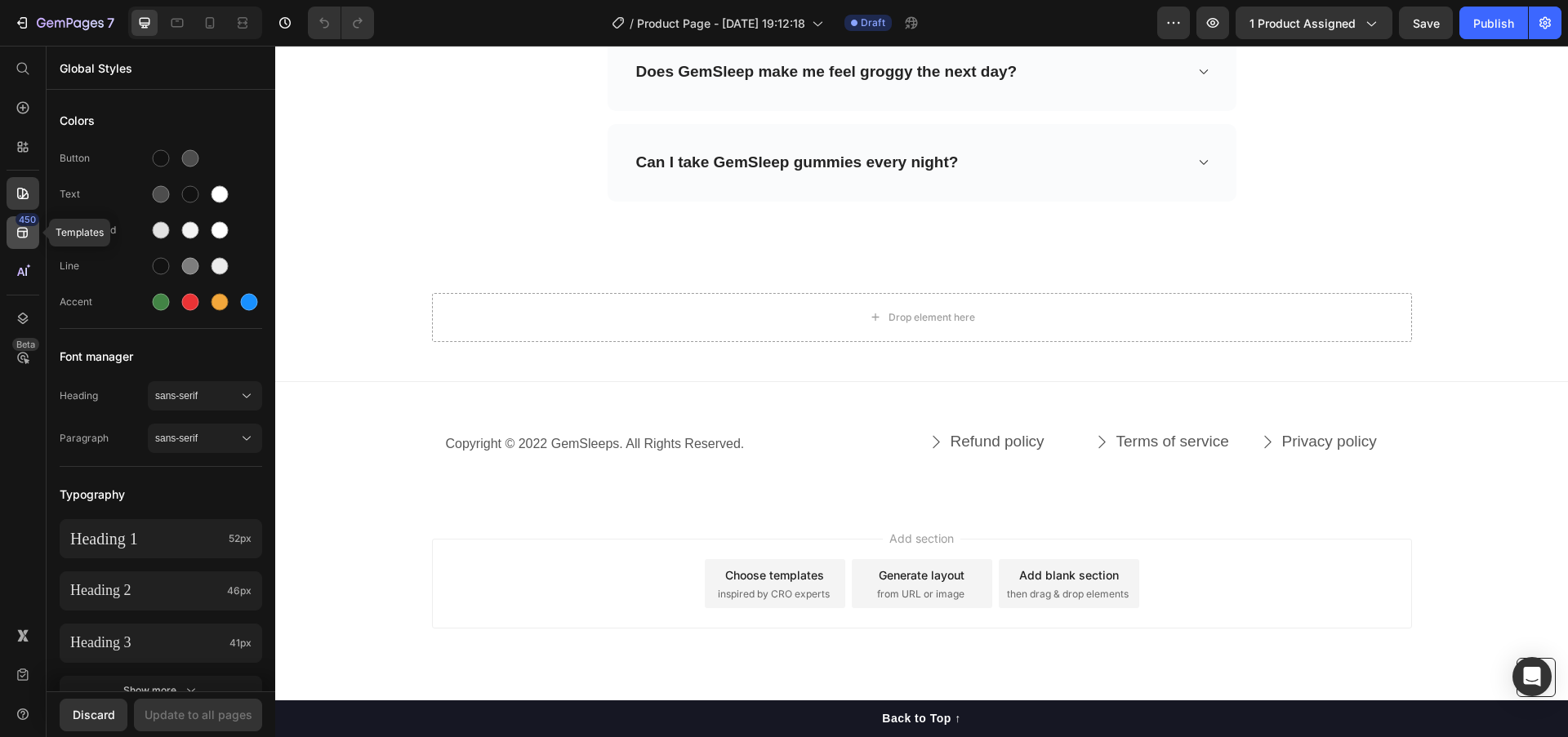 click on "450" 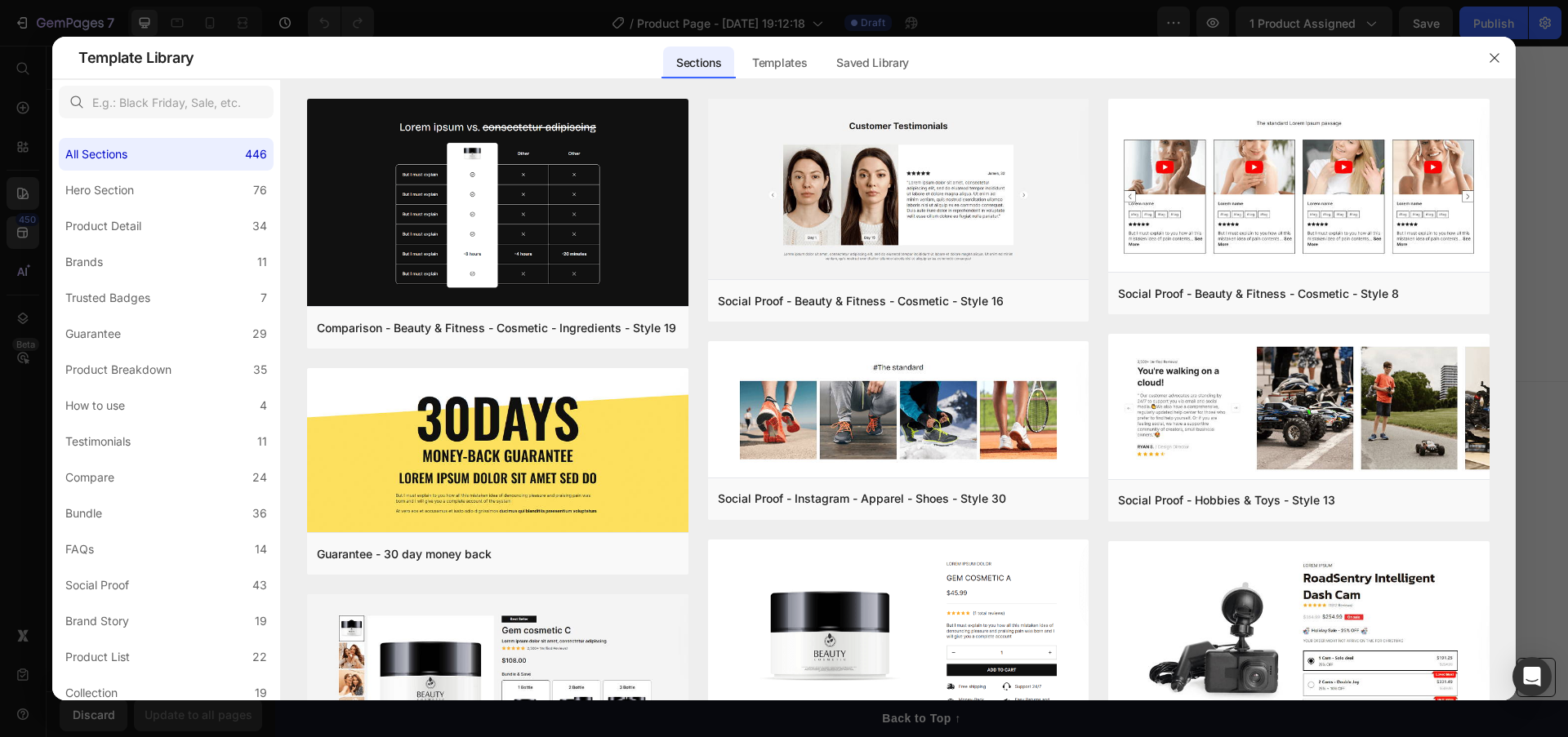 click at bounding box center (784, 368) 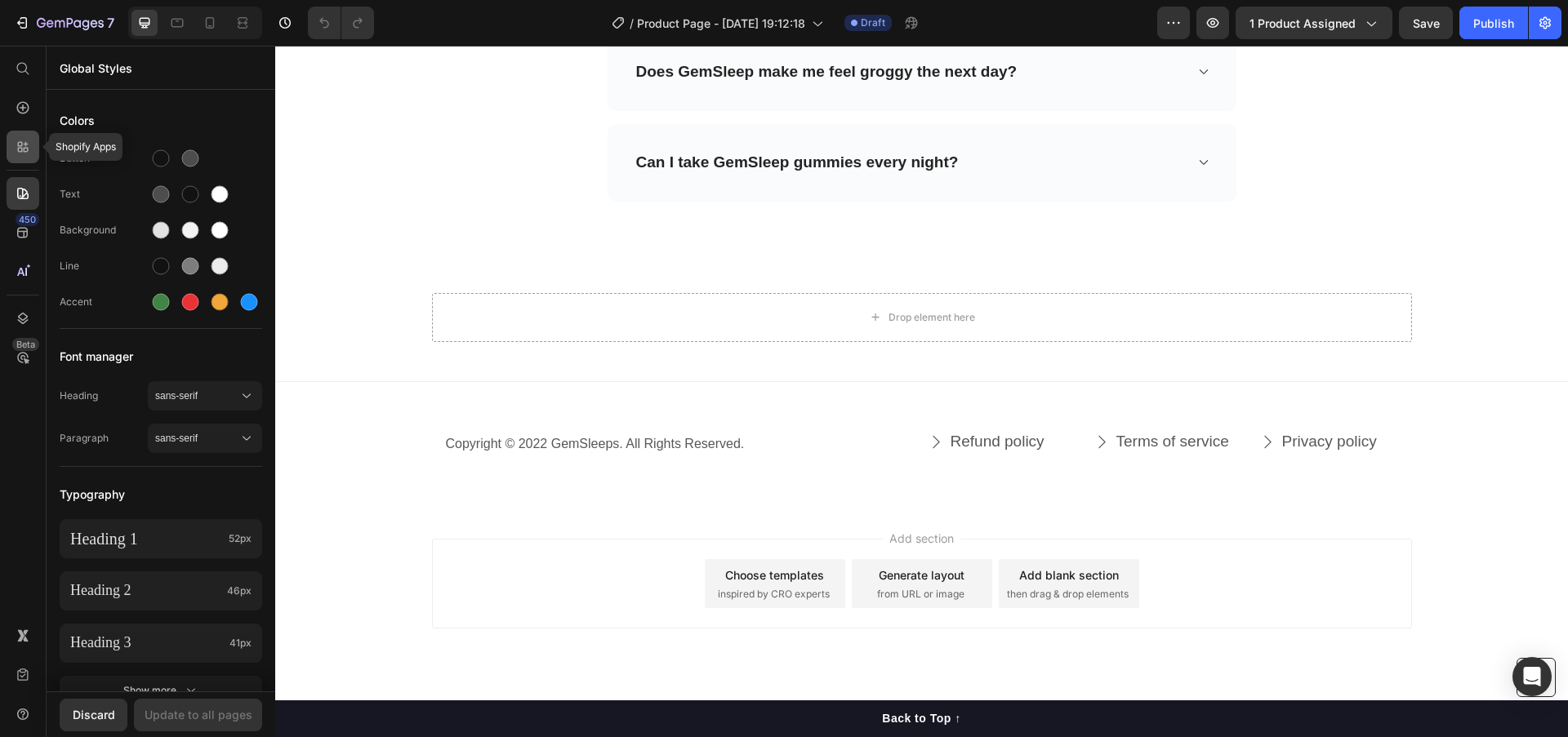 click 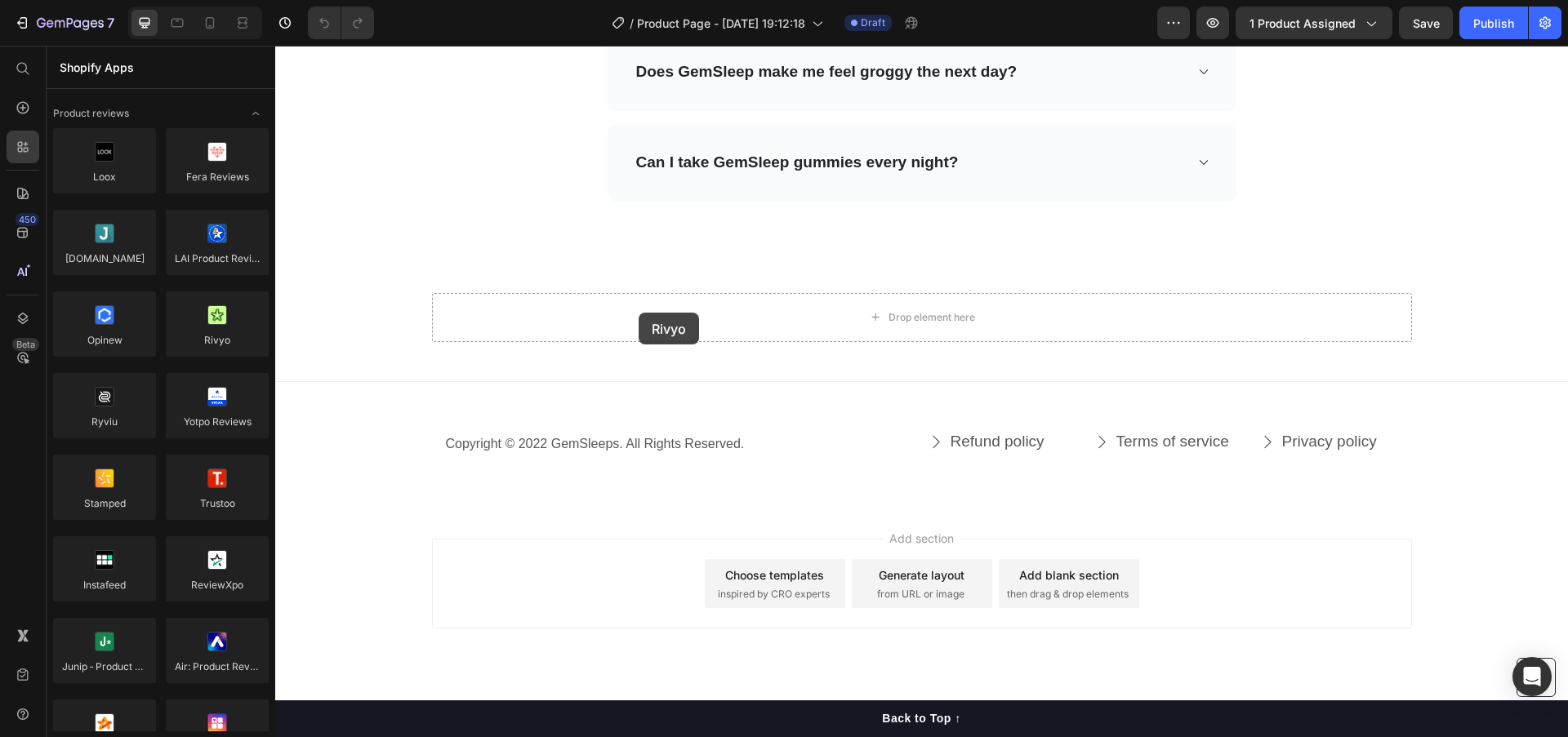 drag, startPoint x: 495, startPoint y: 362, endPoint x: 638, endPoint y: 312, distance: 151.4893 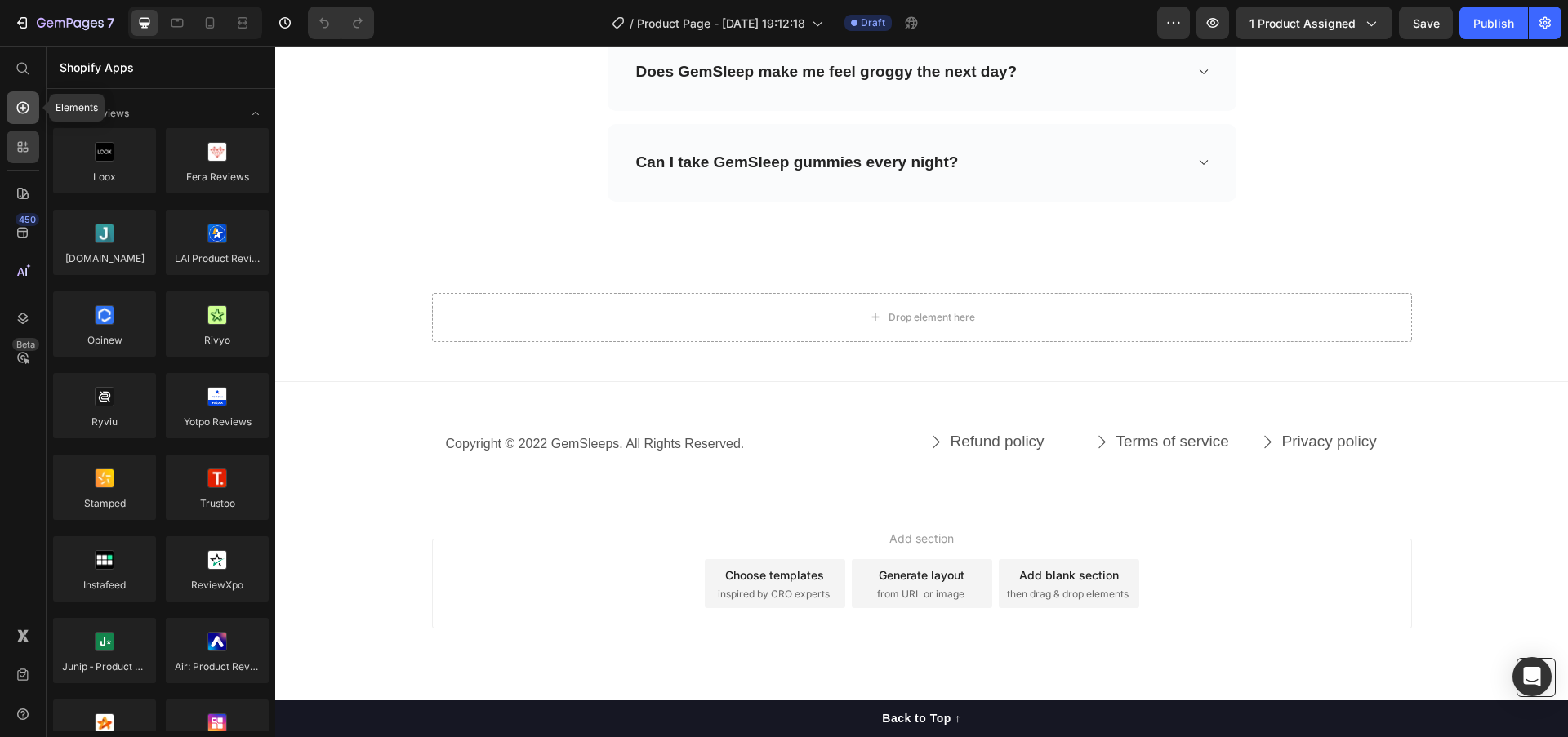 click 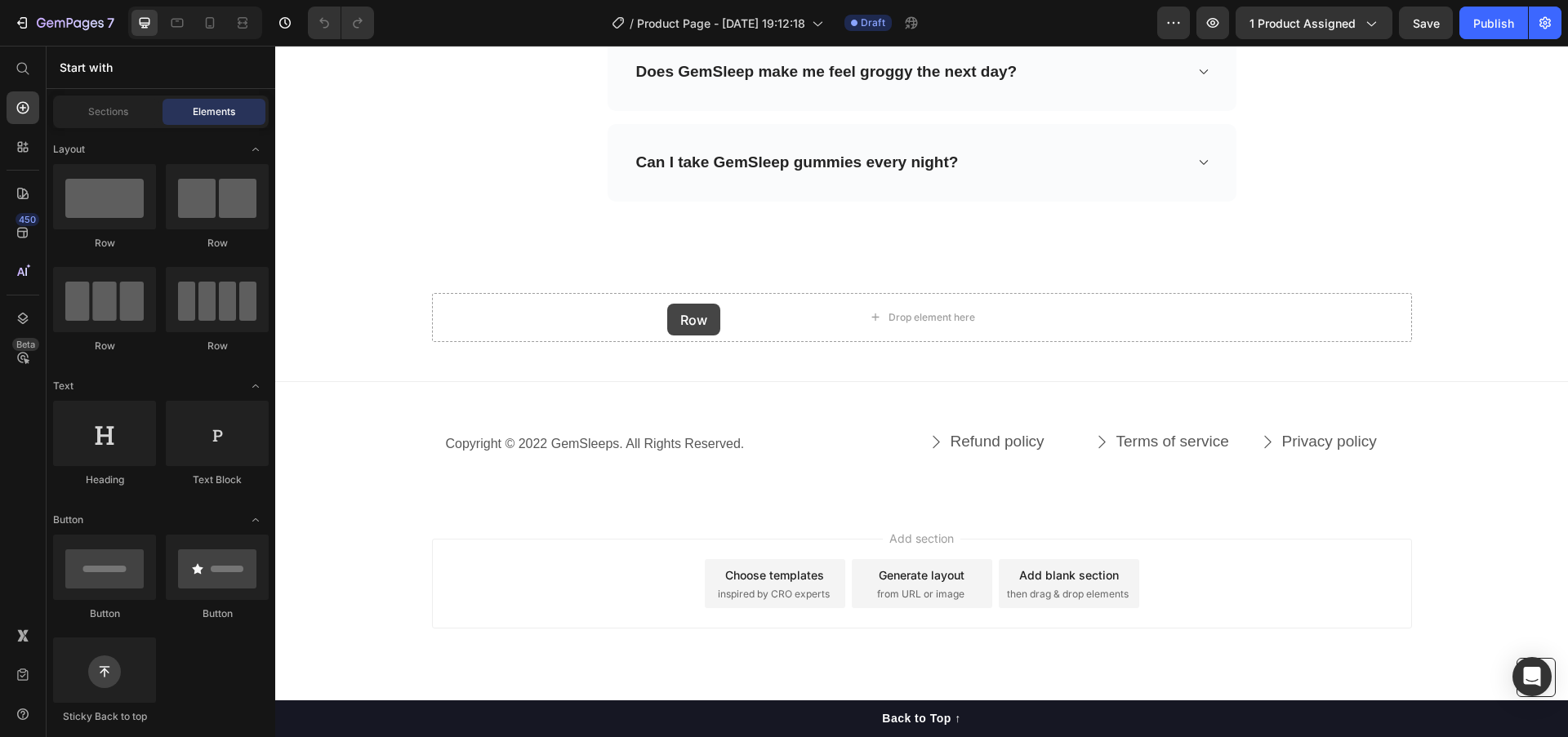 drag, startPoint x: 390, startPoint y: 246, endPoint x: 645, endPoint y: 295, distance: 259.6652 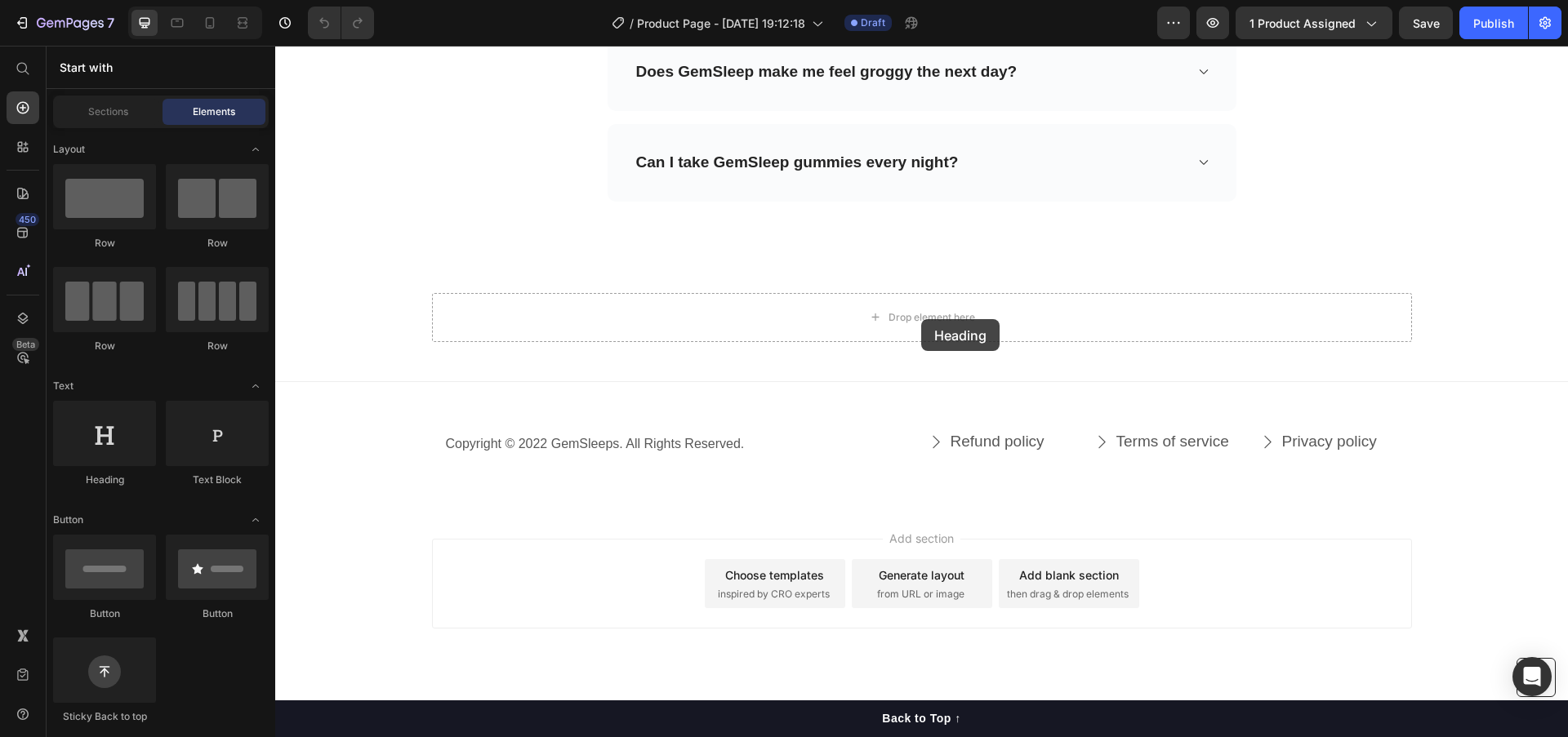 drag, startPoint x: 359, startPoint y: 484, endPoint x: 912, endPoint y: 307, distance: 580.6359 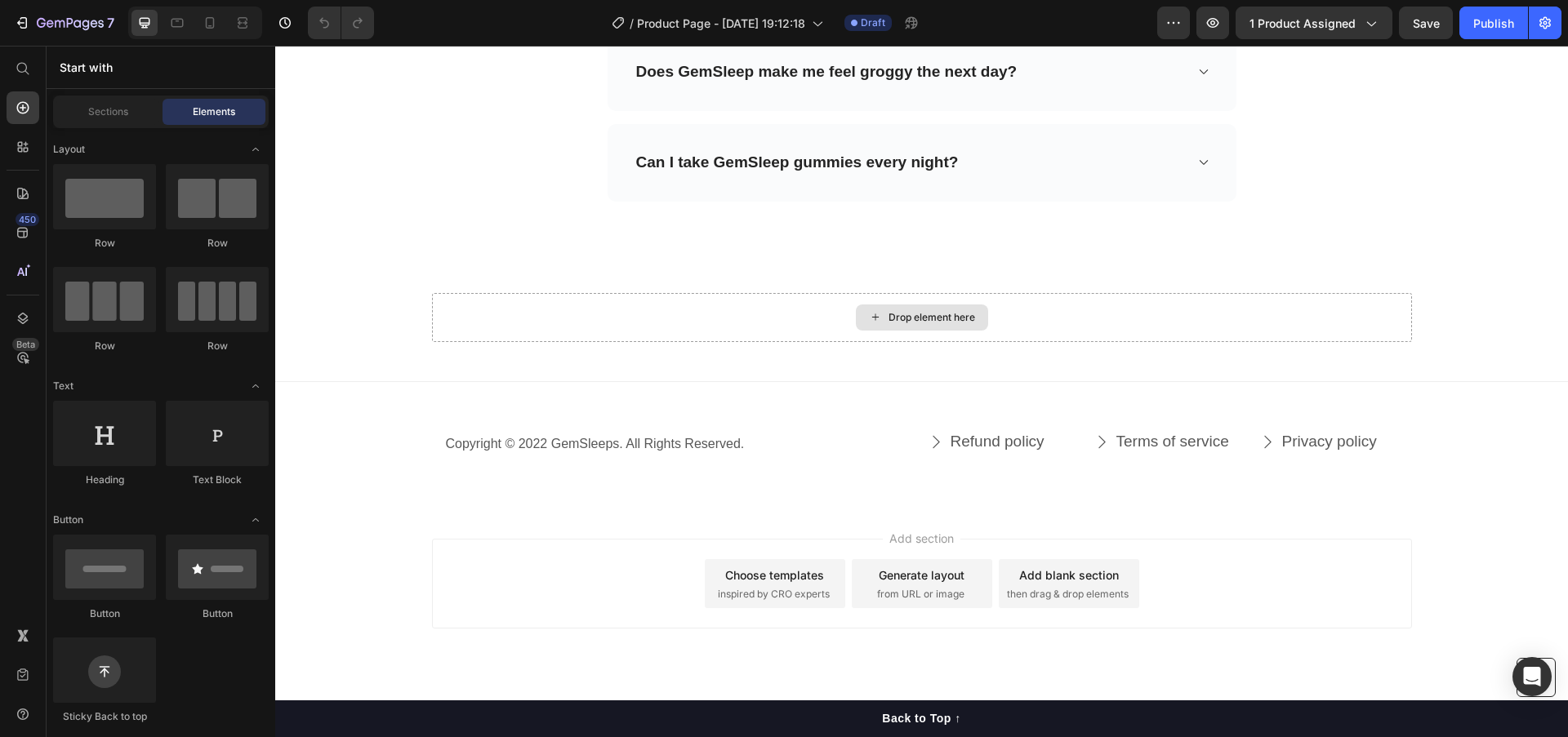 click on "Drop element here" at bounding box center [932, 317] 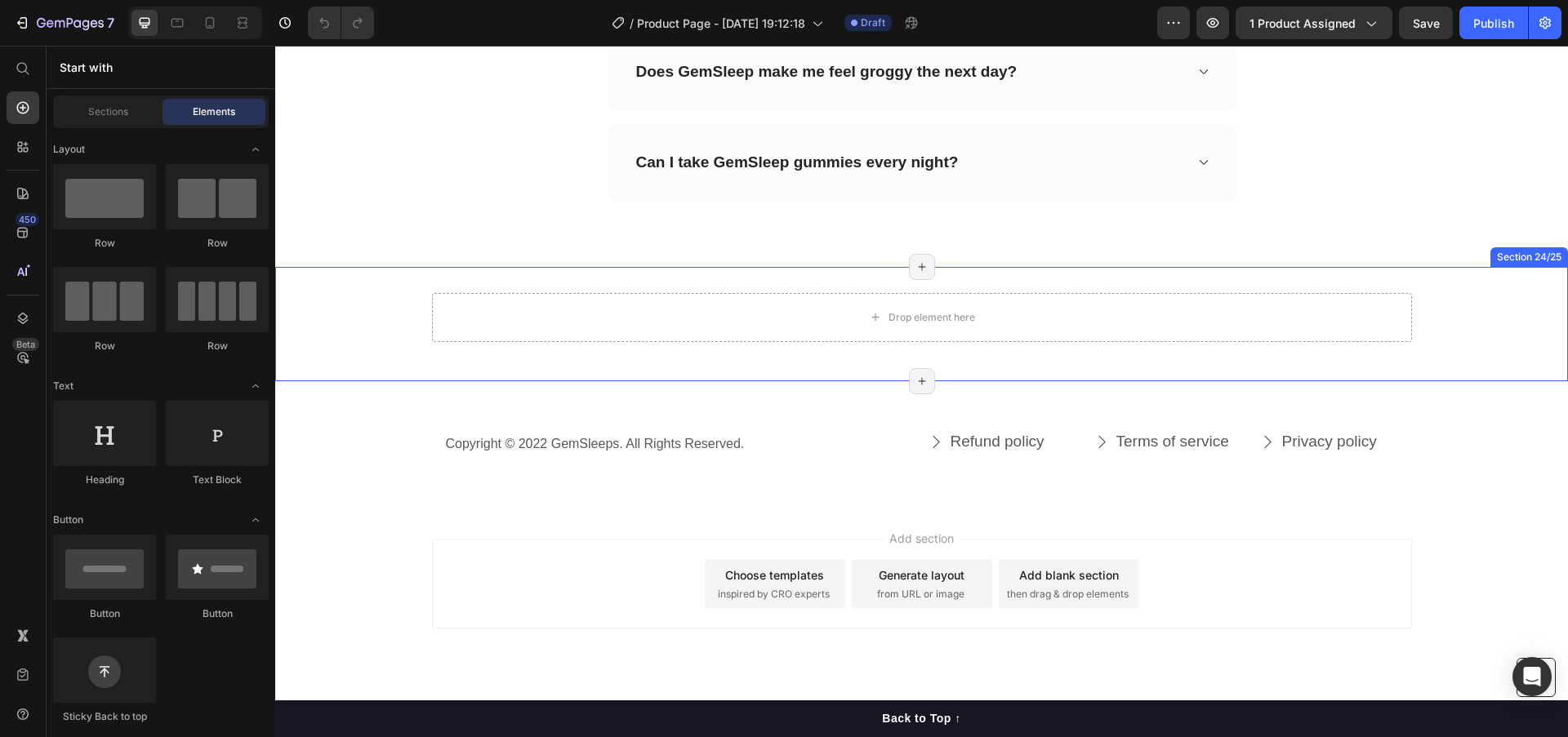 click on "Drop element here Row Section 24/25 Page has reached Shopify’s 25 section-limit Page has reached Shopify’s 25 section-limit" at bounding box center (921, 324) 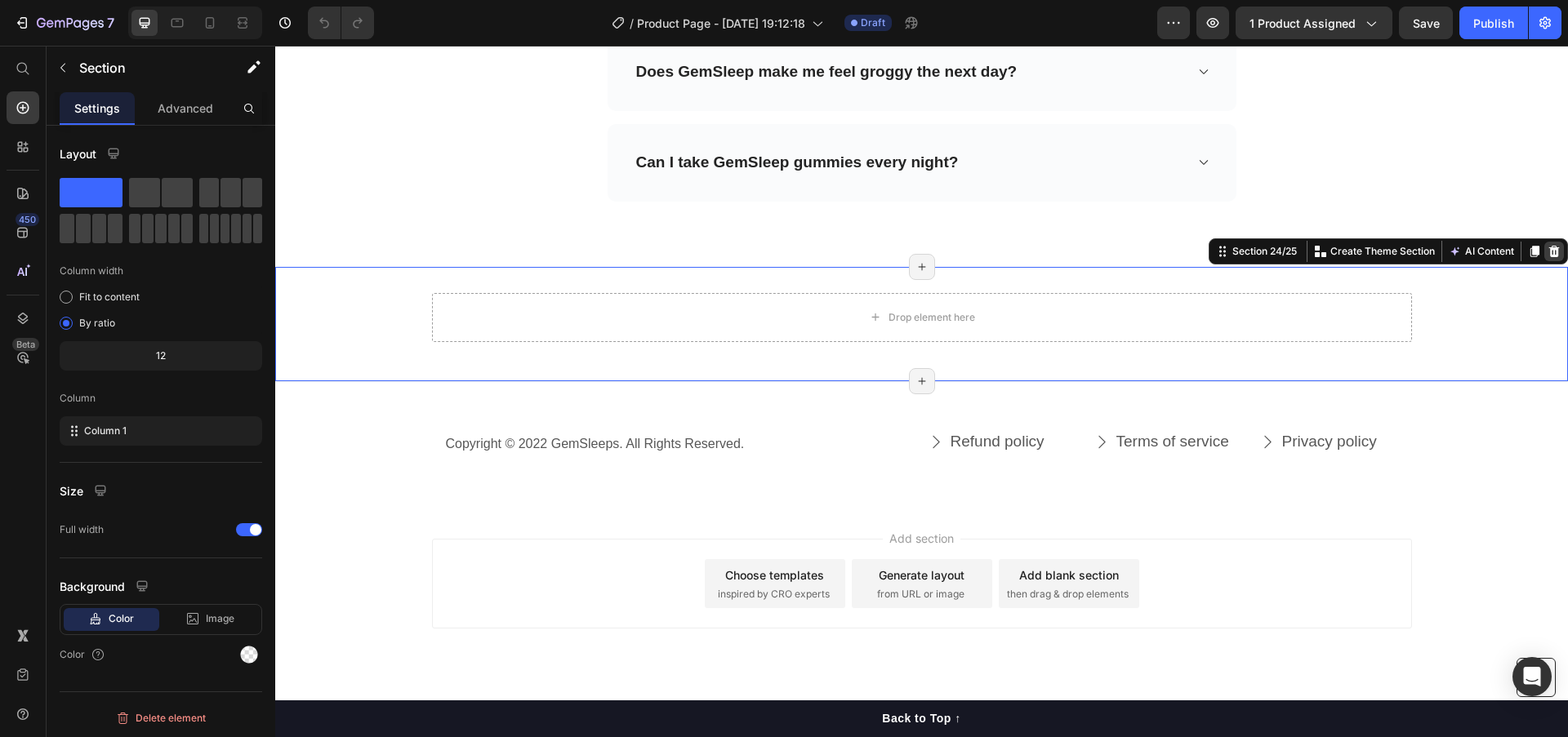 click 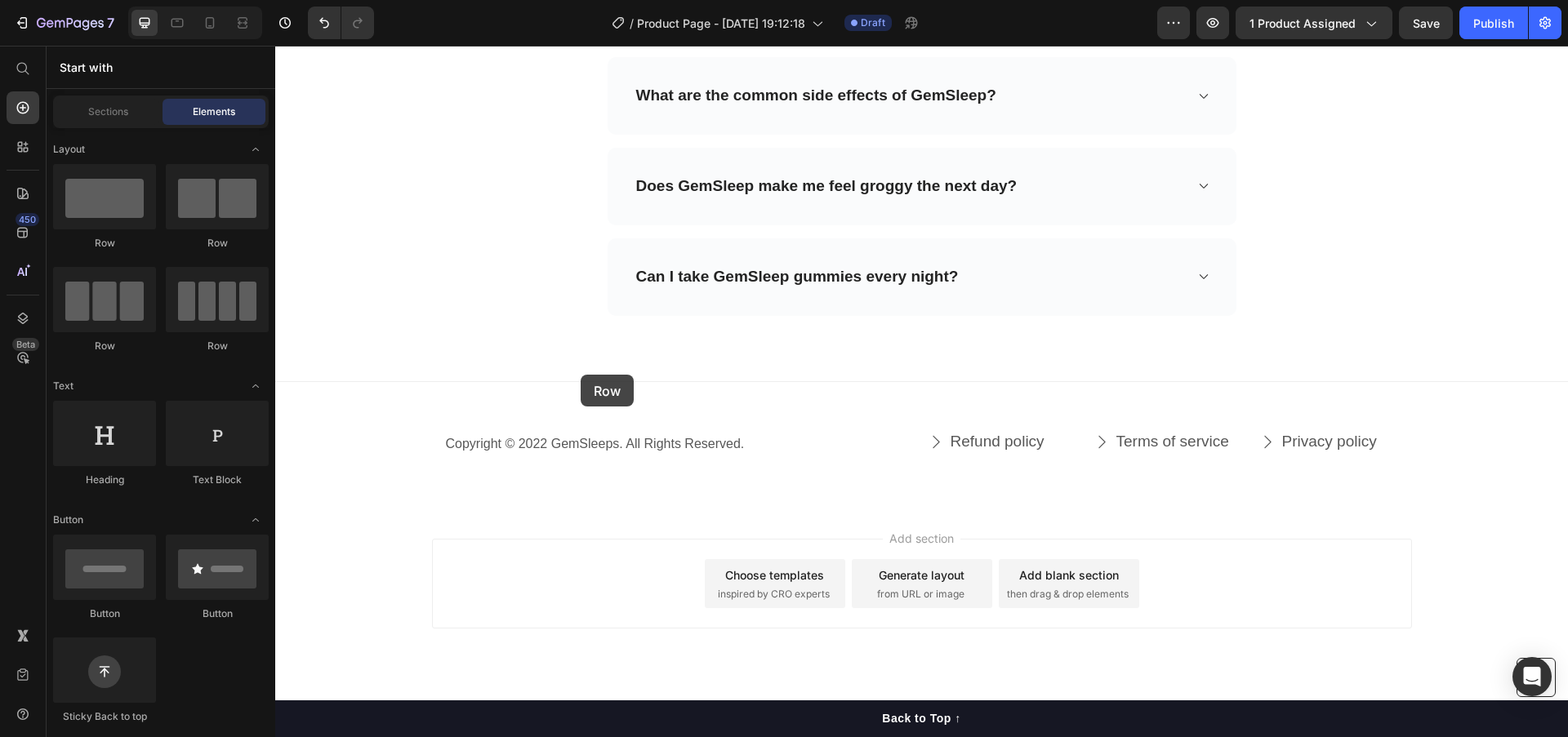 drag, startPoint x: 382, startPoint y: 270, endPoint x: 581, endPoint y: 375, distance: 225.0022 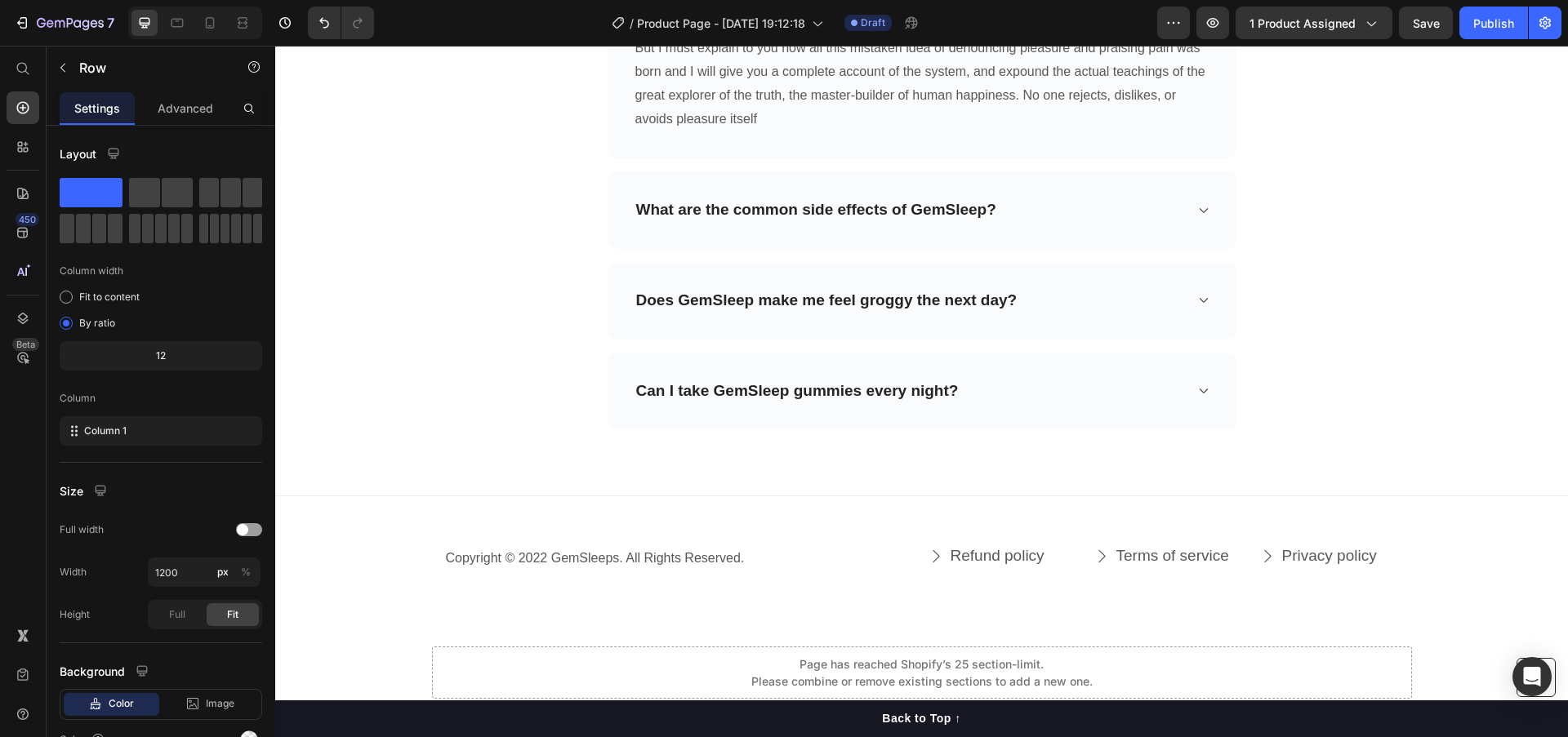 scroll, scrollTop: 12781, scrollLeft: 0, axis: vertical 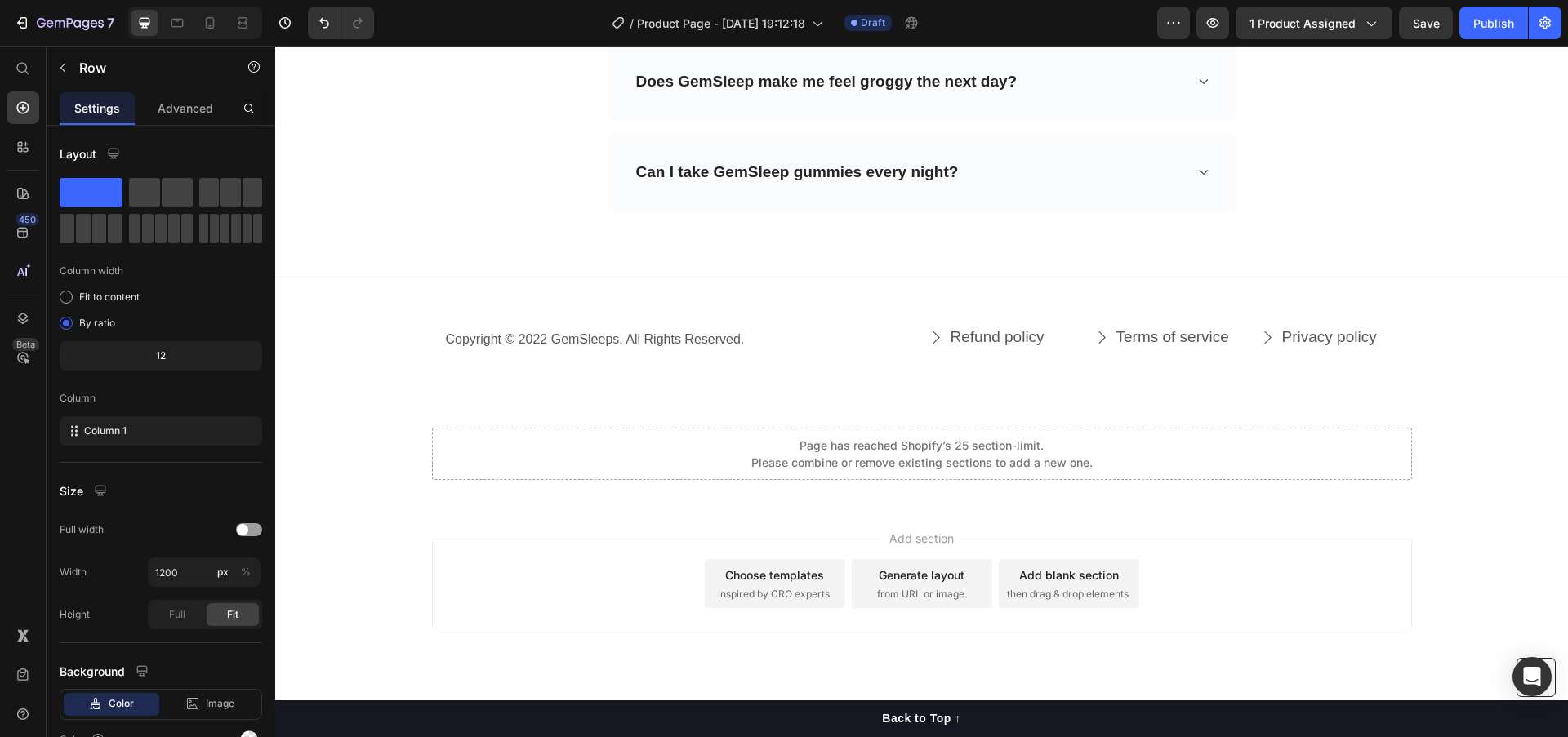 click on "Page has reached Shopify’s 25 section-limit.
Please combine or remove existing sections to add a new one." at bounding box center [922, 454] 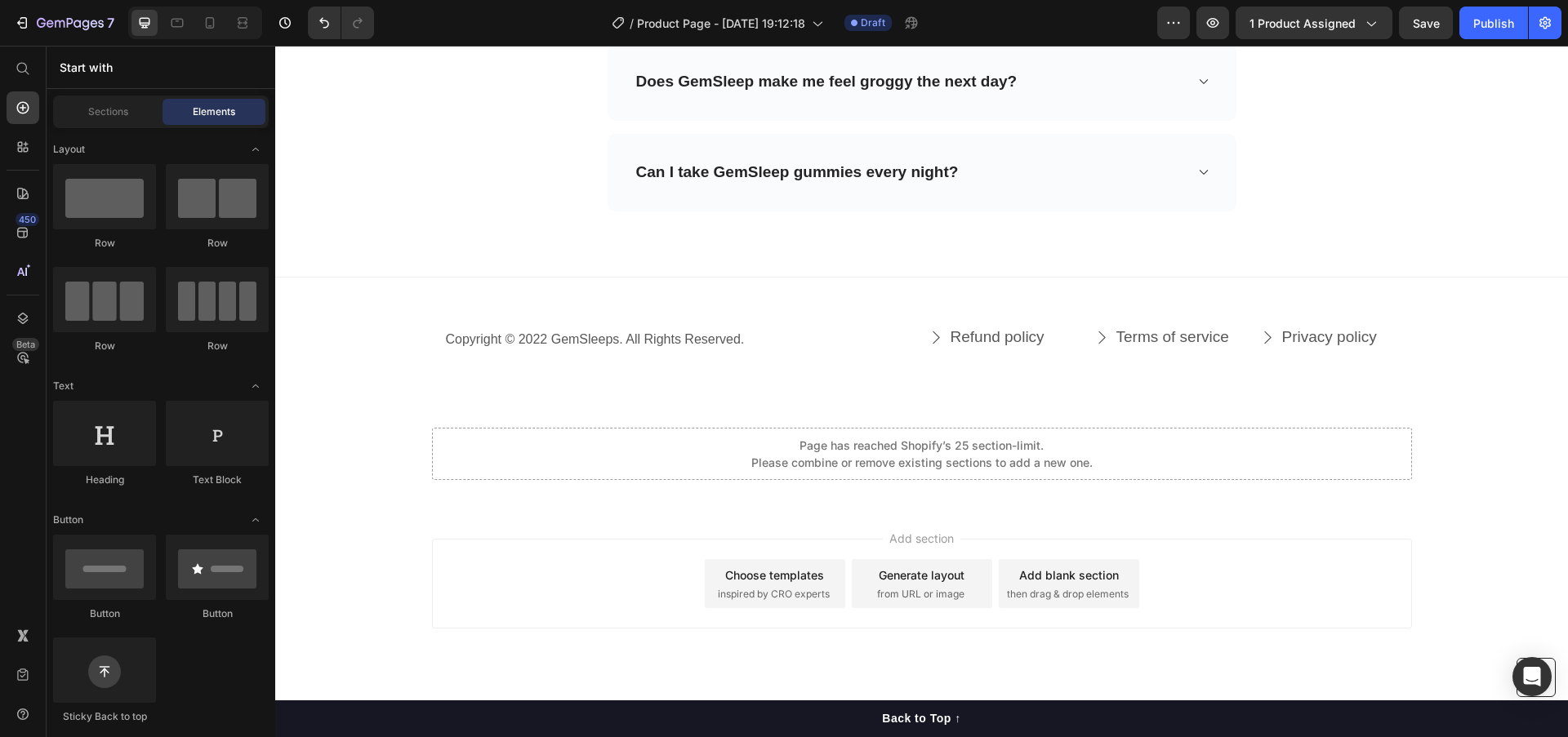 click on "Page has reached Shopify’s 25 section-limit.
Please combine or remove existing sections to add a new one." at bounding box center [922, 454] 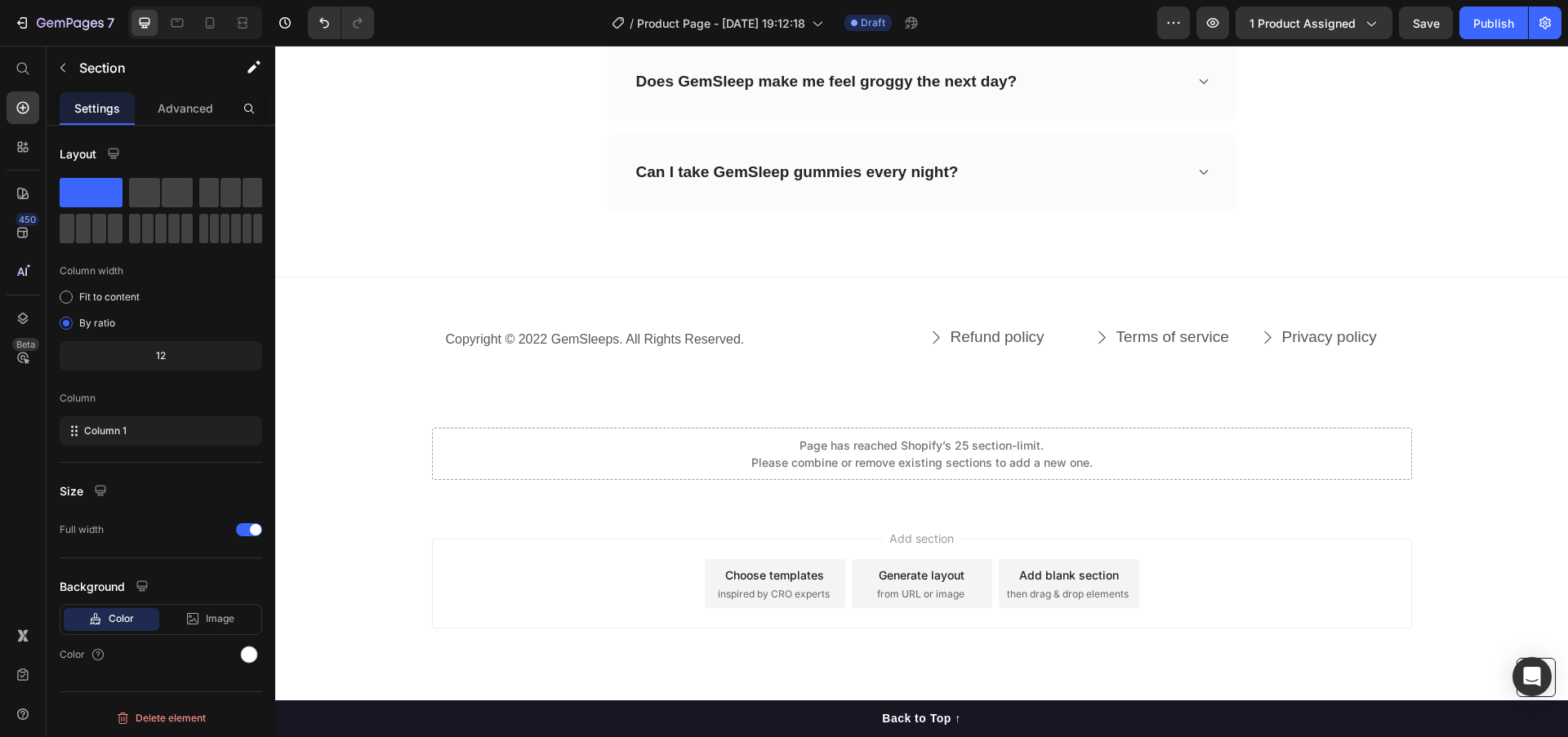 click on "Copyright © 2022 GemSleeps. All Rights Reserved. Text block     Refund policy Button     Terms of service Button     Privacy policy Button Row Row       Button Section 25/25 Page has reached Shopify’s 25 section-limit Page has reached Shopify’s 25 section-limit" at bounding box center (921, 340) 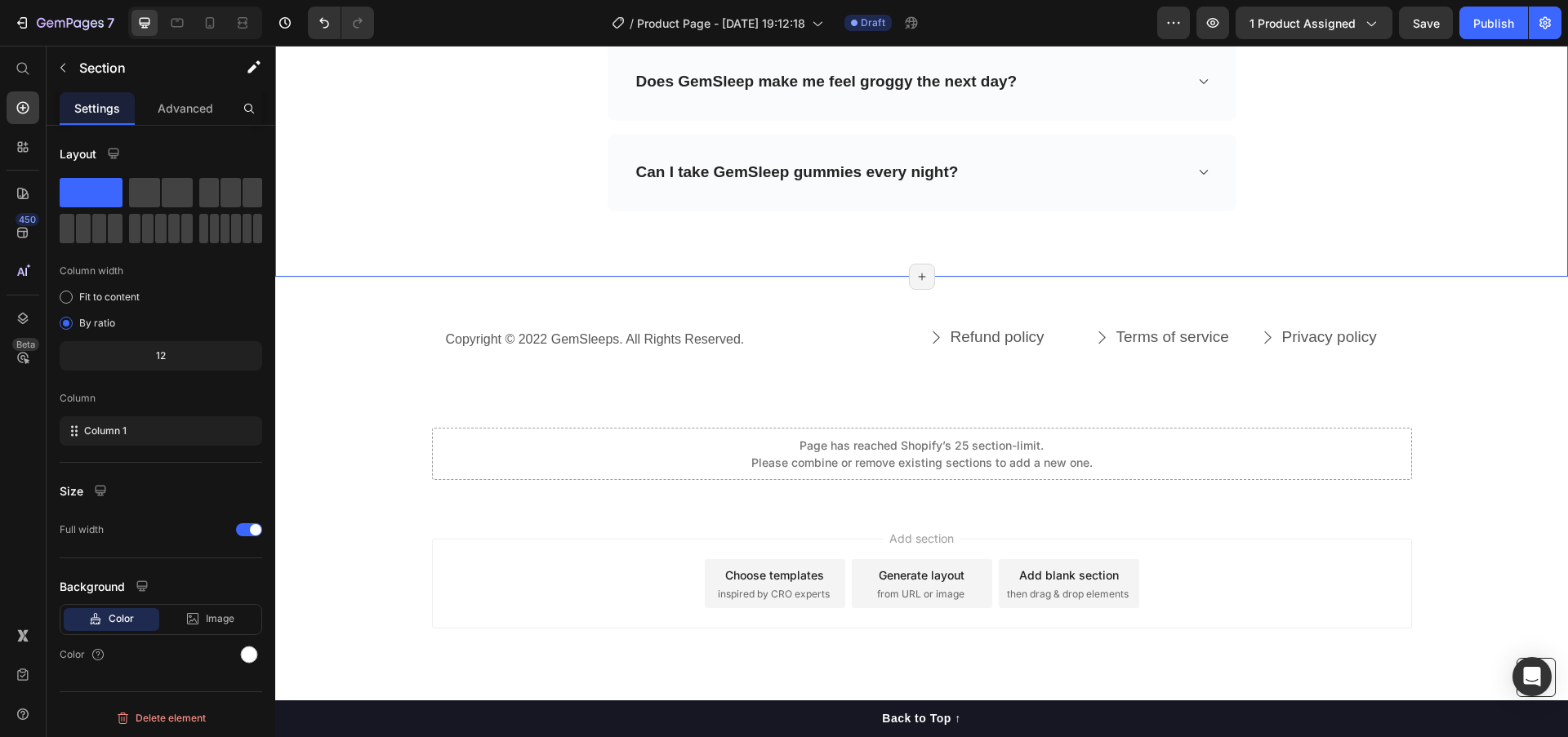 click on "Frequently Asked Questions Heading Need help finding an answer to your question? Ask our customer support at  [EMAIL_ADDRESS][DOMAIN_NAME]. Text block Row Row
How does GemSleep help you sleep? But I must explain to you how all this mistaken idea of denouncing pleasure and praising pain was born and I will give you a complete account of the system, and expound the actual teachings of the great explorer of the truth, the master-builder of human happiness. No one rejects, dislikes, or avoids pleasure itself Text block Row
What are the common side effects of GemSleep?
Does GemSleep make me feel groggy the next day?
Can I take GemSleep gummies every night? Accordion Section 24/25   Create Theme Section AI Content Write with GemAI What would you like to describe here? Tone and Voice Persuasive Product Show more Generate Page has reached Shopify’s 25 section-limit" at bounding box center [921, -95] 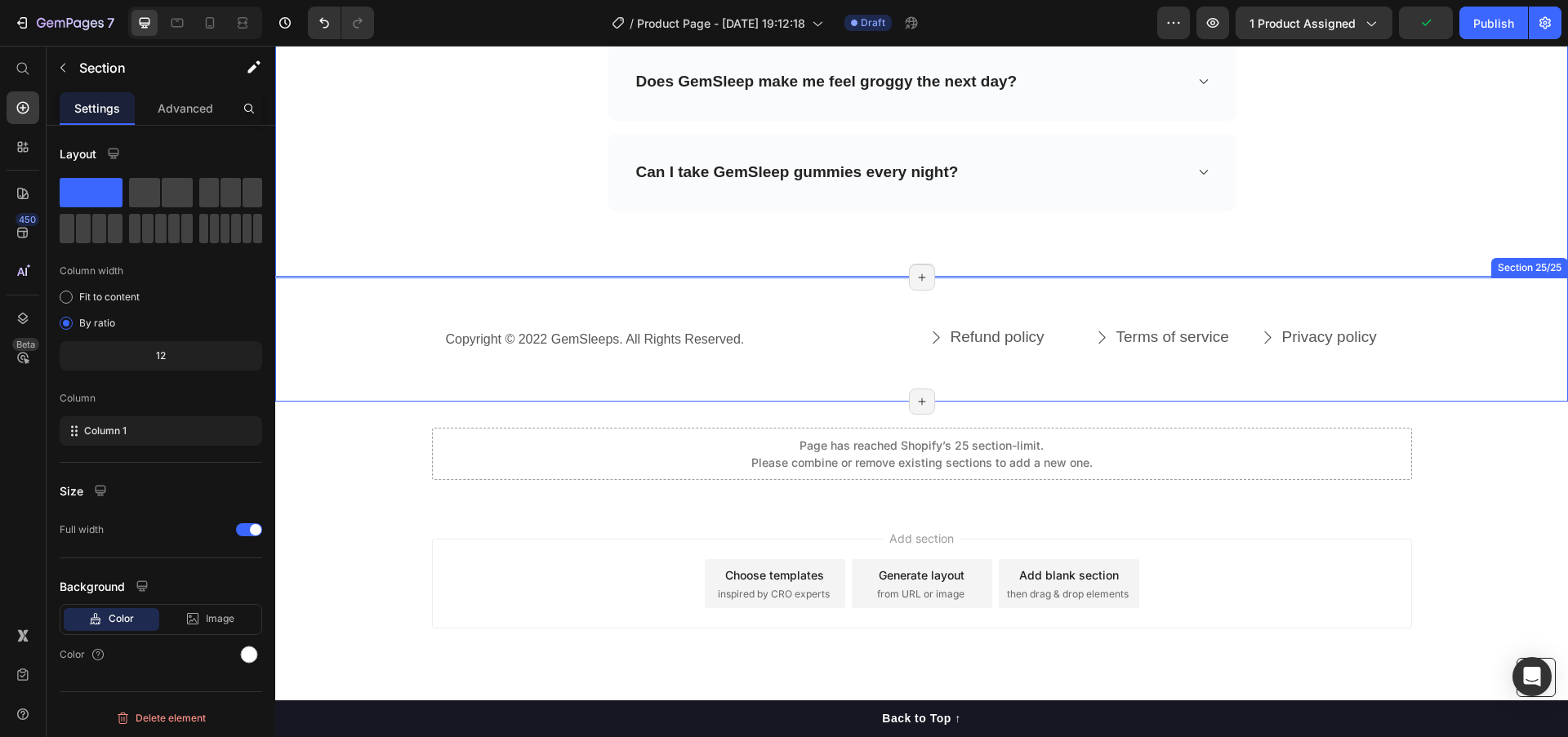 click on "Copyright © 2022 GemSleeps. All Rights Reserved. Text block     Refund policy Button     Terms of service Button     Privacy policy Button Row Row       Button Section 25/25 Page has reached Shopify’s 25 section-limit Page has reached Shopify’s 25 section-limit" at bounding box center [921, 340] 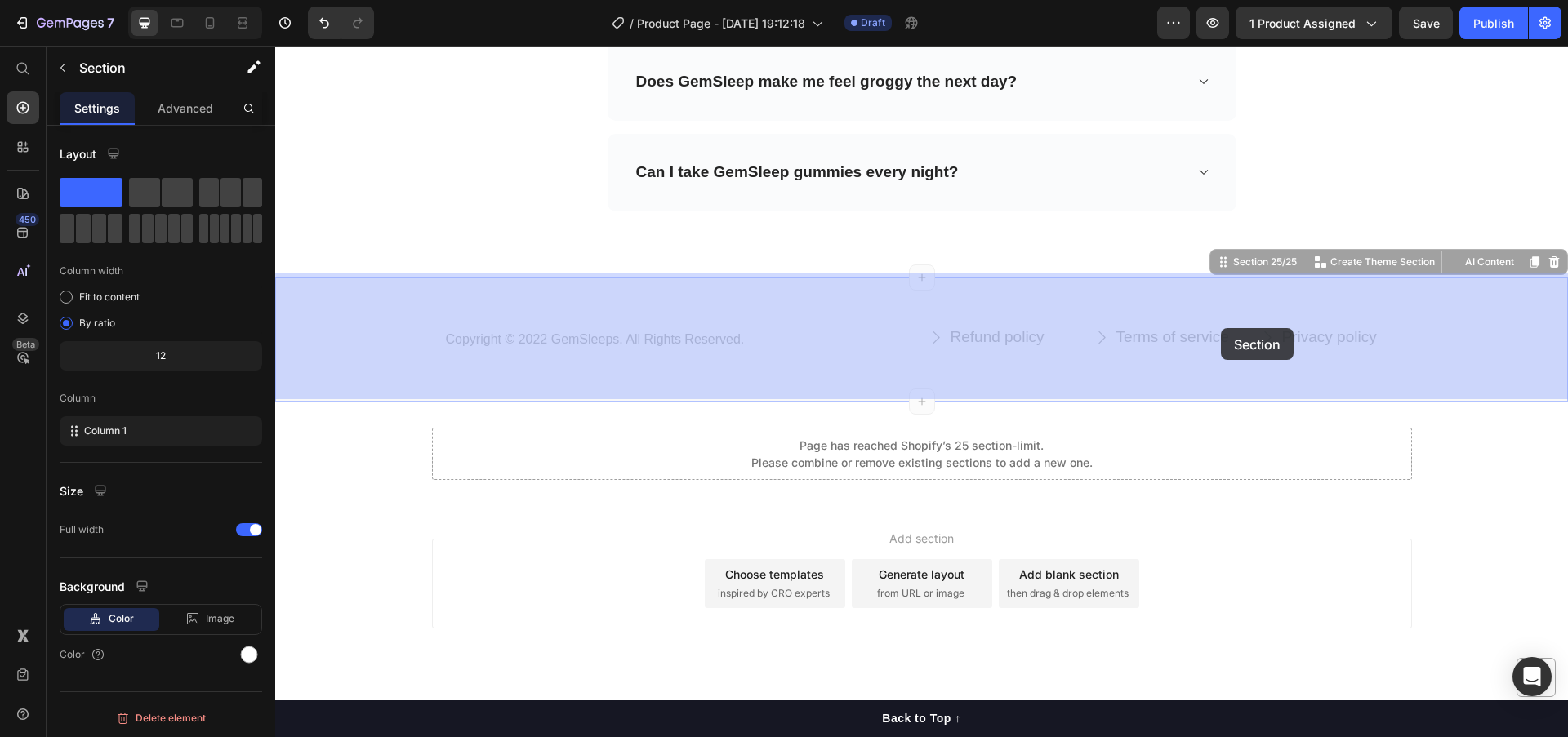 scroll, scrollTop: 12784, scrollLeft: 0, axis: vertical 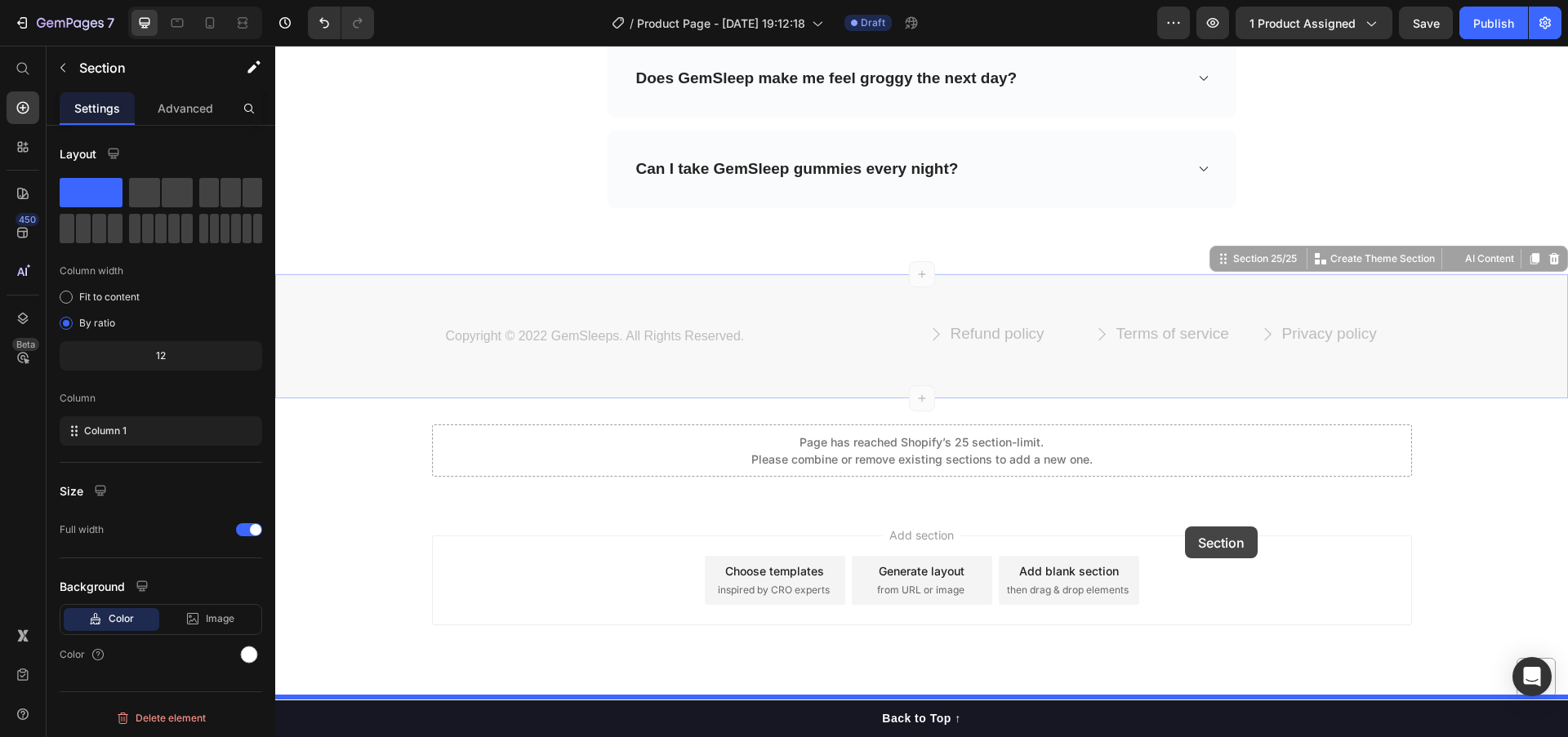 drag, startPoint x: 1224, startPoint y: 254, endPoint x: 1185, endPoint y: 526, distance: 274.7817 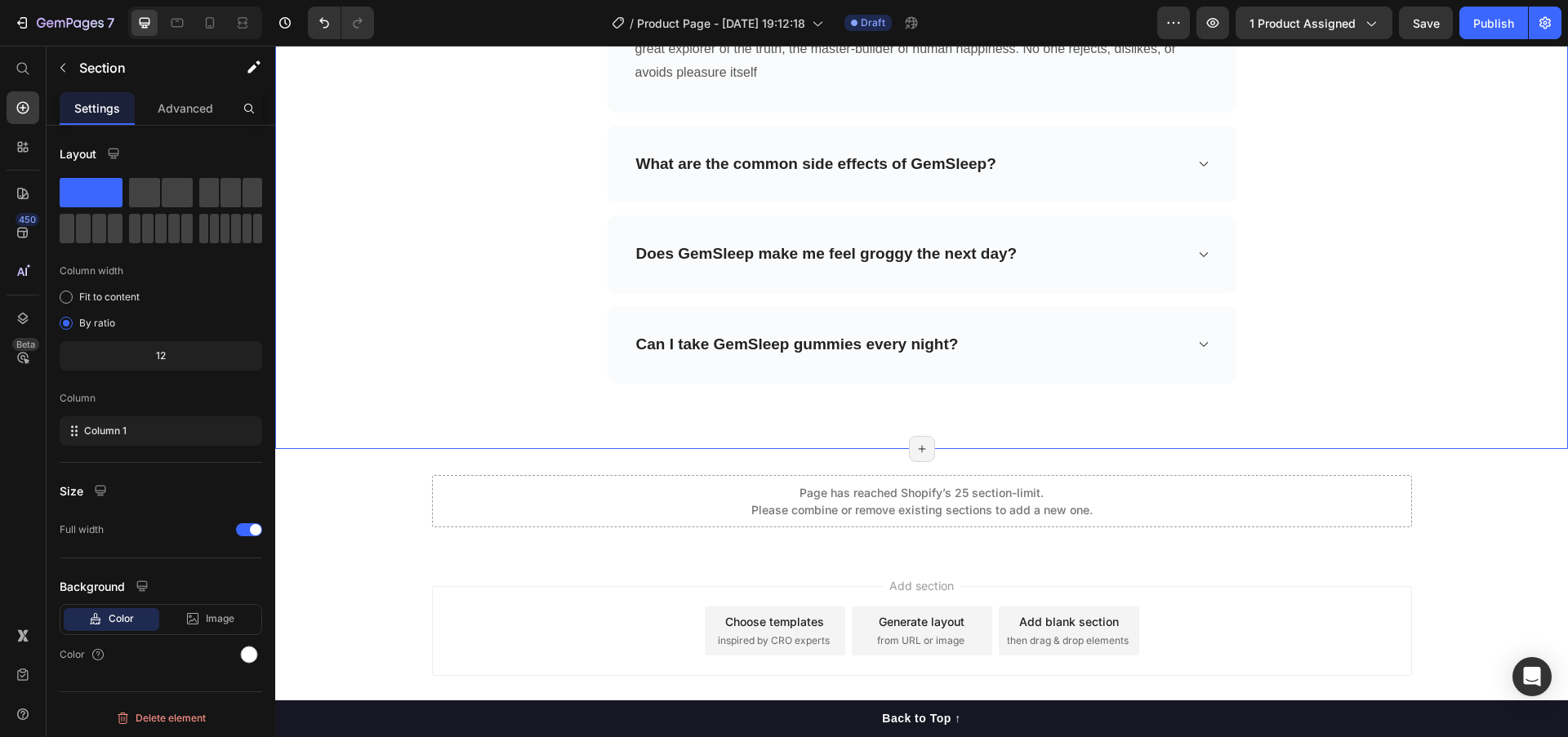 scroll, scrollTop: 12782, scrollLeft: 0, axis: vertical 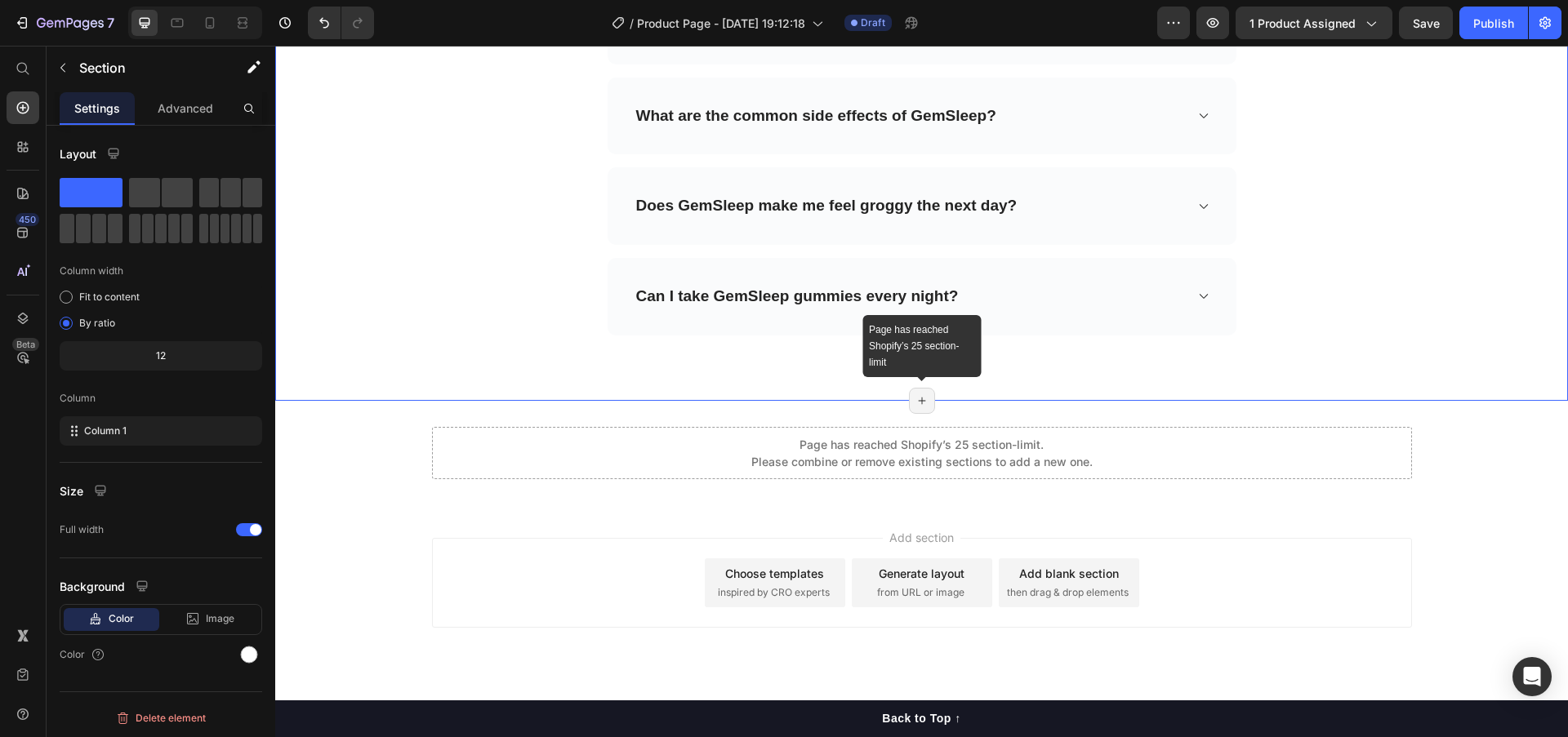 click on "Page has reached Shopify’s 25 section-limit" at bounding box center [922, 401] 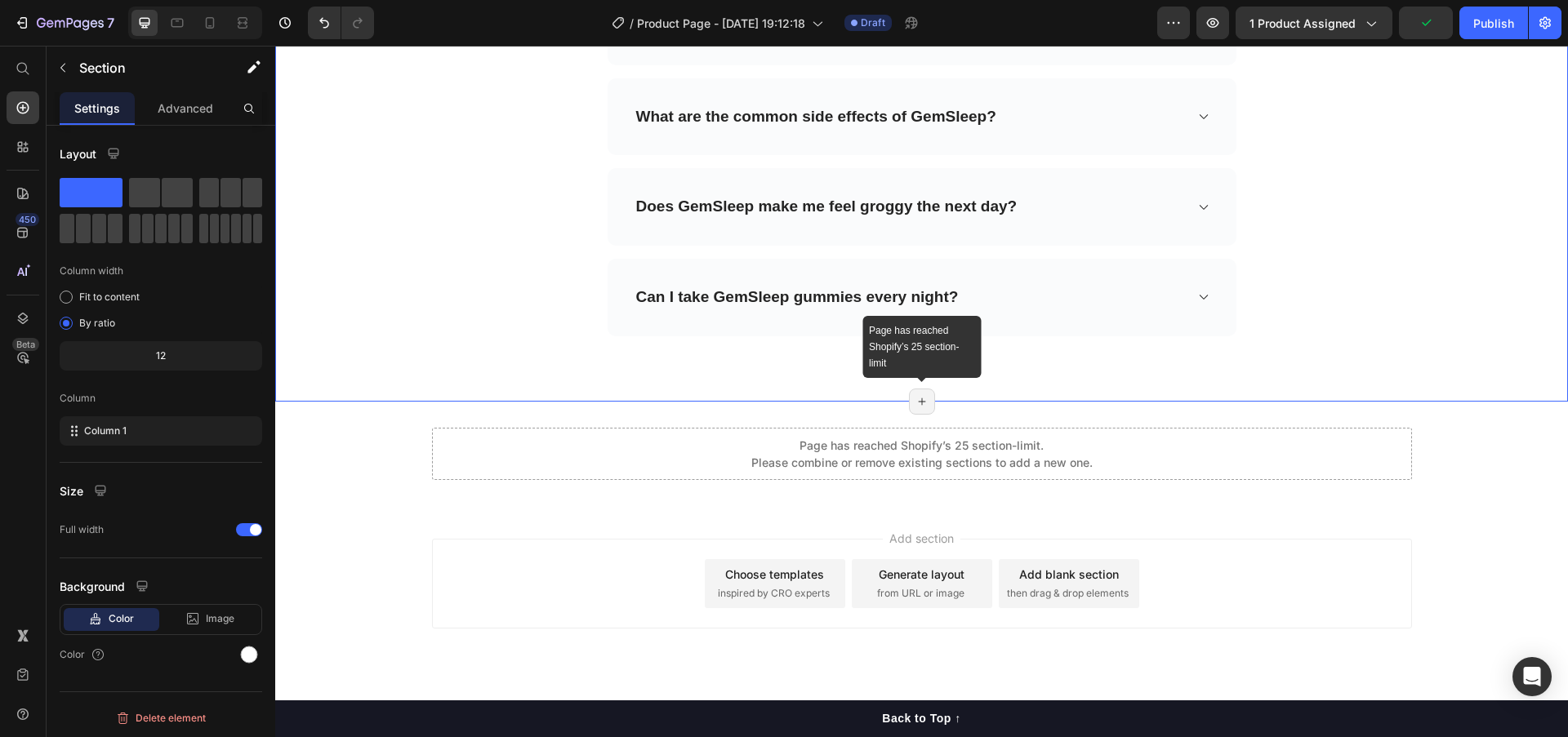 scroll, scrollTop: 12782, scrollLeft: 0, axis: vertical 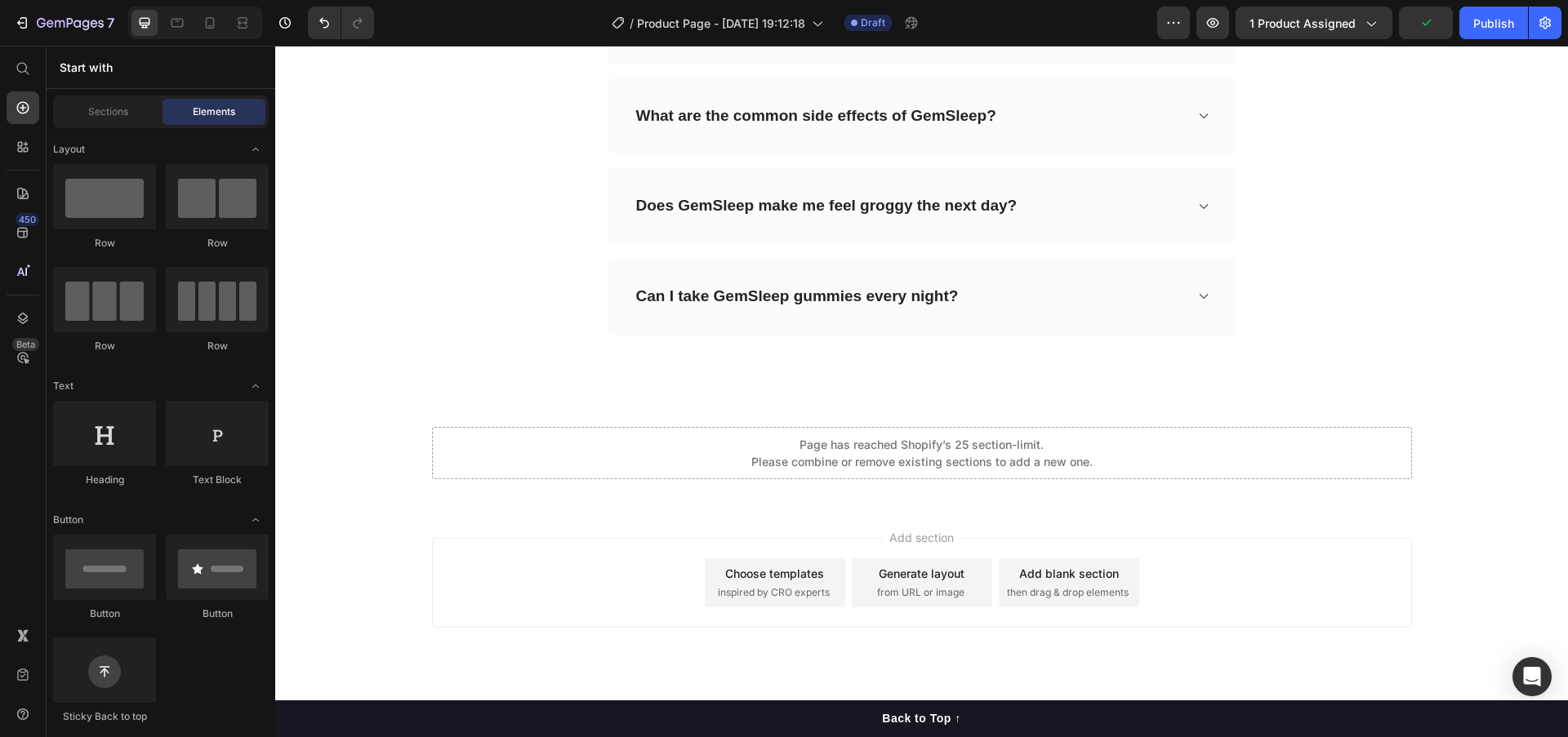 click on "Page has reached Shopify’s 25 section-limit.
Please combine or remove existing sections to add a new one." at bounding box center [922, 453] 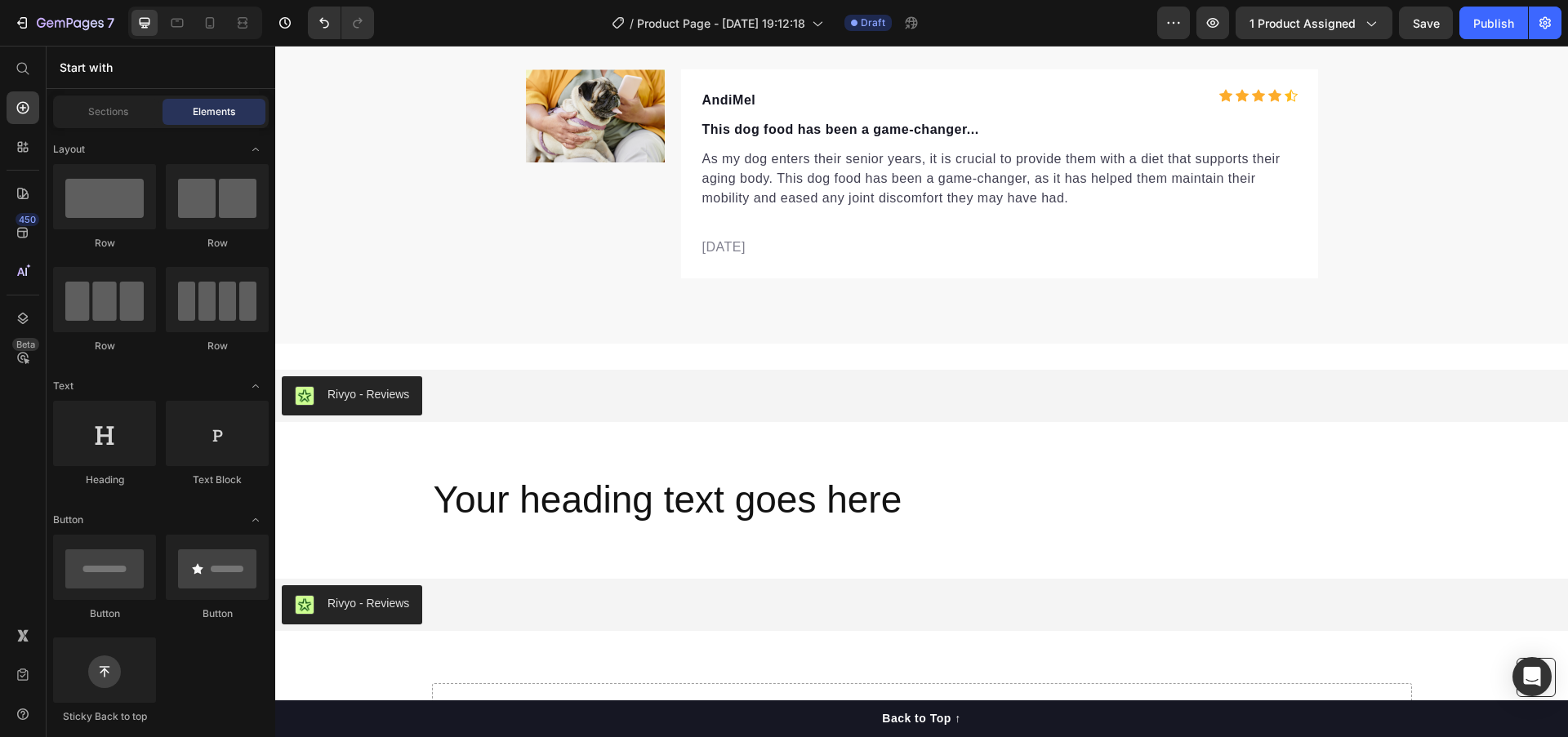 scroll, scrollTop: 10359, scrollLeft: 0, axis: vertical 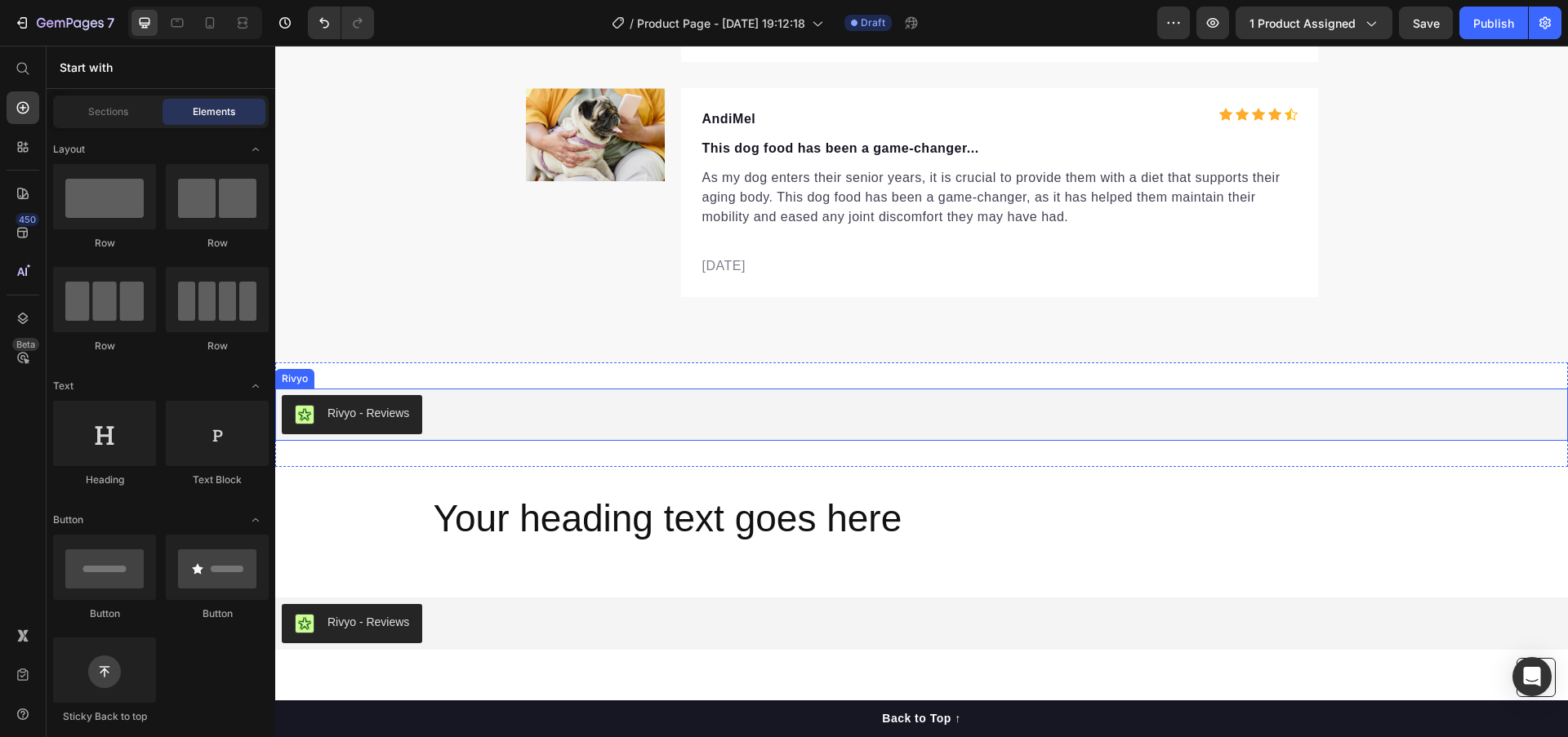 click on "Rivyo - Reviews" at bounding box center [921, 415] 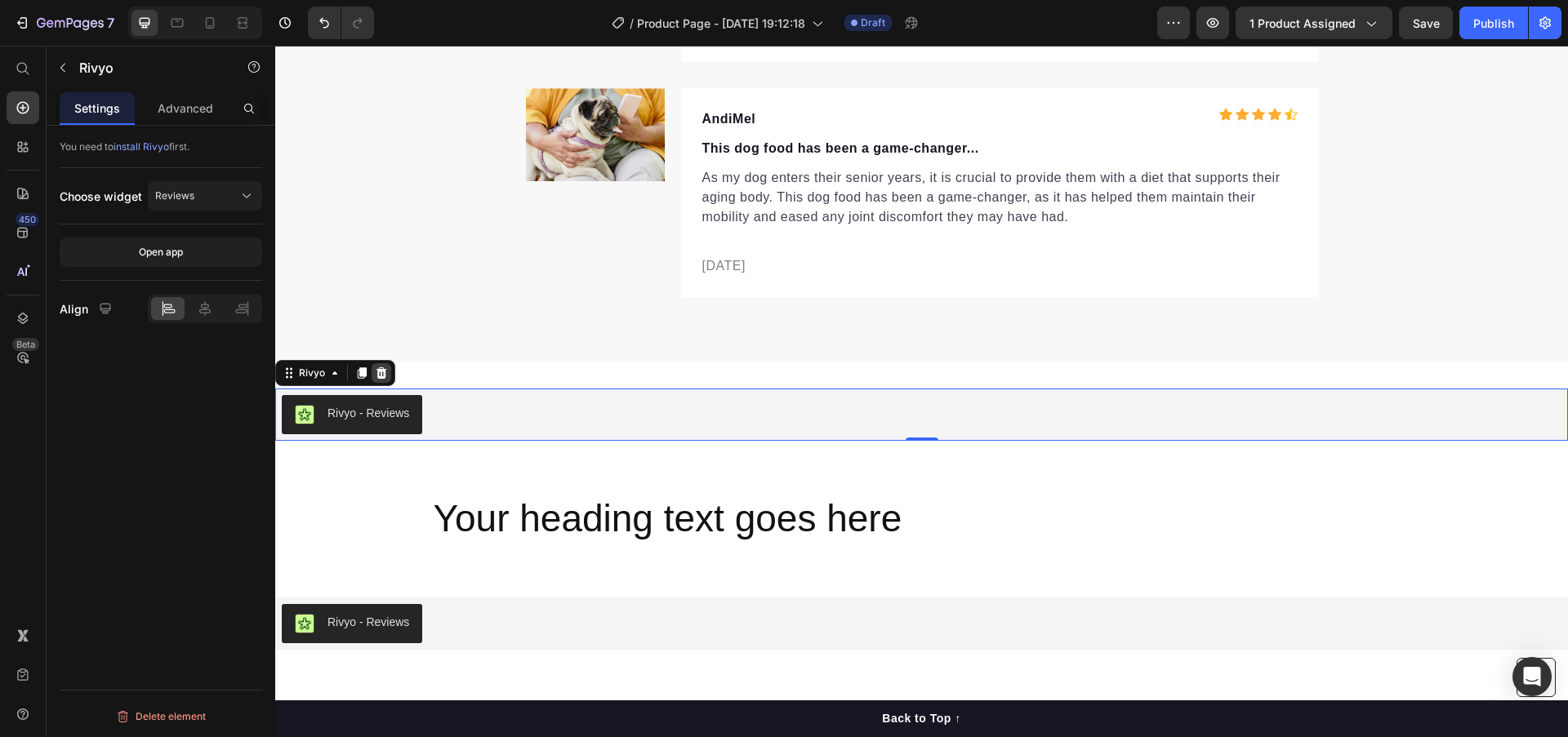 click at bounding box center (381, 373) 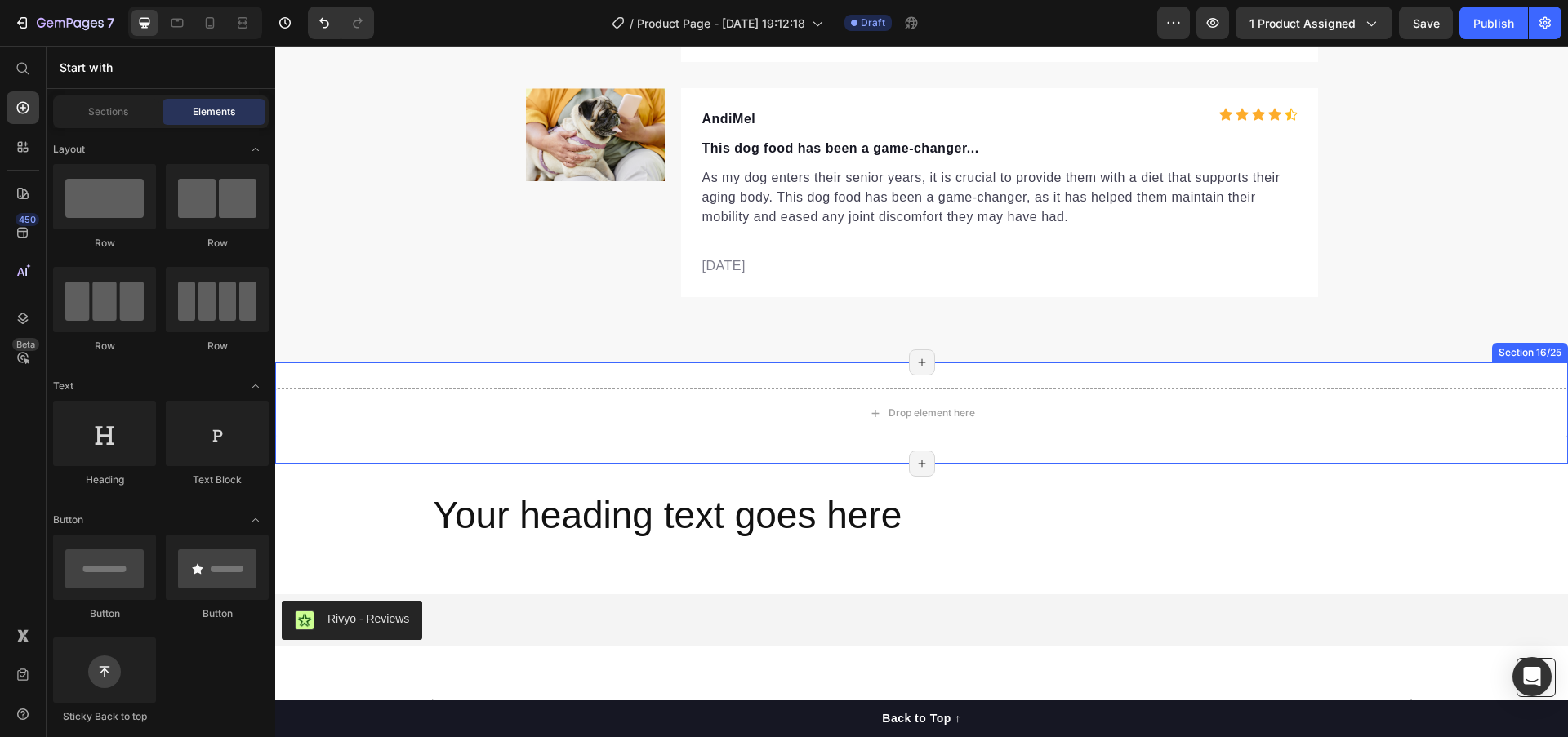 click on "Drop element here Section 16/25 Page has reached Shopify’s 25 section-limit Page has reached Shopify’s 25 section-limit" at bounding box center [921, 413] 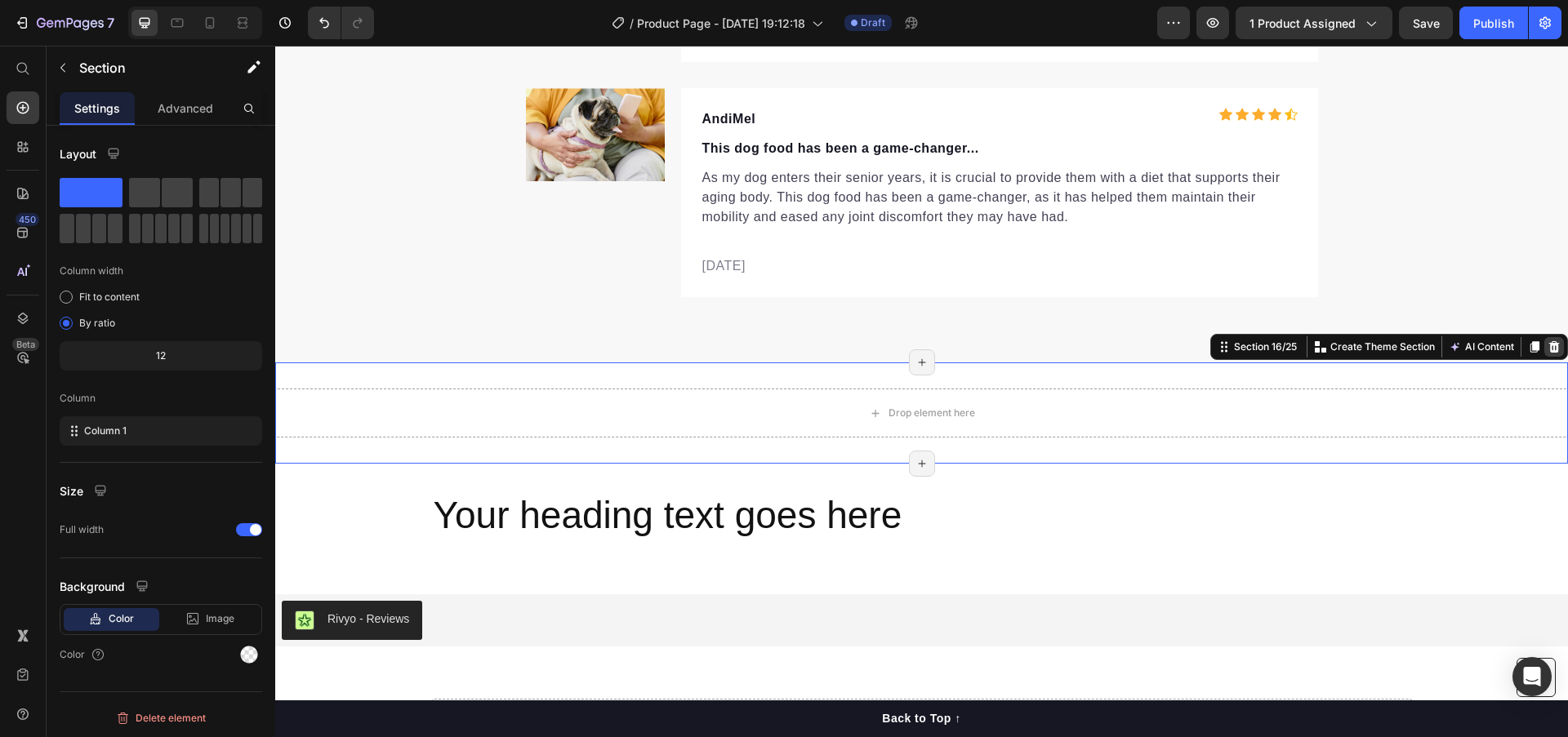 click 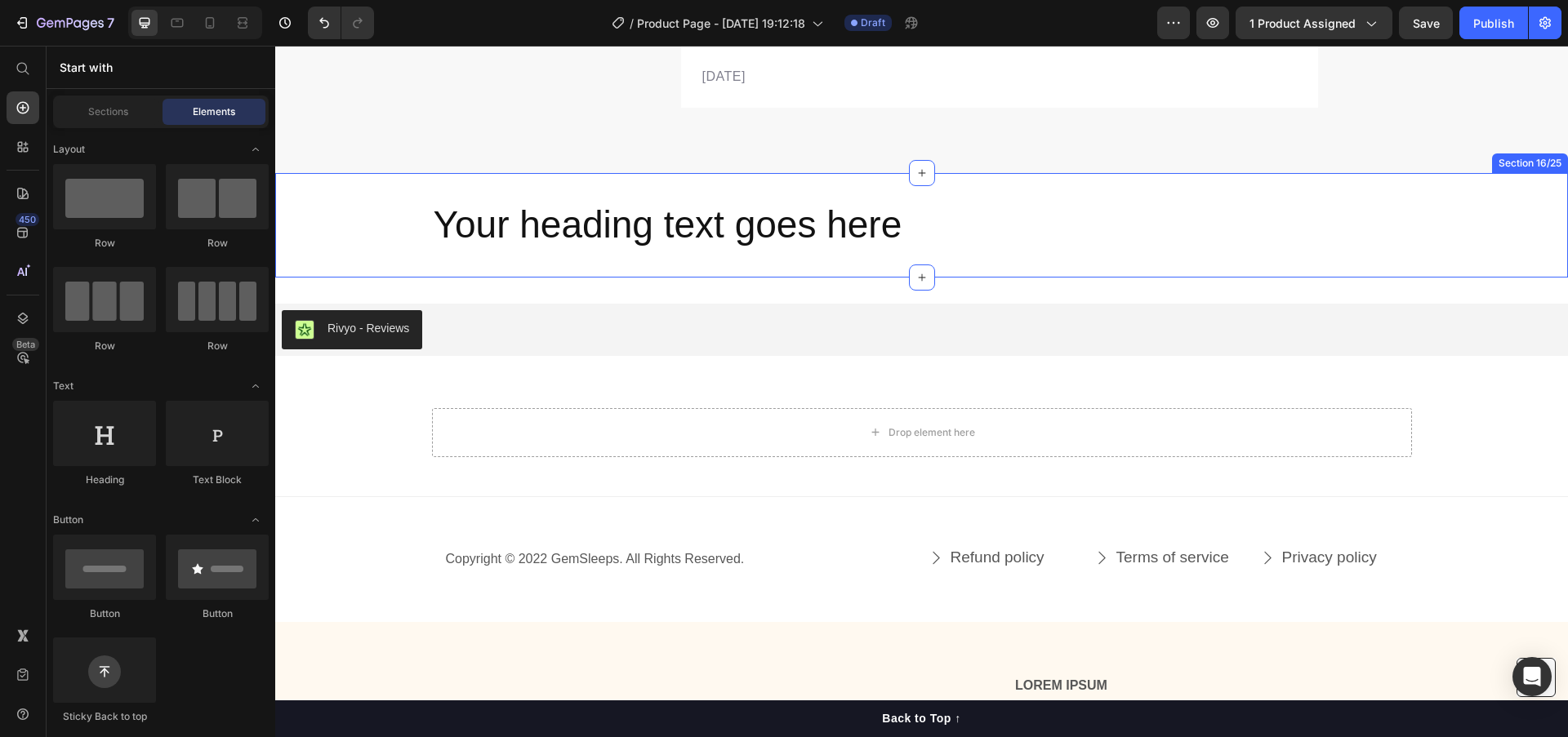 scroll, scrollTop: 10553, scrollLeft: 0, axis: vertical 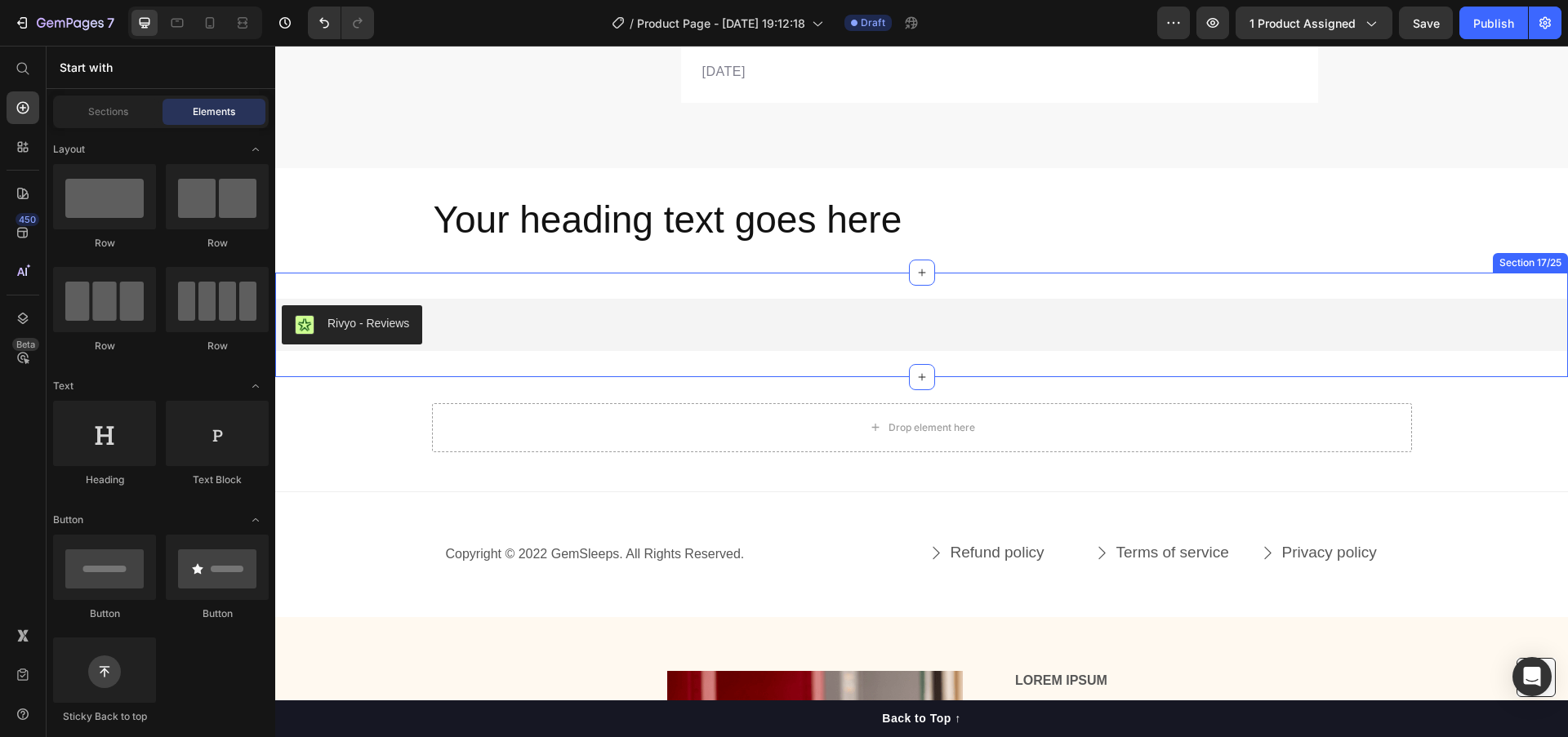 click on "Rivyo - Reviews Rivyo Section 17/25" at bounding box center (921, 325) 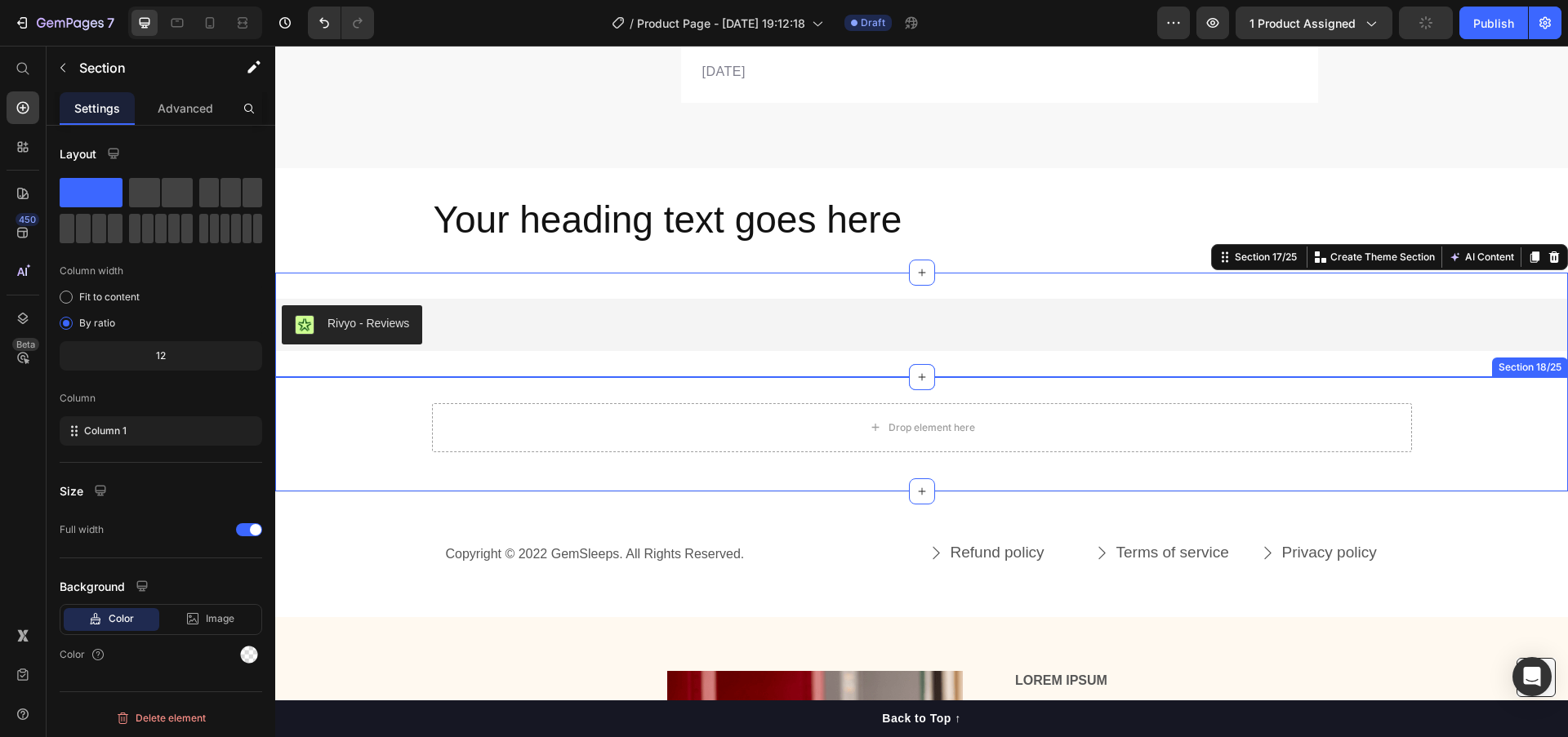 click on "Drop element here Row Section 18/25" at bounding box center (921, 434) 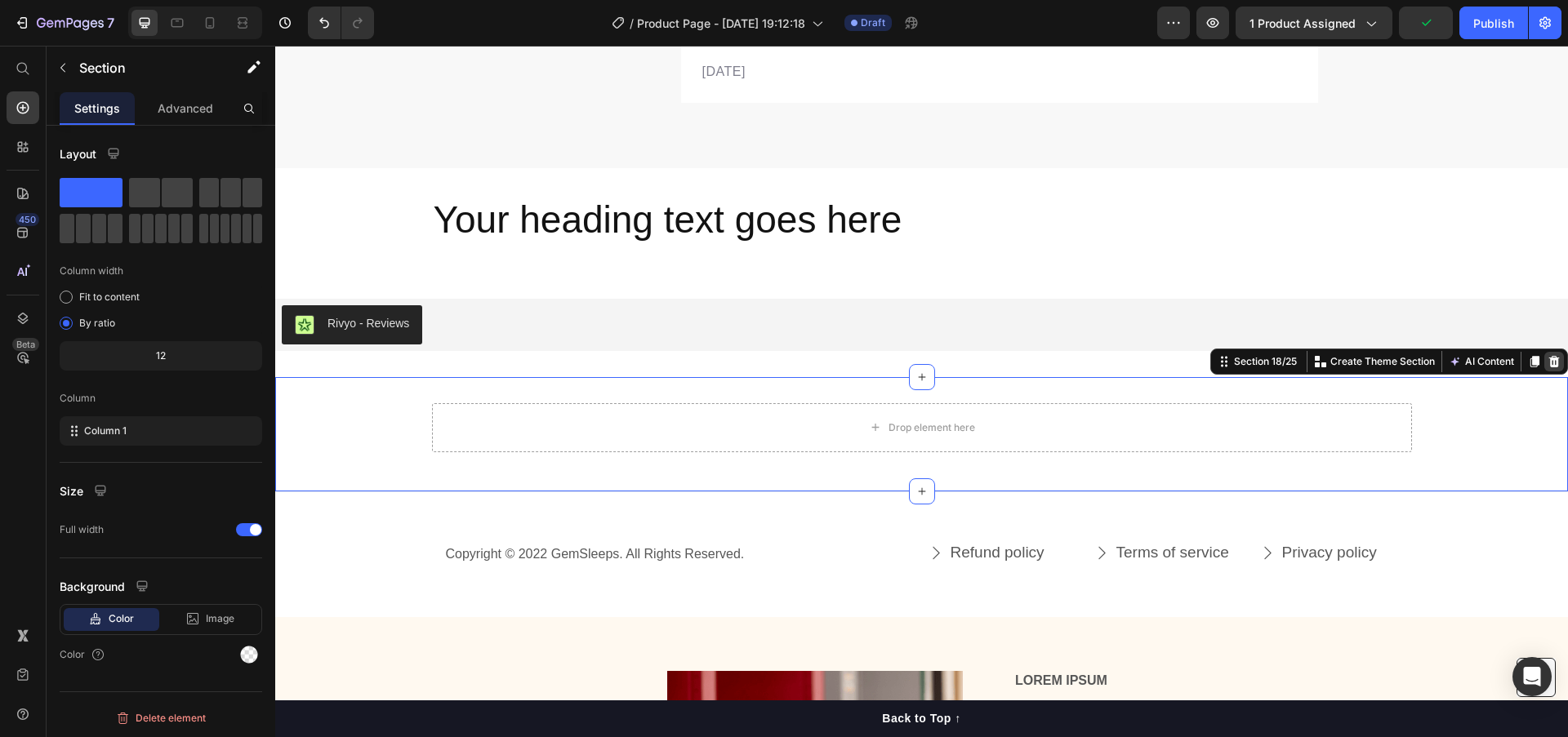 click 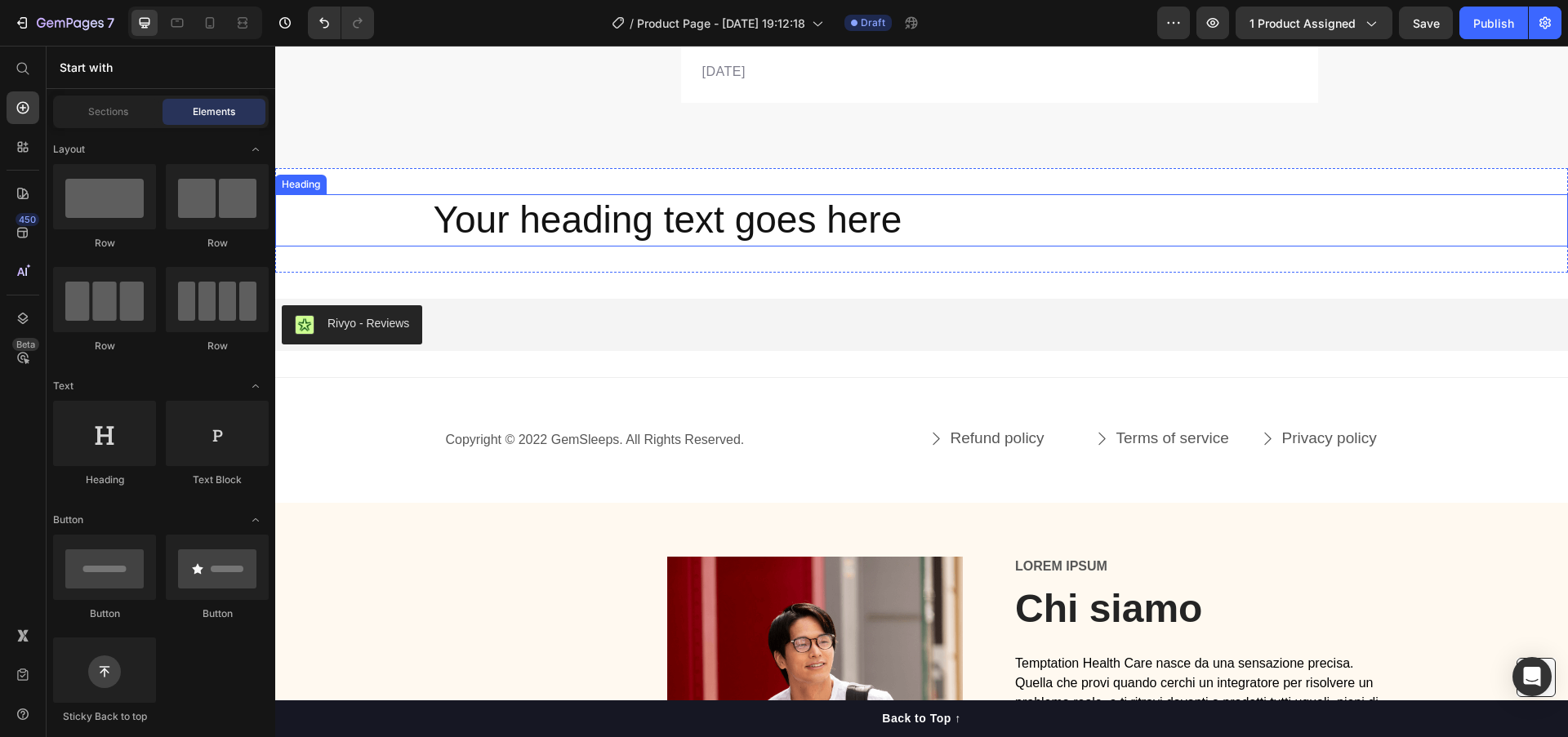 click on "Your heading text goes here" at bounding box center (921, 220) 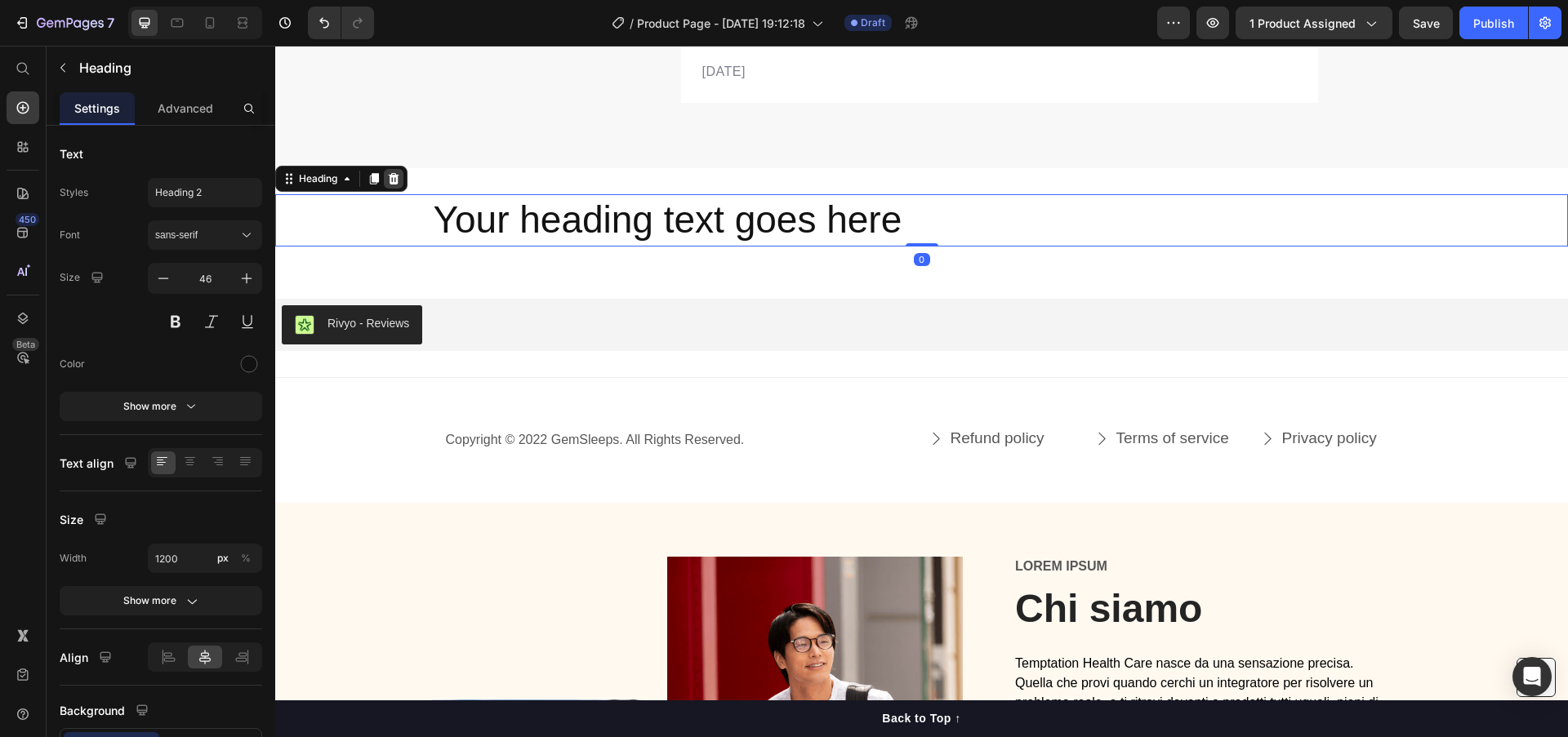 click 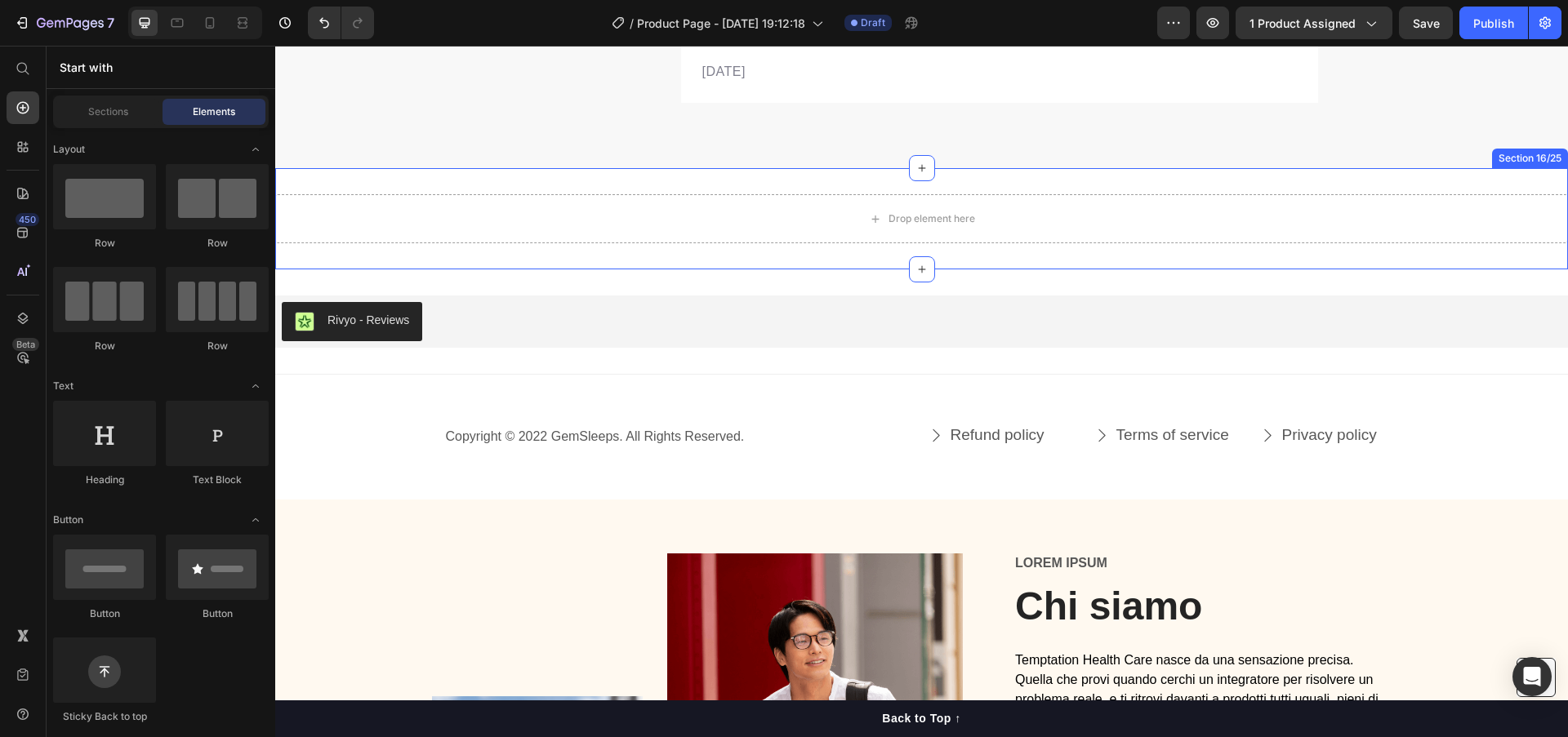 click on "Drop element here Section 16/25" at bounding box center [921, 219] 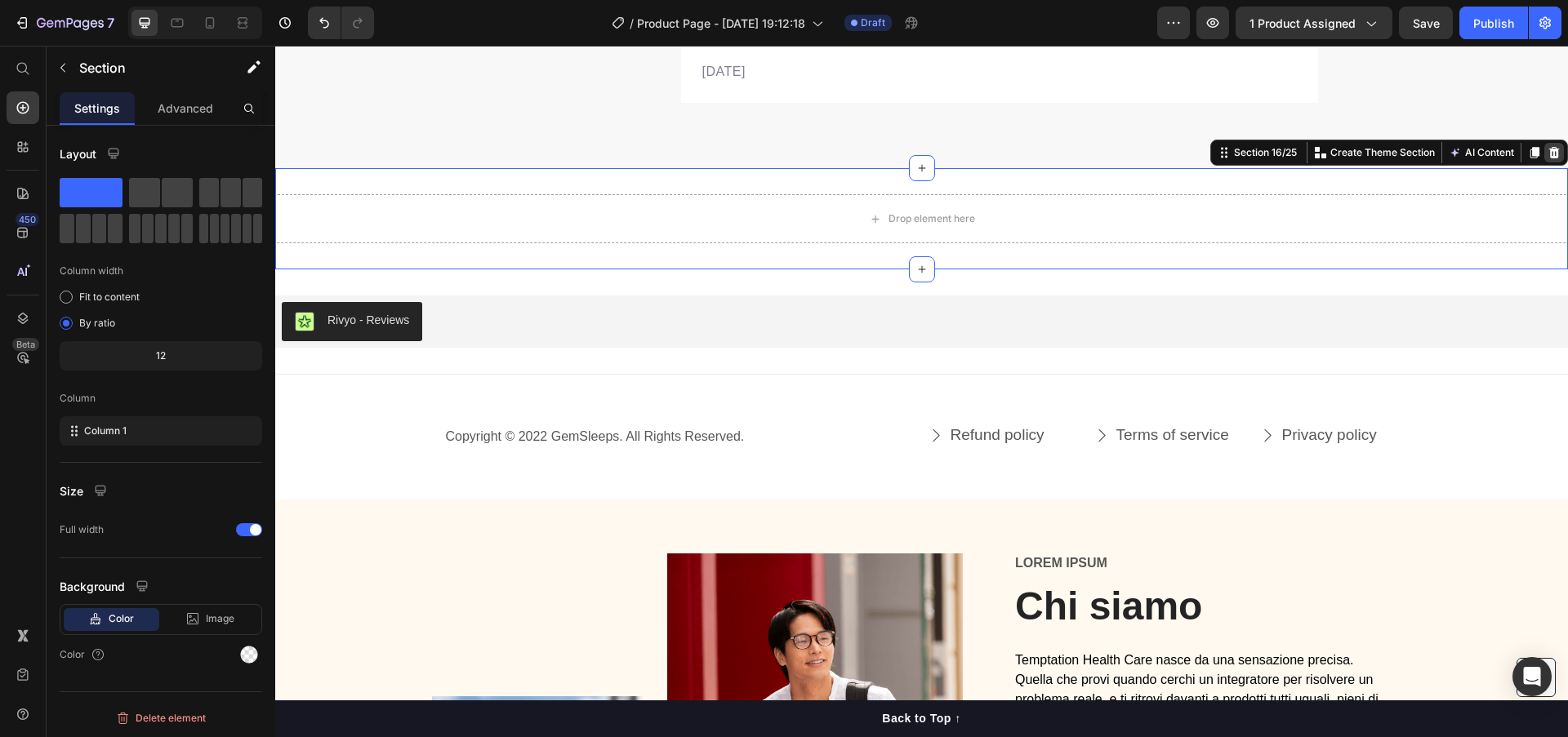 click 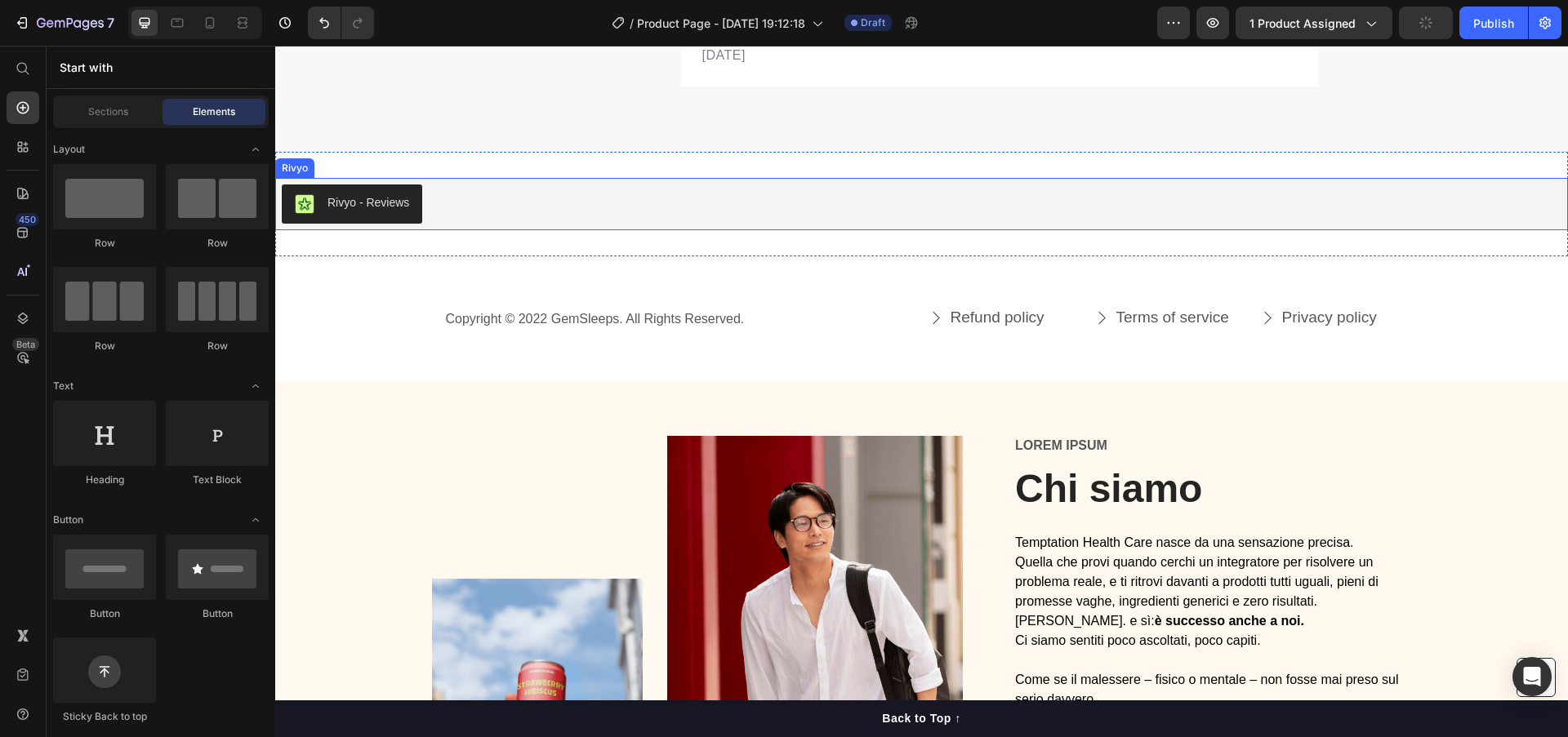 scroll, scrollTop: 10635, scrollLeft: 0, axis: vertical 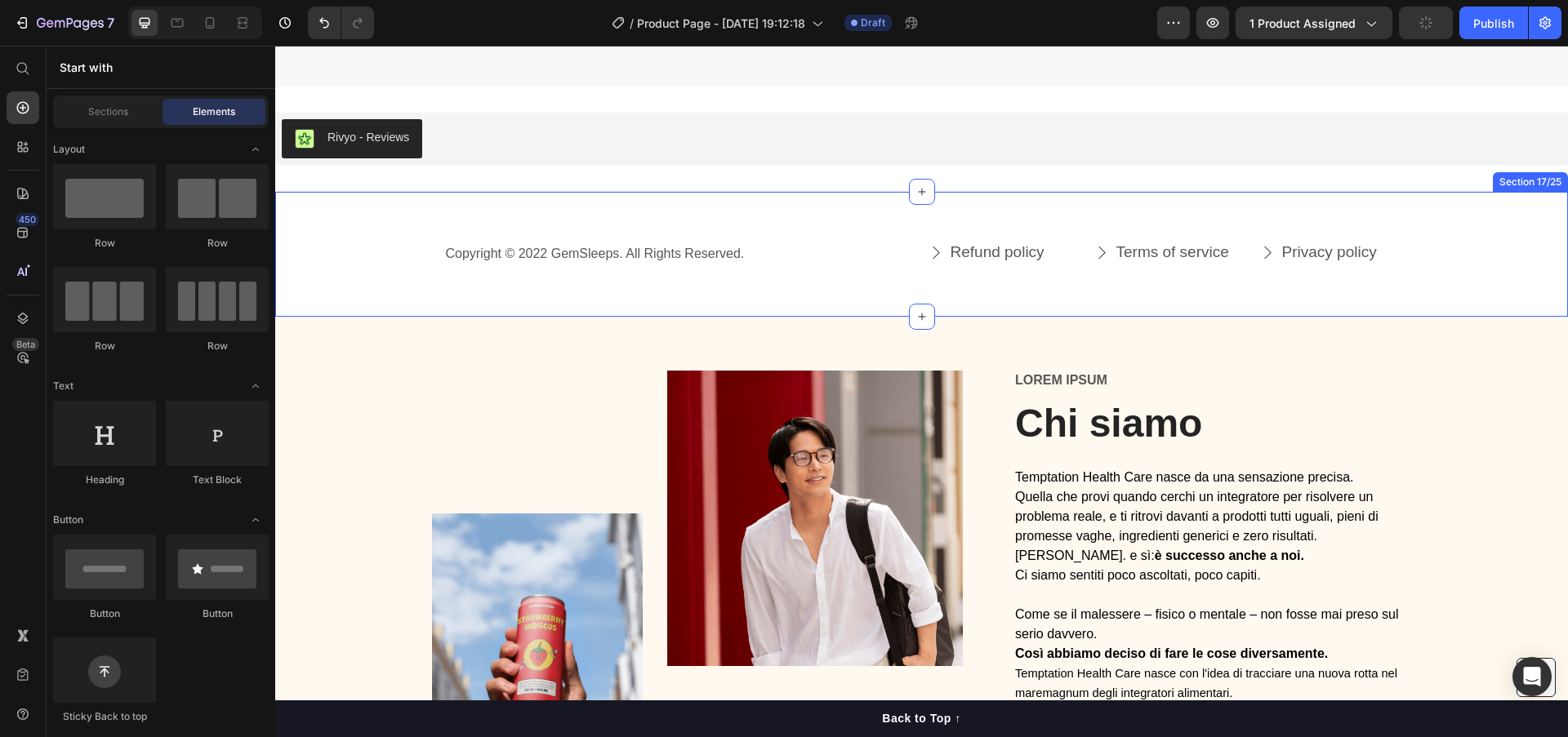 click on "Copyright © 2022 GemSleeps. All Rights Reserved. Text block     Refund policy Button     Terms of service Button     Privacy policy Button Row Row       Button Section 17/25" at bounding box center (921, 254) 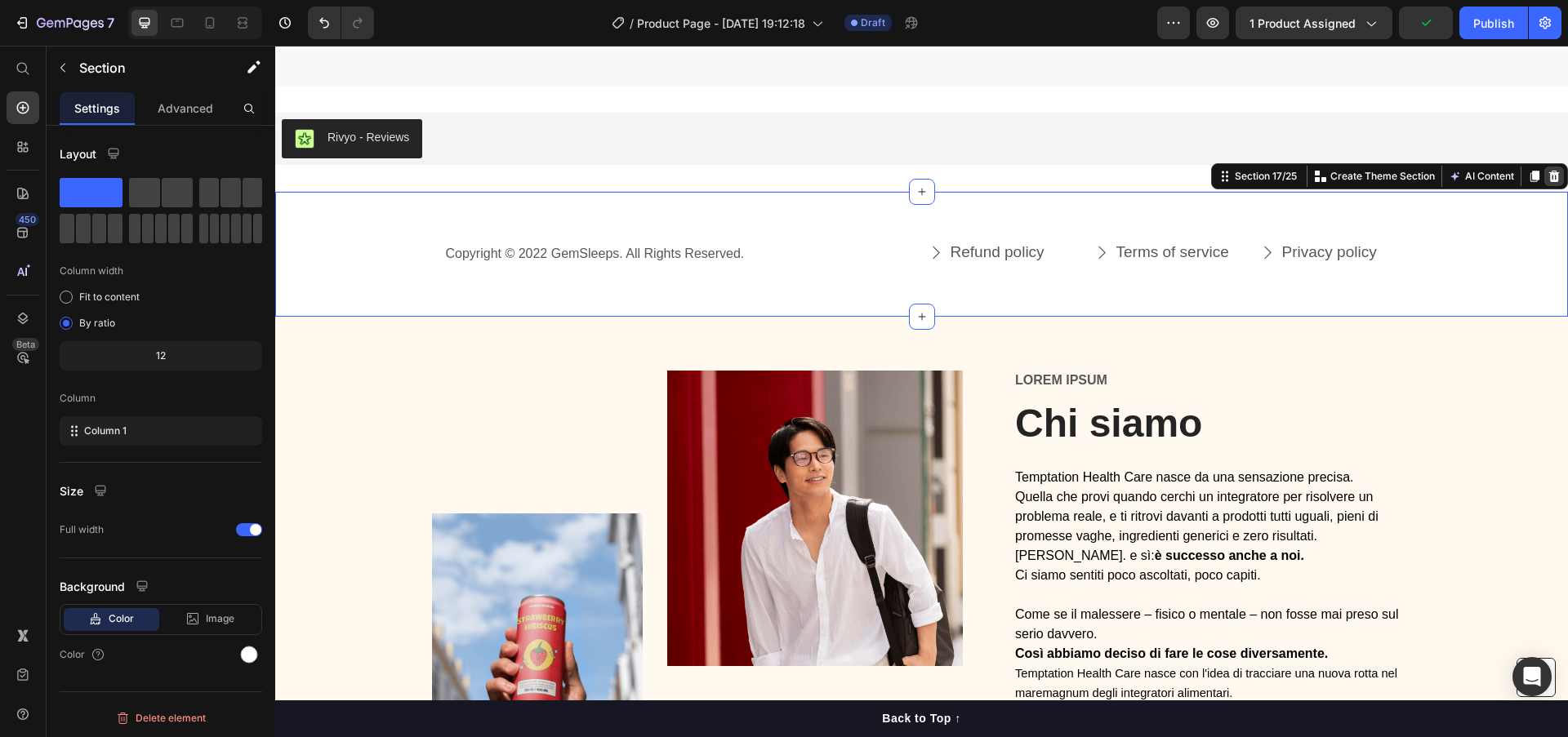 click 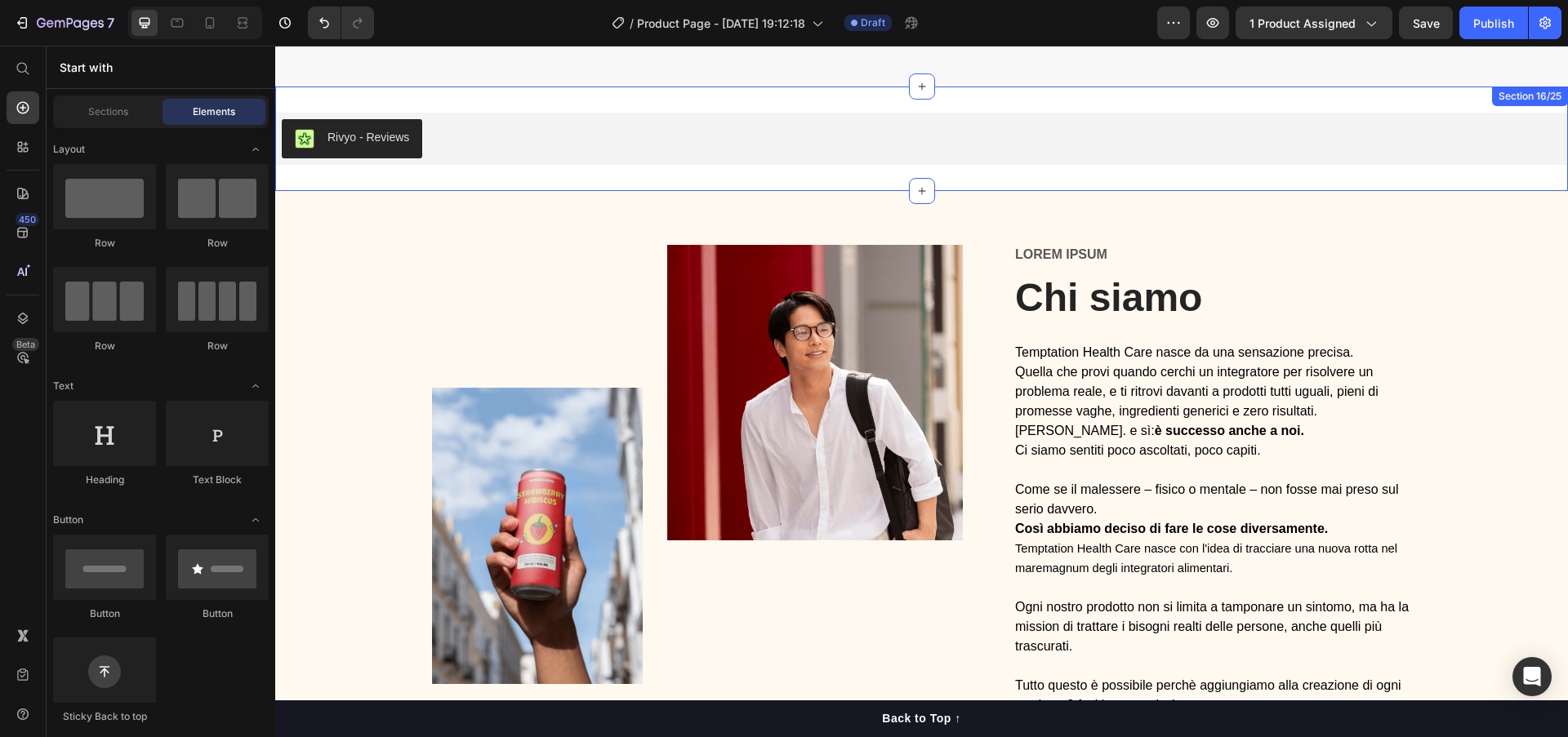 click on "Rivyo - Reviews Rivyo Section 16/25" at bounding box center (921, 139) 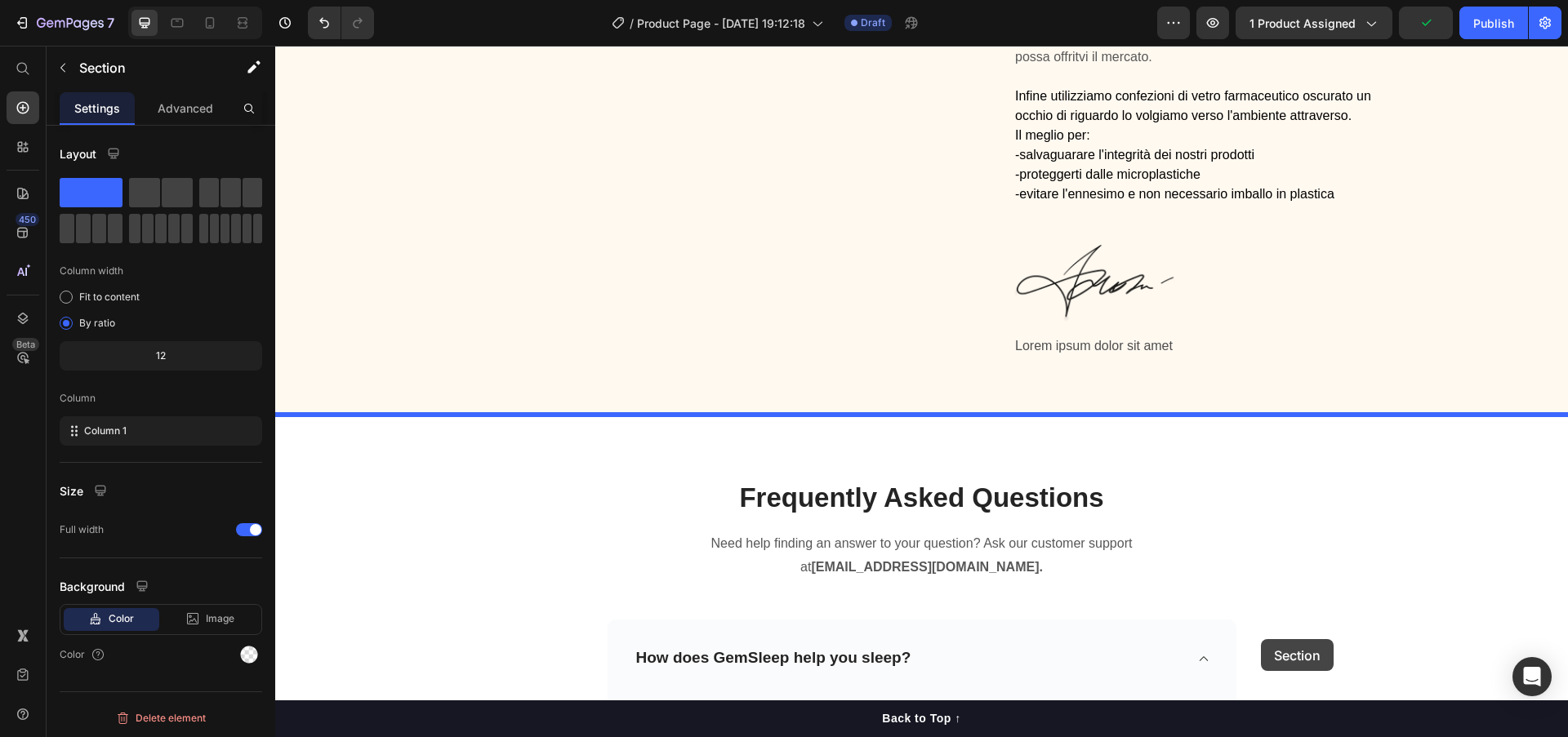 scroll, scrollTop: 11608, scrollLeft: 0, axis: vertical 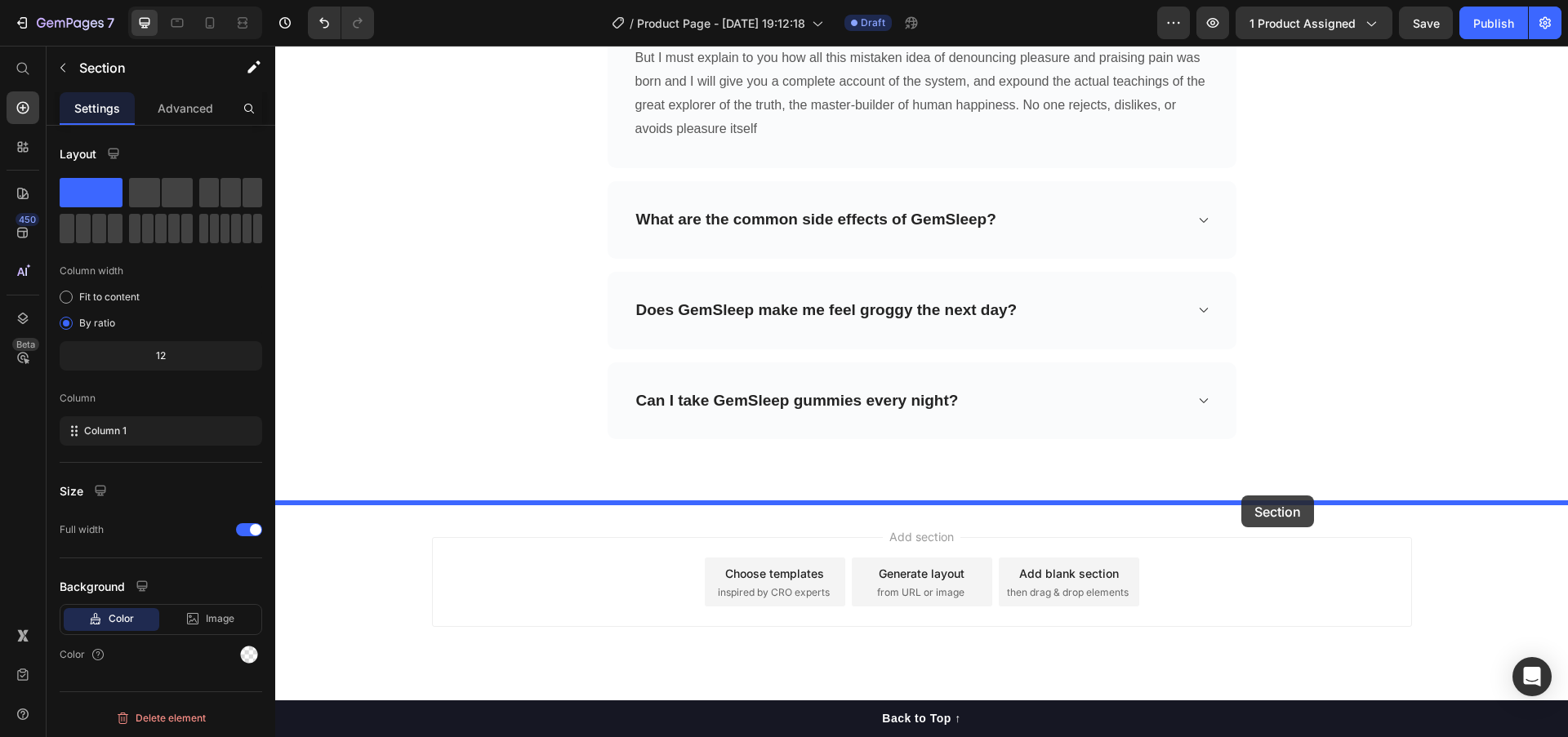 drag, startPoint x: 1233, startPoint y: 101, endPoint x: 1235, endPoint y: 433, distance: 332.006 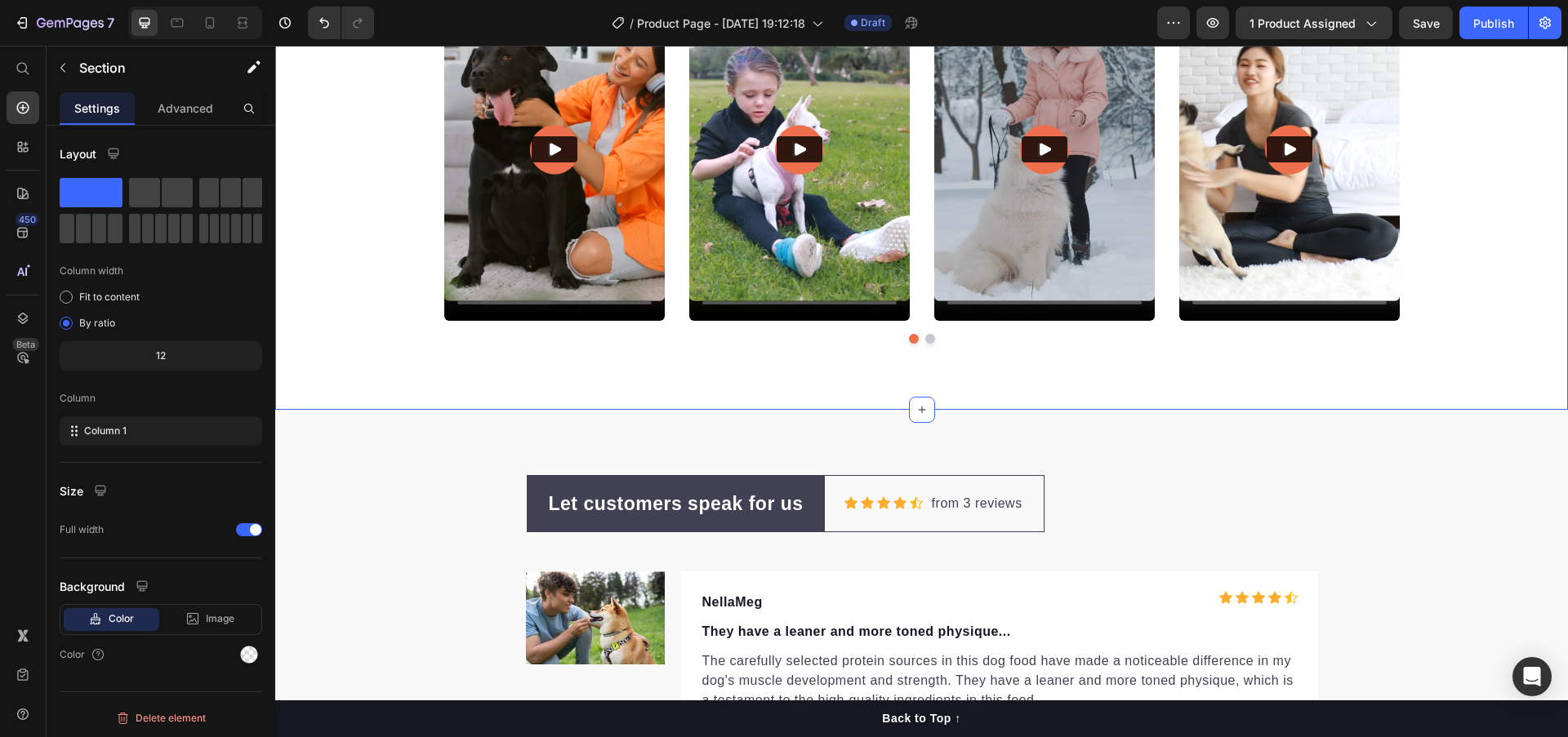 scroll, scrollTop: 9299, scrollLeft: 0, axis: vertical 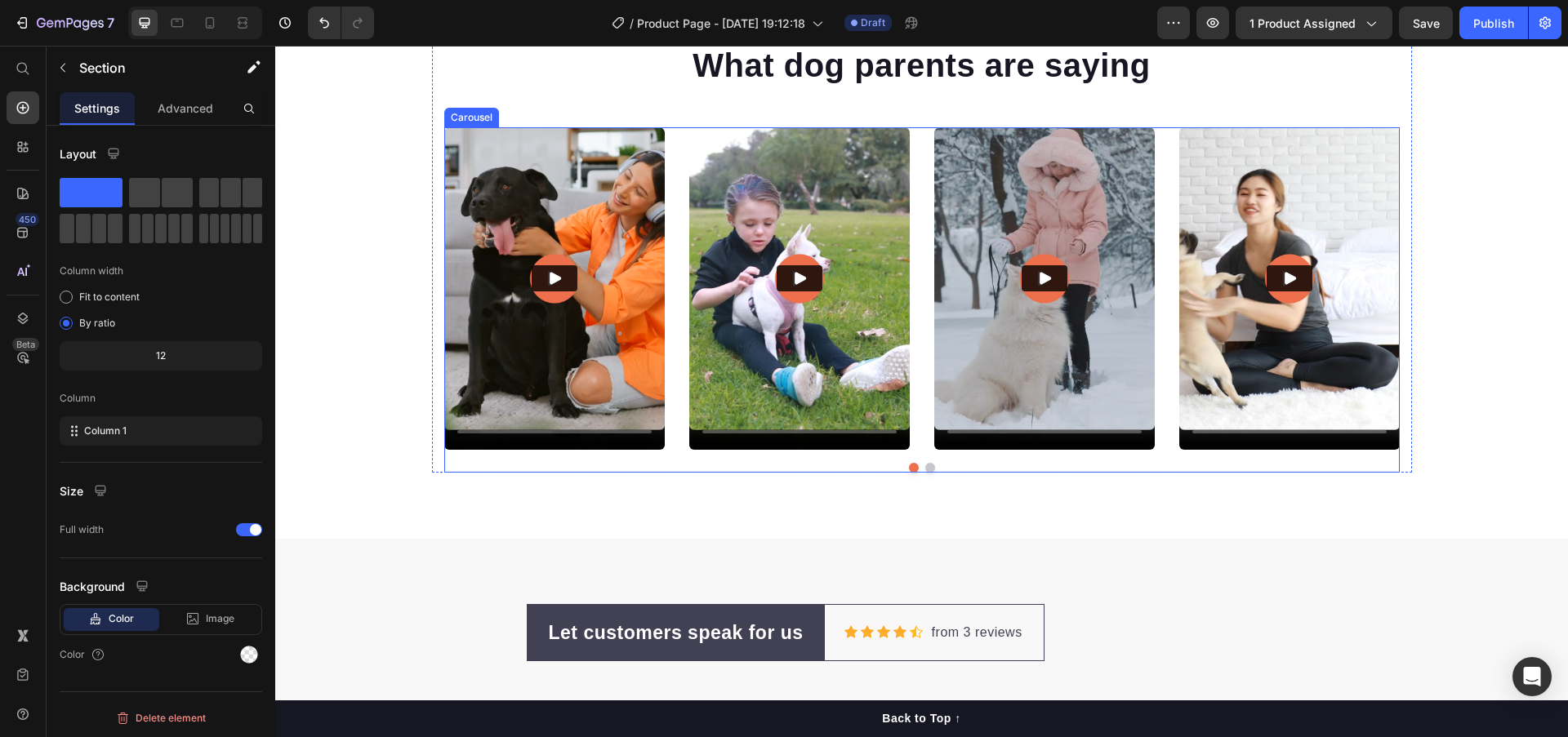 click at bounding box center [930, 468] 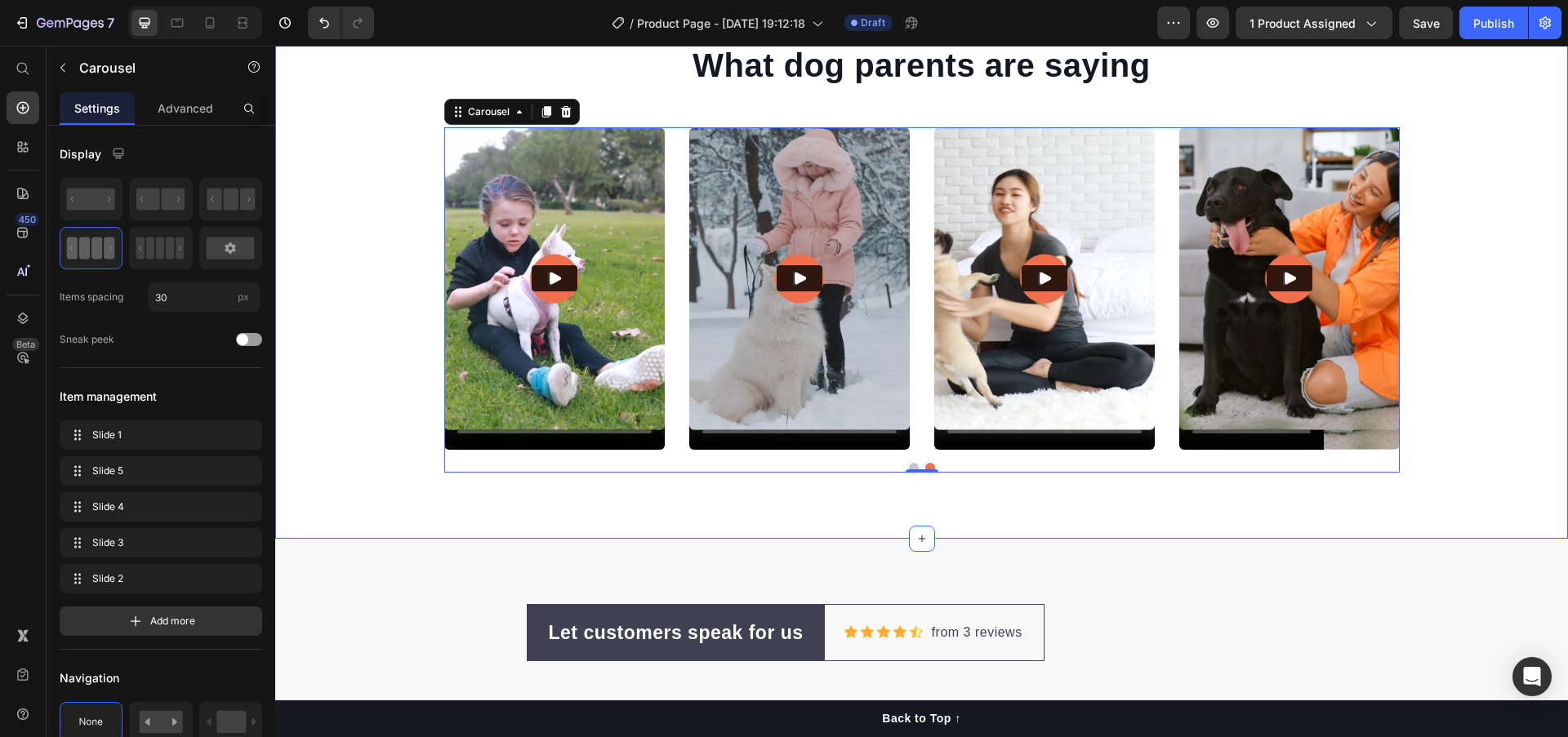 click on "What dog parents are saying Heading Video Video Video Video Video Carousel   0 Row Section 14/25" at bounding box center (921, 258) 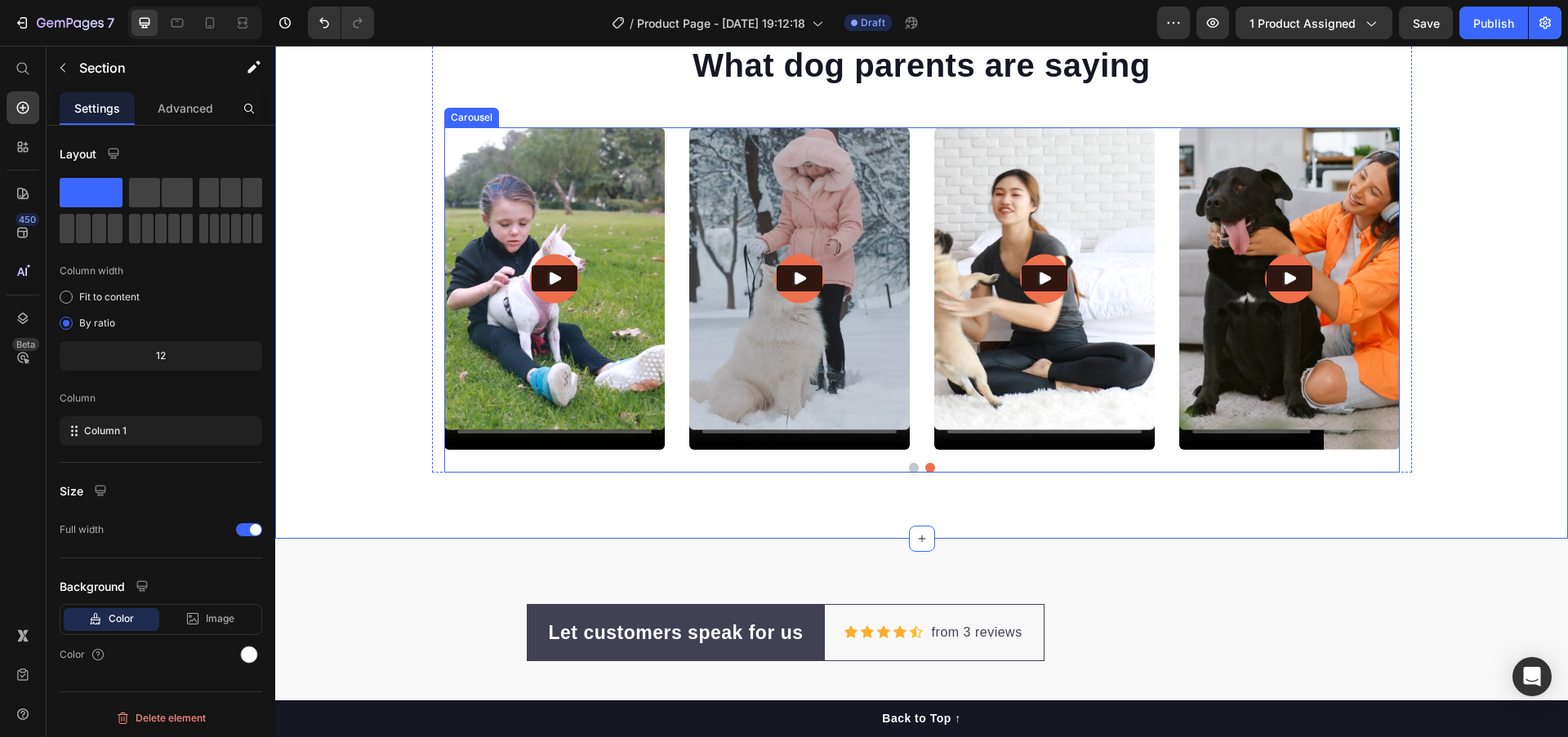 click at bounding box center [914, 468] 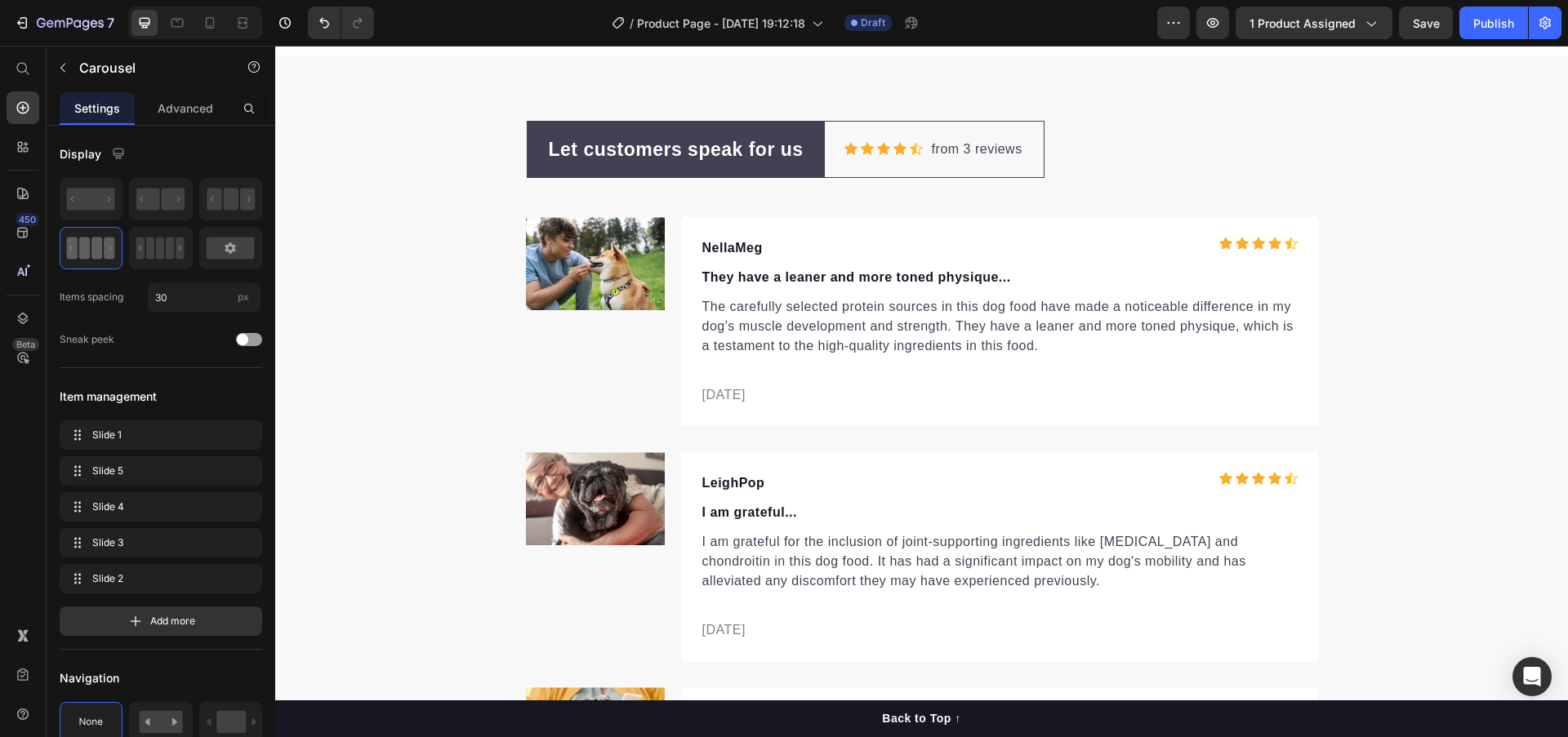 scroll, scrollTop: 9774, scrollLeft: 0, axis: vertical 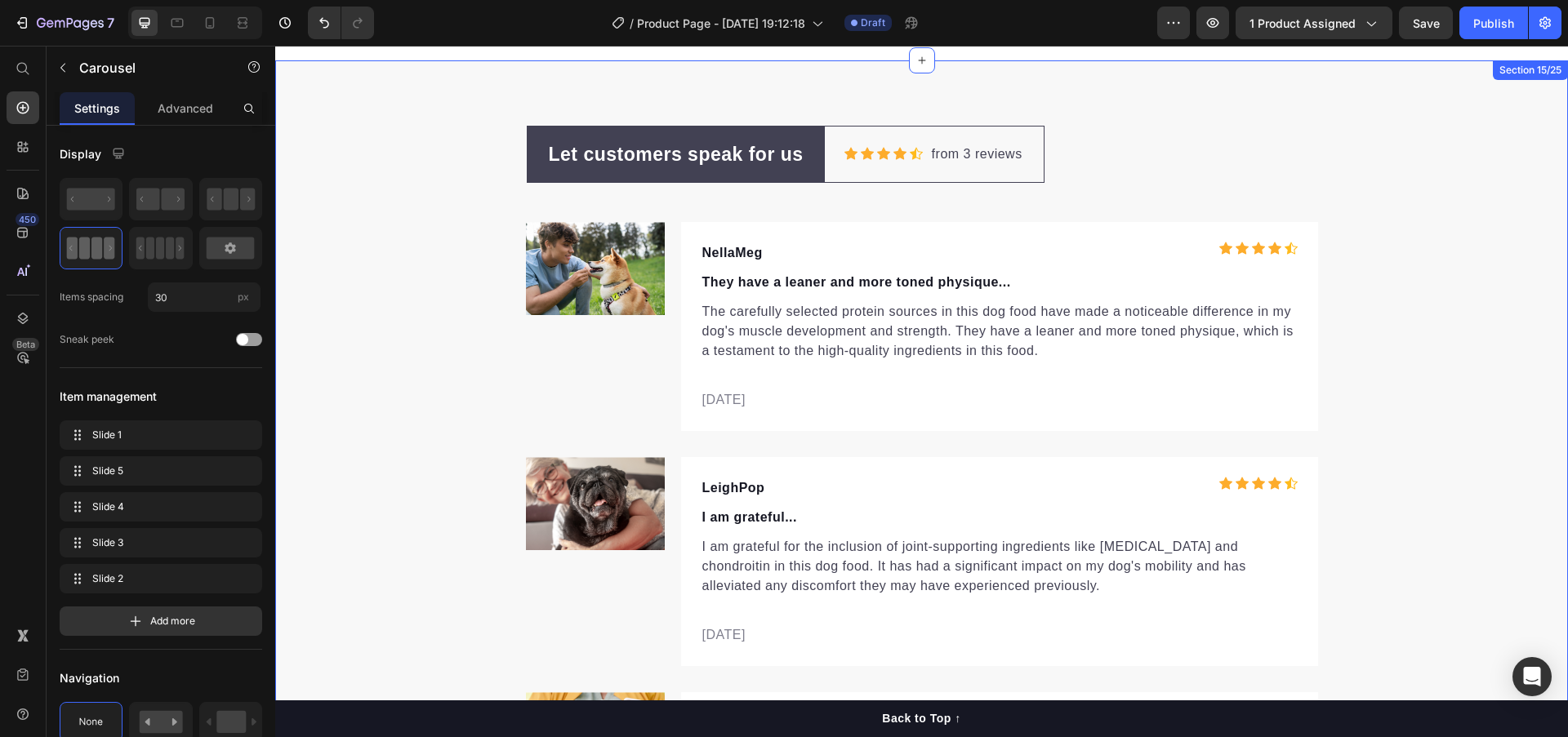 click on "Let customers speak for us Text block Row Icon Icon Icon Icon
Icon Icon List Hoz from 3 reviews Text block Row Row Image NellaMeg Text block Icon Icon Icon Icon
Icon Icon List Hoz Row They have a leaner and more toned physique... Text block The carefully selected protein sources in this dog food have made a noticeable difference in my dog's muscle development and strength. They have a leaner and more toned physique, which is a testament to the high-quality ingredients in this food. Text block [DATE] Text block Row Row Image LeighPop Text block Icon Icon Icon Icon
Icon Icon List Hoz Row I am grateful... Text block I am grateful for the inclusion of joint-supporting ingredients like [MEDICAL_DATA] and chondroitin in this dog food. It has had a significant impact on my dog's mobility and has alleviated any discomfort they may have experienced previously. Text block [DATE] Text block Row Row Image AndiMel Text block Icon Icon Icon Icon" at bounding box center (921, 513) 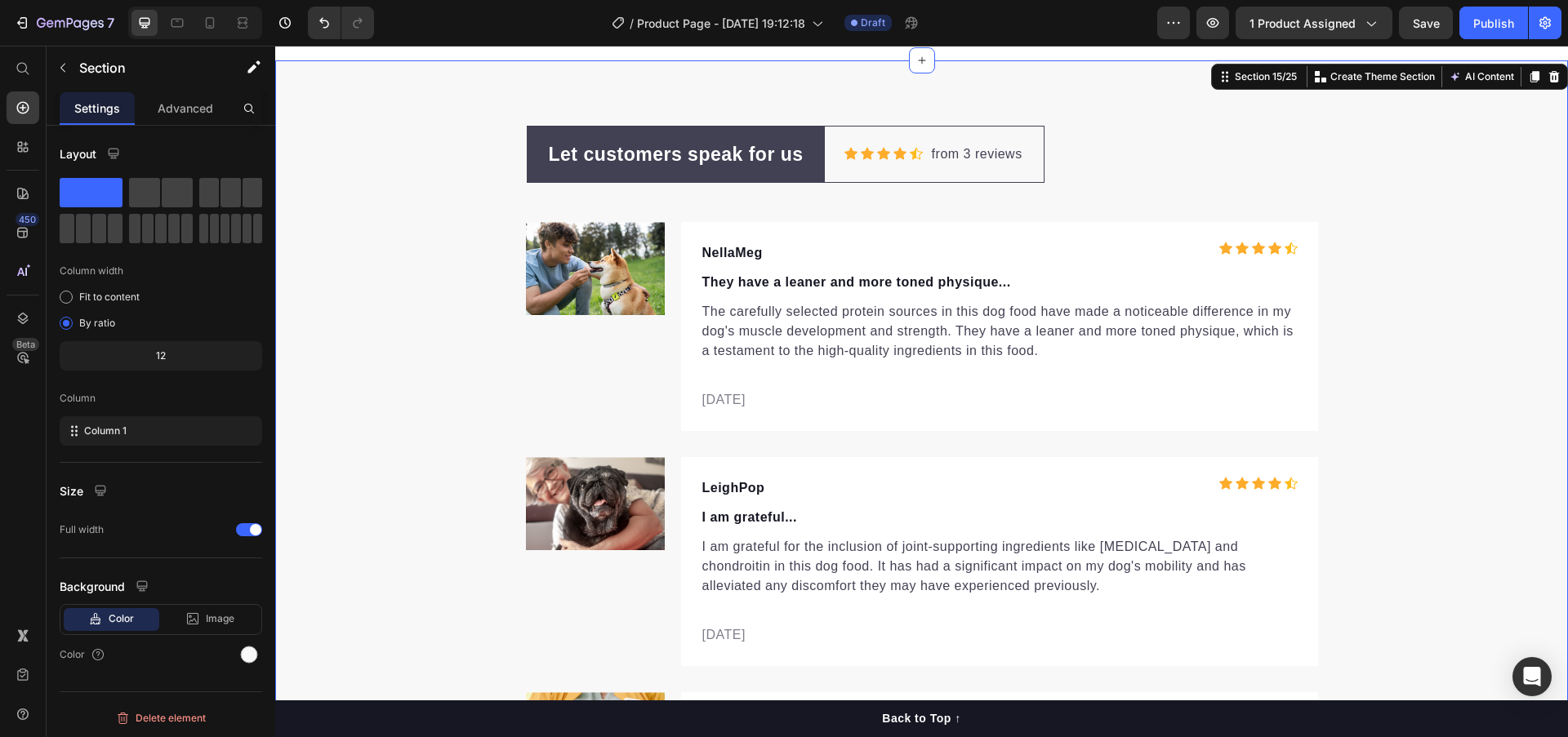 scroll, scrollTop: 9396, scrollLeft: 0, axis: vertical 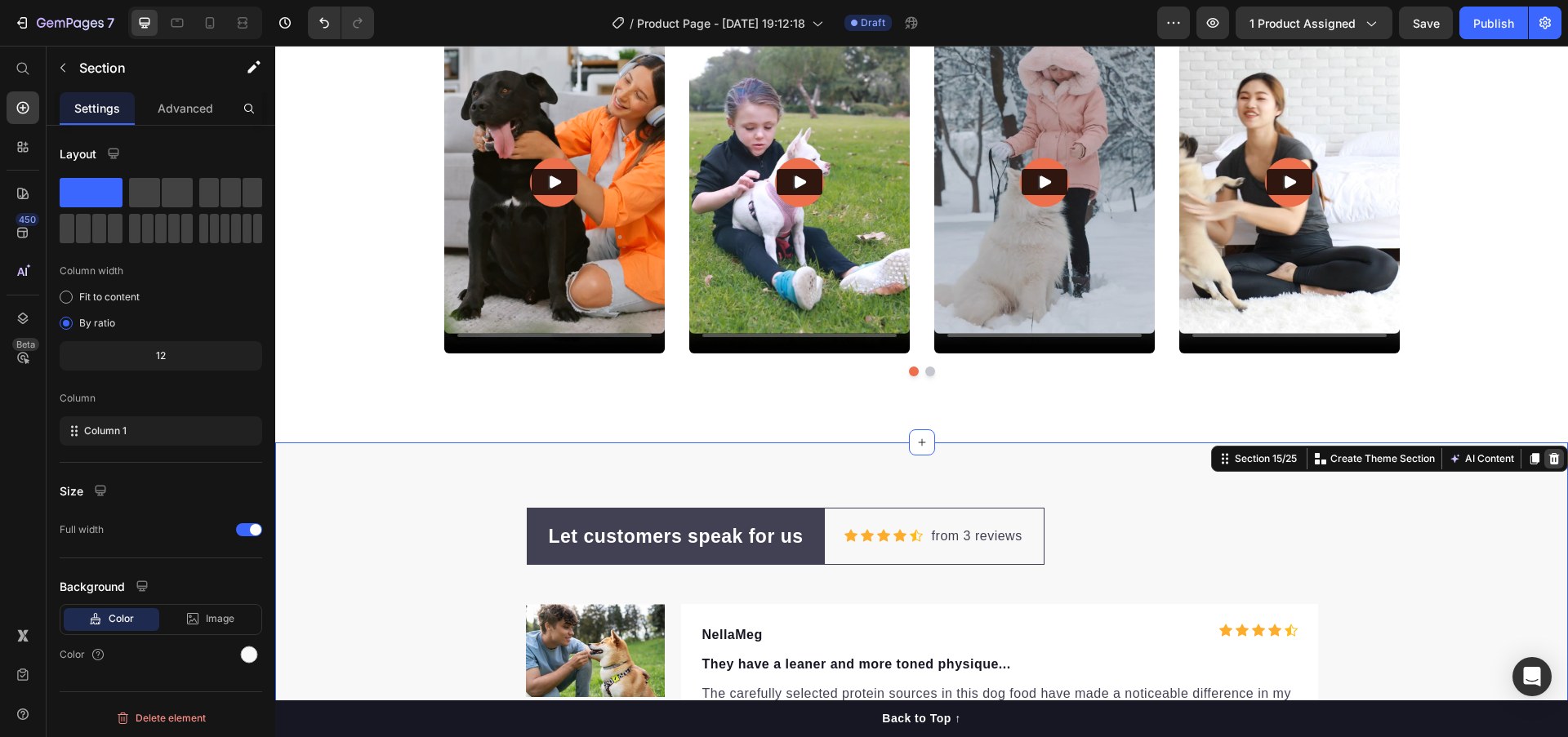 click 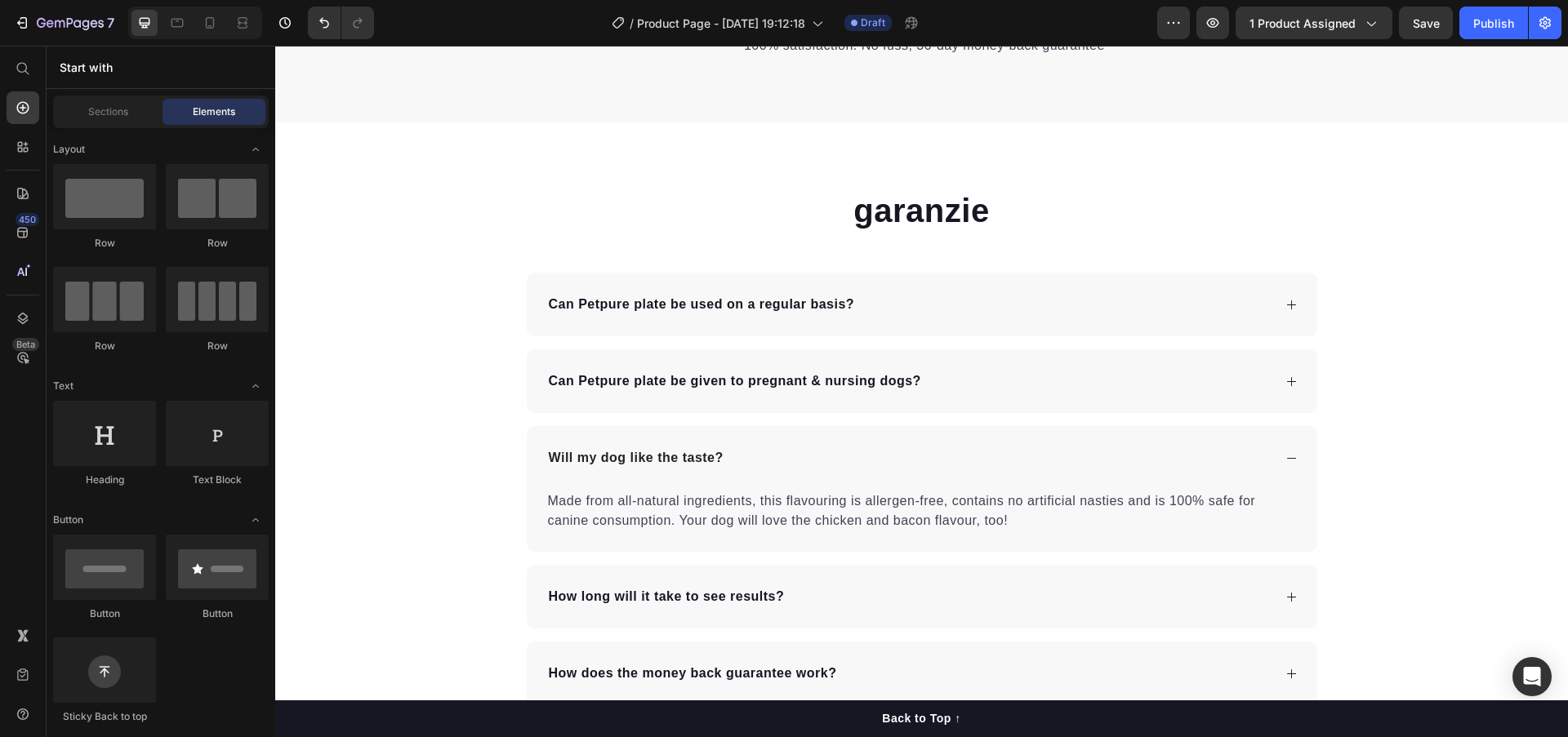 scroll, scrollTop: 8478, scrollLeft: 0, axis: vertical 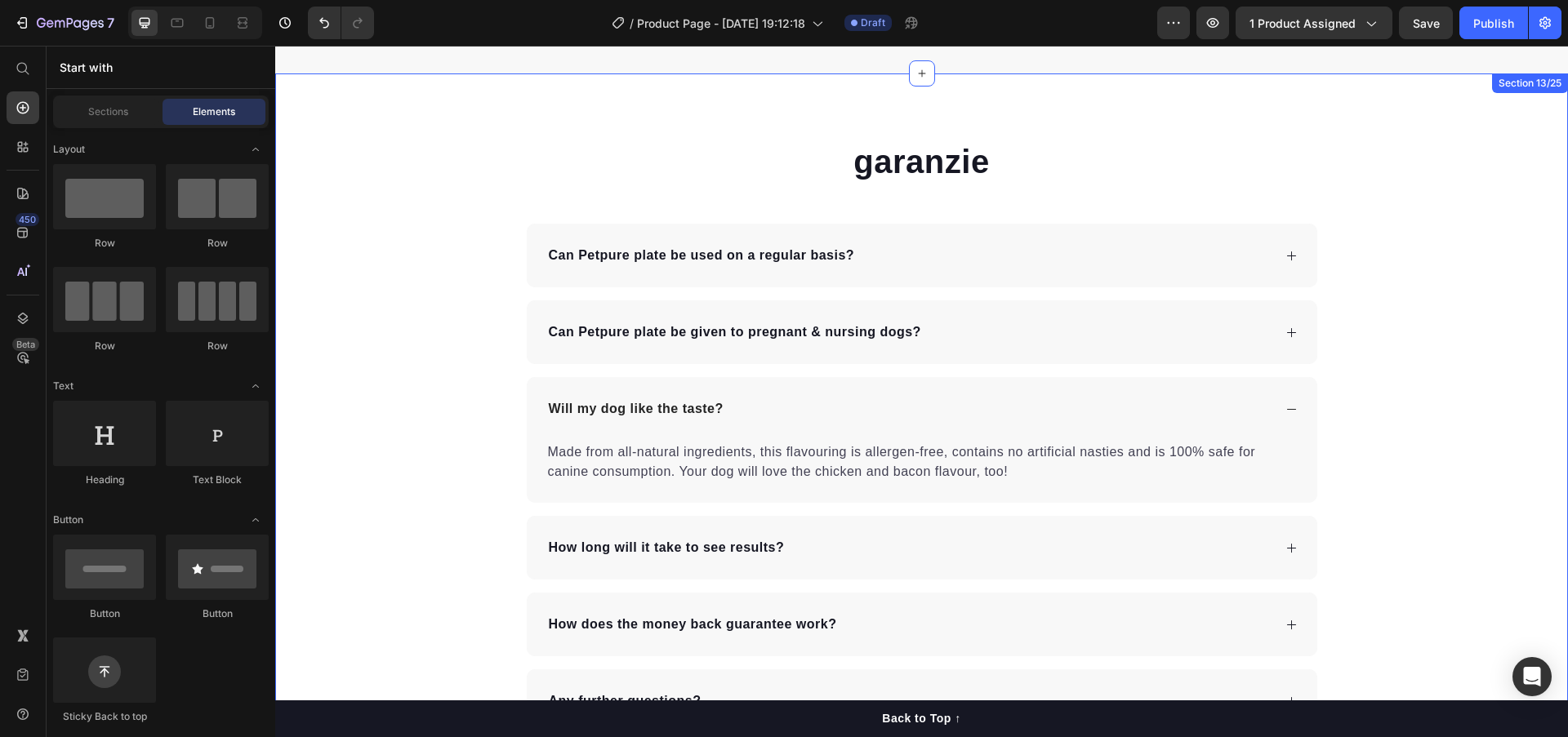 click on "garanzie Heading
Can Petpure plate be used on a regular basis?
Can Petpure plate be given to pregnant & nursing dogs?
Will my dog like the taste? Made from all-natural ingredients, this flavouring is allergen-free, contains no artificial nasties and is 100% safe for canine consumption. Your dog will love the chicken and bacon flavour, too! Text block
How long will it take to see results?
How does the money back guarantee work?
Any further questions? Accordion Row Section 13/25" at bounding box center (921, 436) 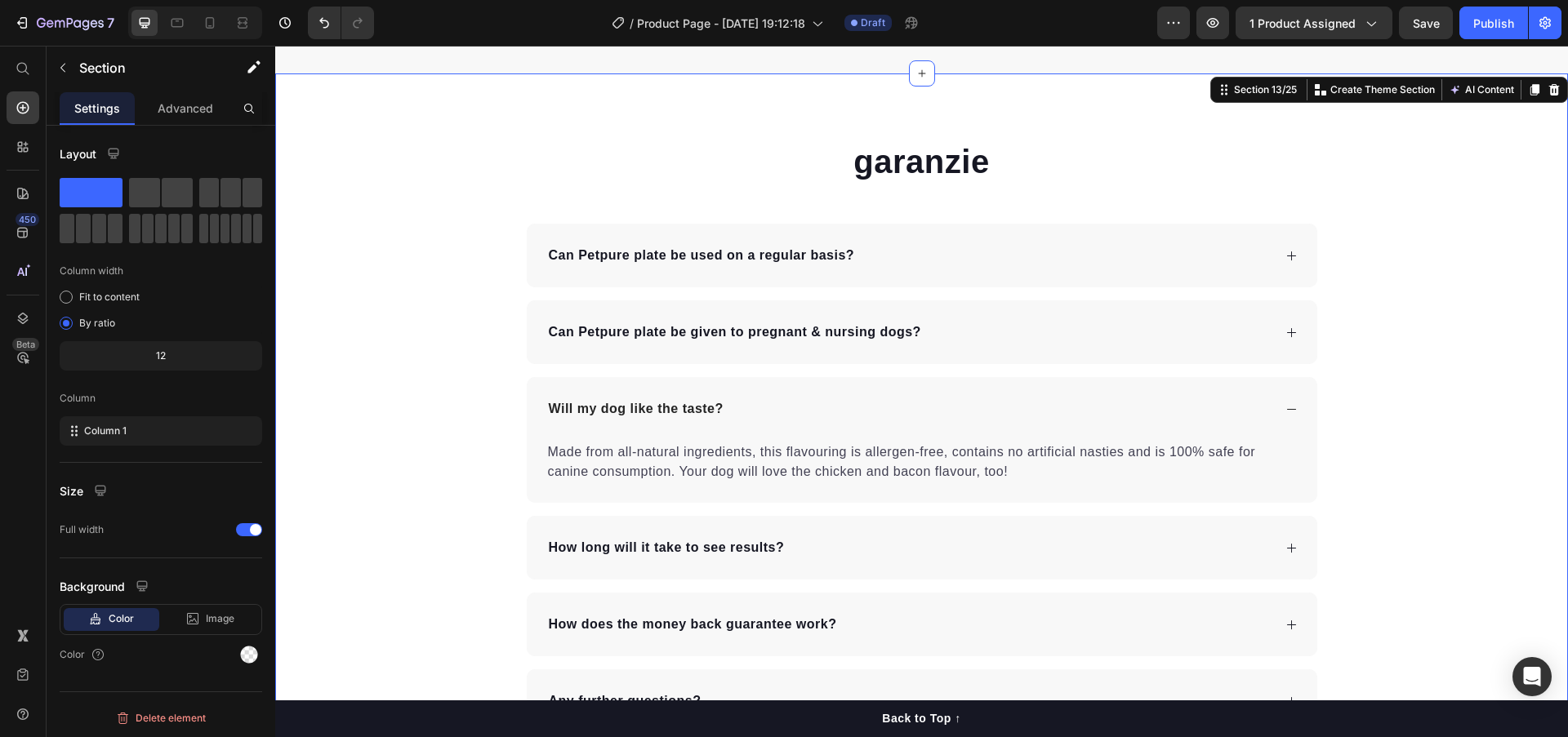 scroll, scrollTop: 8201, scrollLeft: 0, axis: vertical 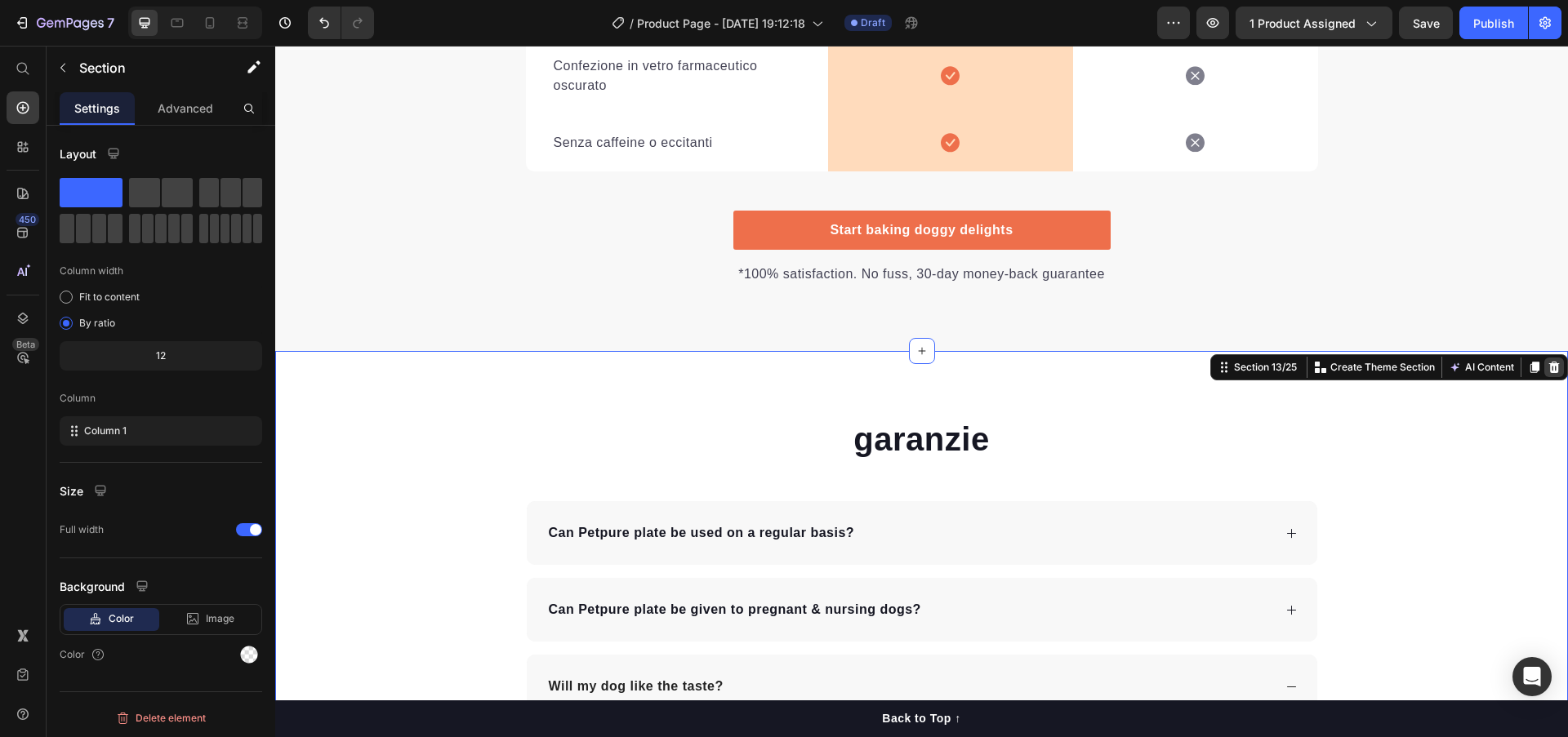 click 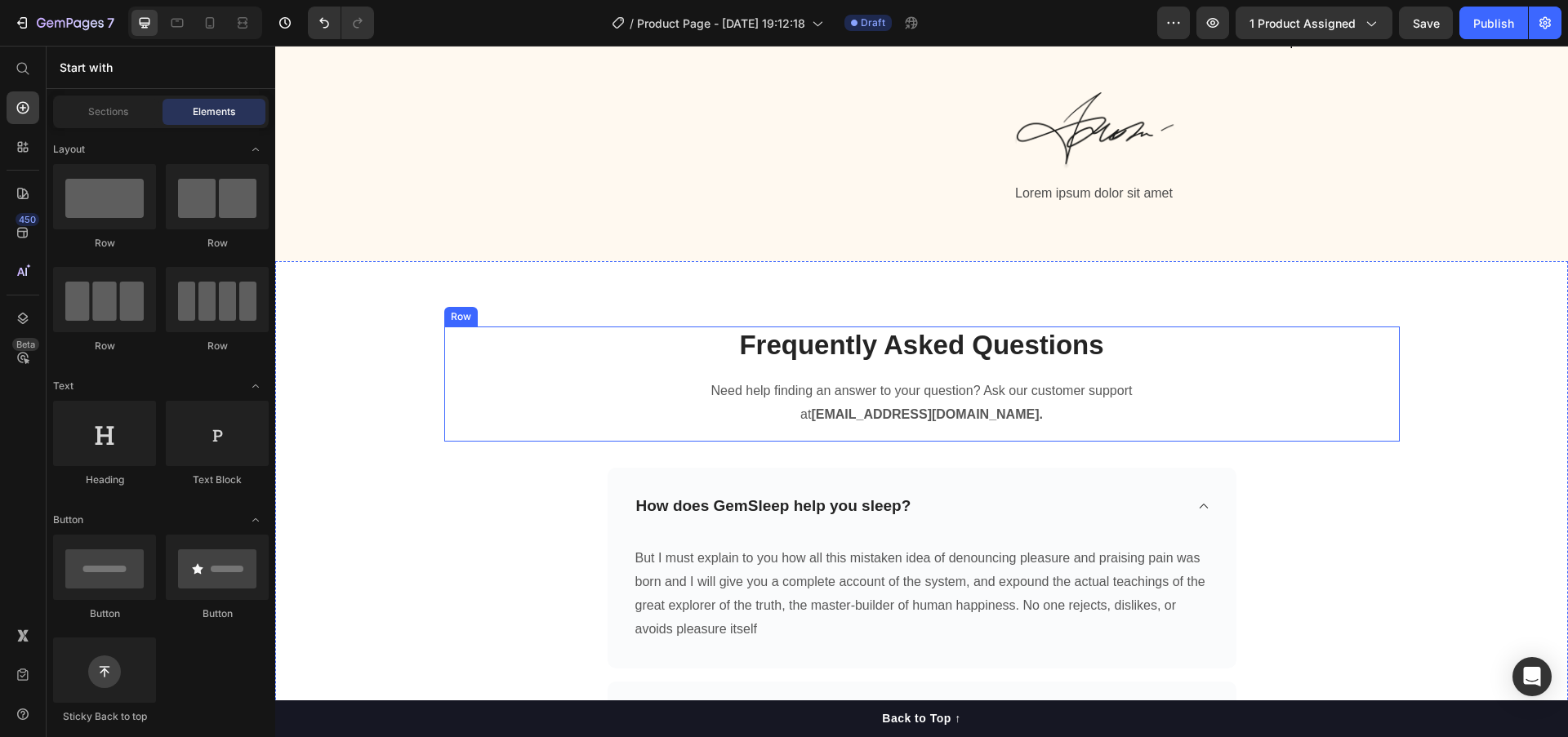 scroll, scrollTop: 10115, scrollLeft: 0, axis: vertical 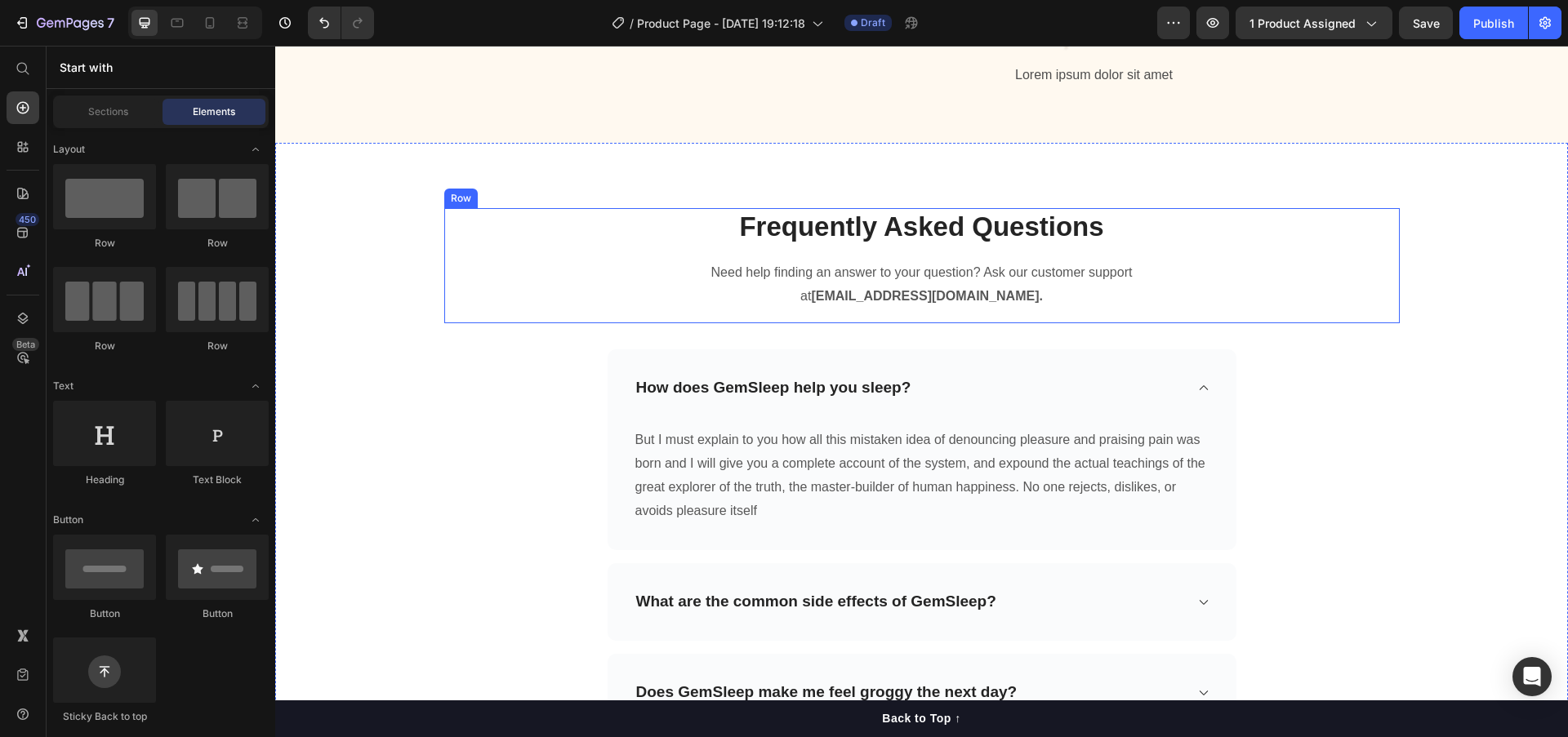 click on "Frequently Asked Questions Heading Need help finding an answer to your question? Ask our customer support at  [EMAIL_ADDRESS][DOMAIN_NAME]. Text block Row" at bounding box center [922, 265] 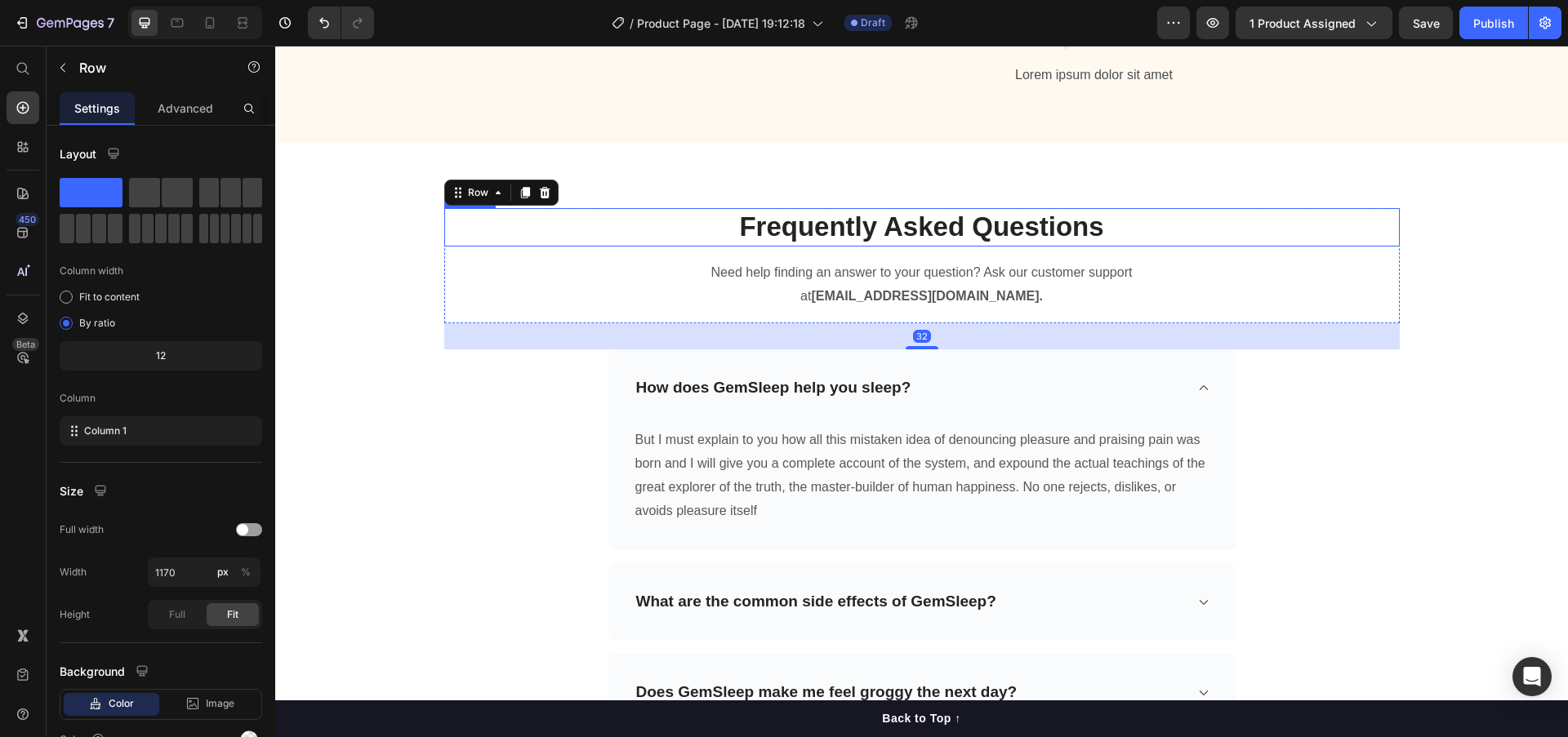 click on "Frequently Asked Questions" at bounding box center [922, 227] 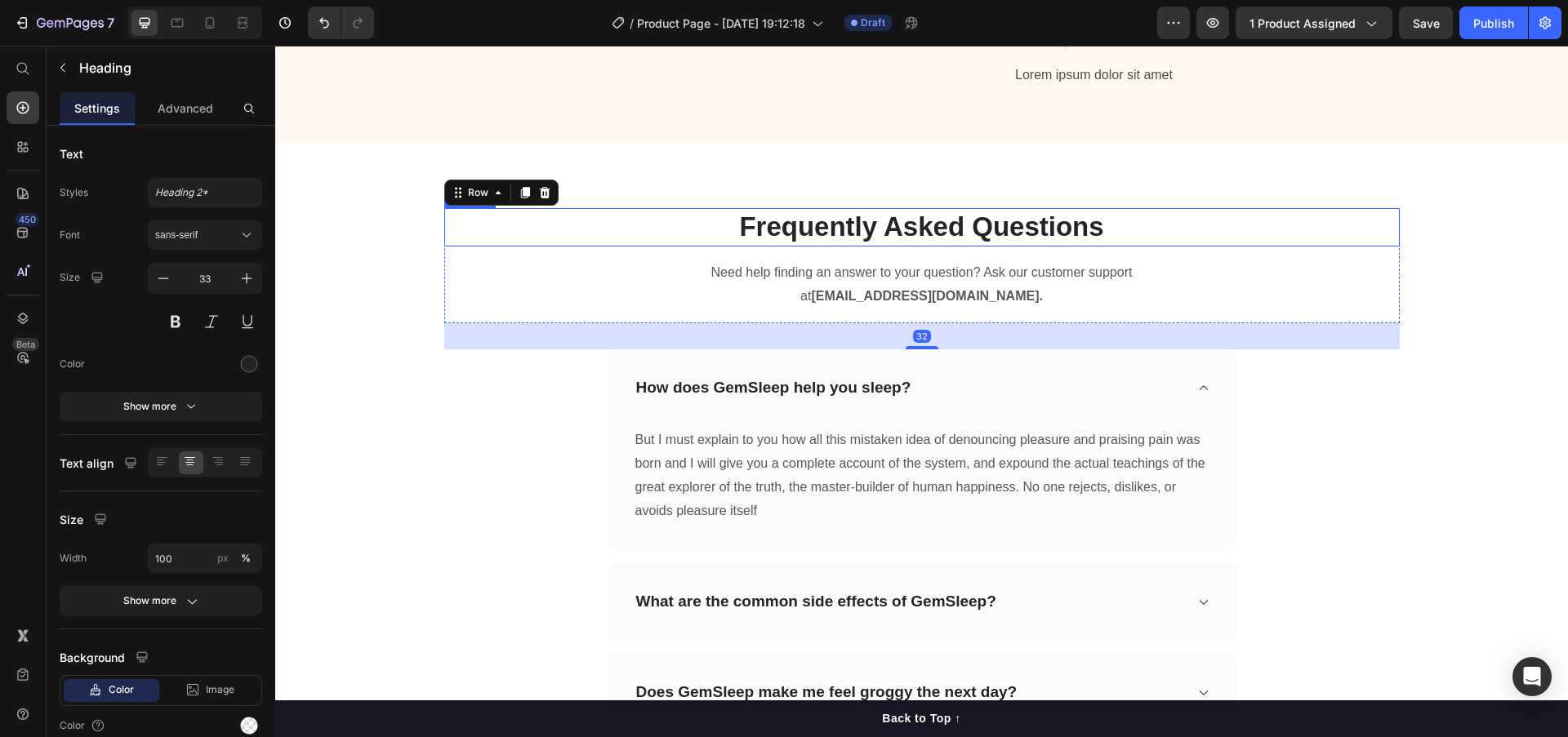 click on "Frequently Asked Questions" at bounding box center (922, 227) 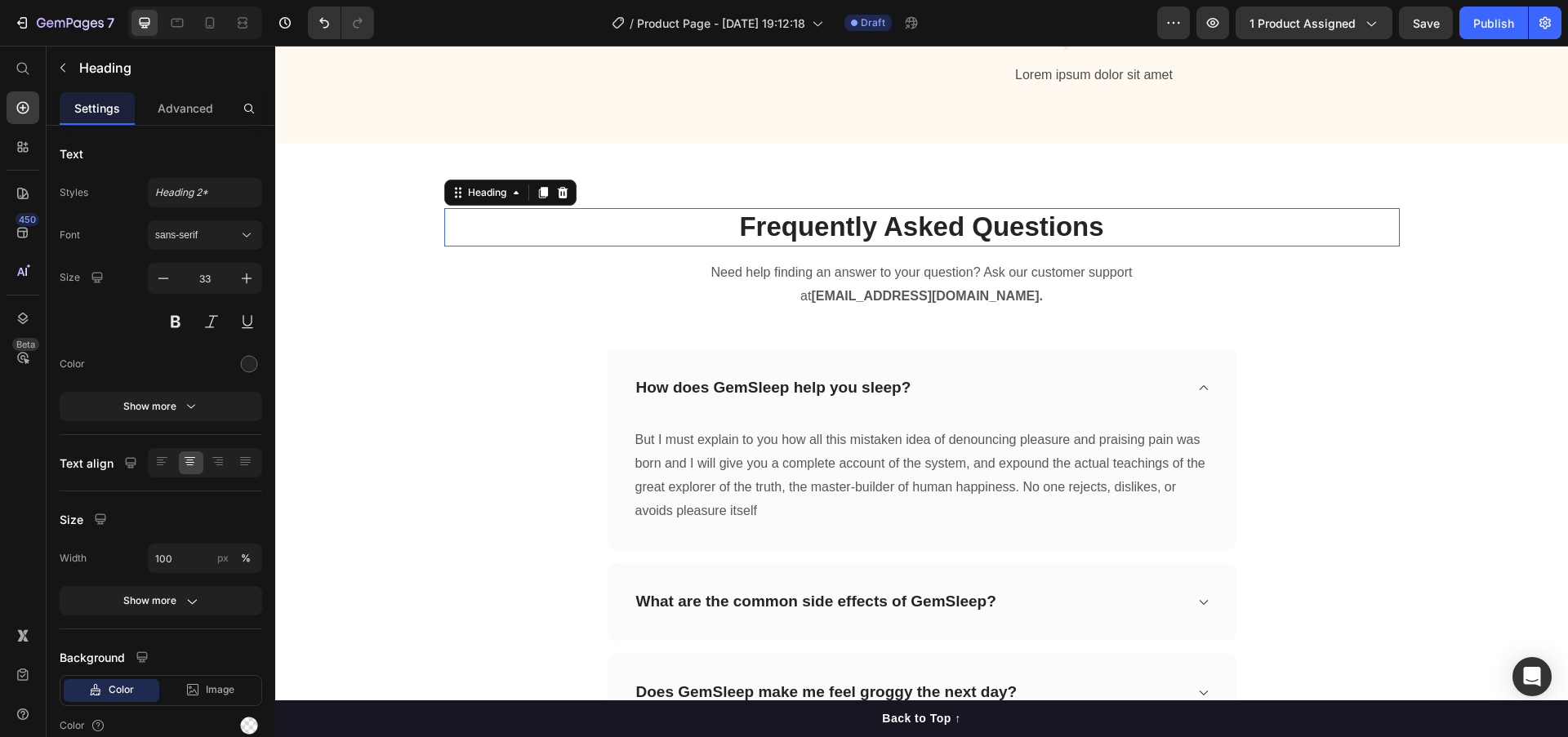 click on "Frequently Asked Questions" at bounding box center (922, 227) 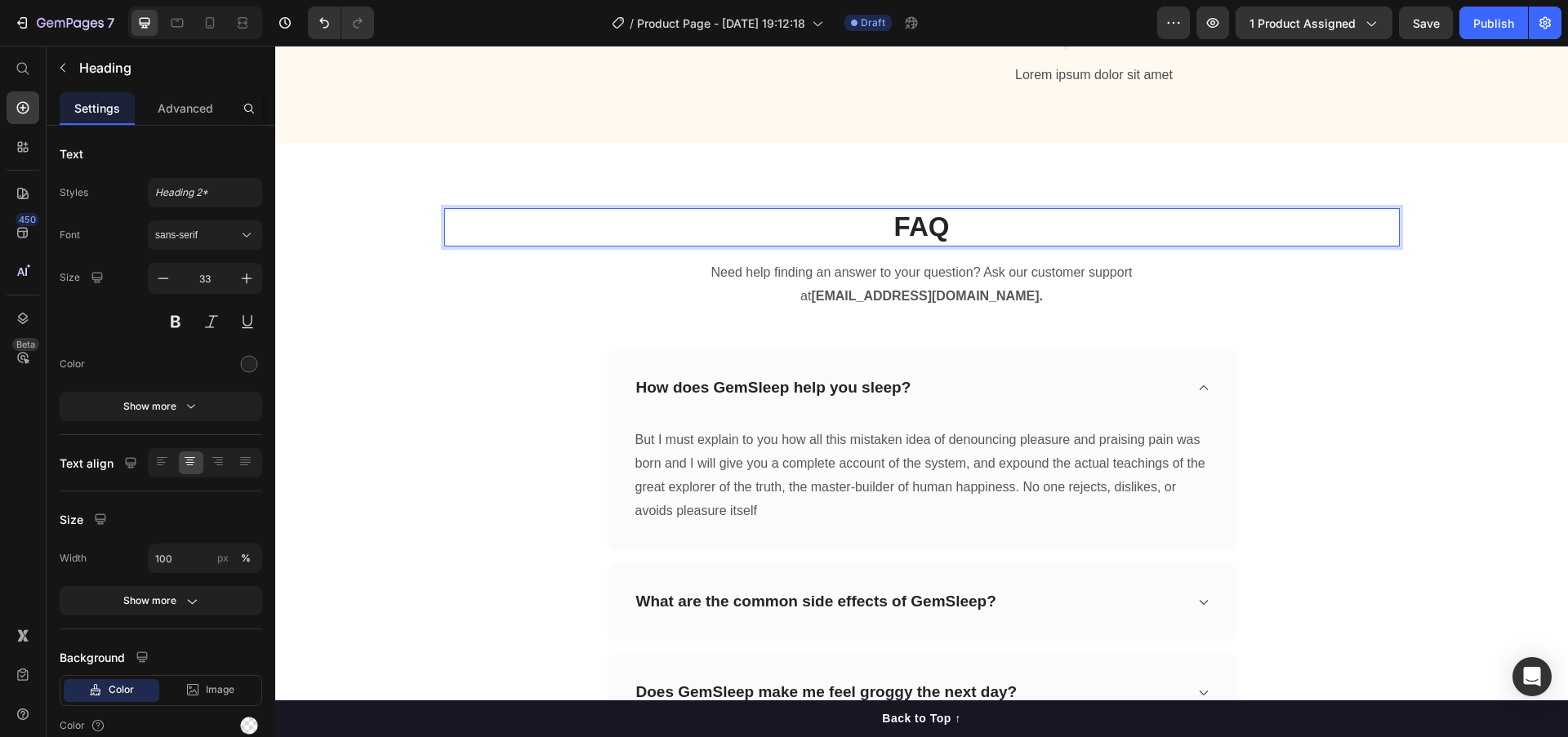 click on "FAQ Heading   16 Need help finding an answer to your question? Ask our customer support at  [EMAIL_ADDRESS][DOMAIN_NAME]. Text block Row Row
How does GemSleep help you sleep? But I must explain to you how all this mistaken idea of denouncing pleasure and praising pain was born and I will give you a complete account of the system, and expound the actual teachings of the great explorer of the truth, the master-builder of human happiness. No one rejects, dislikes, or avoids pleasure itself Text block Row
What are the common side effects of GemSleep?
Does GemSleep make me feel groggy the next day?
Can I take GemSleep gummies every night? Accordion Section 18" at bounding box center [921, 515] 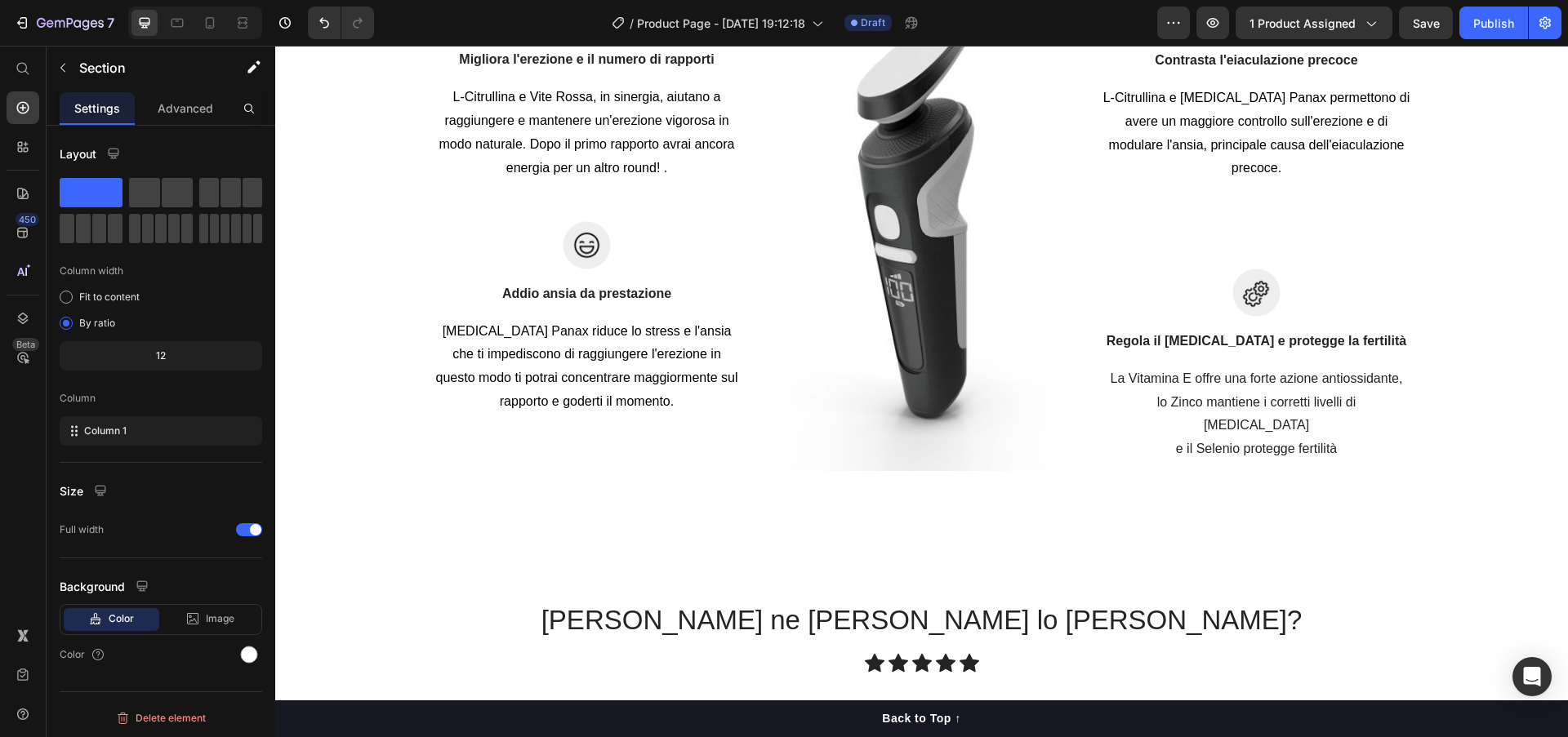 scroll, scrollTop: 3052, scrollLeft: 0, axis: vertical 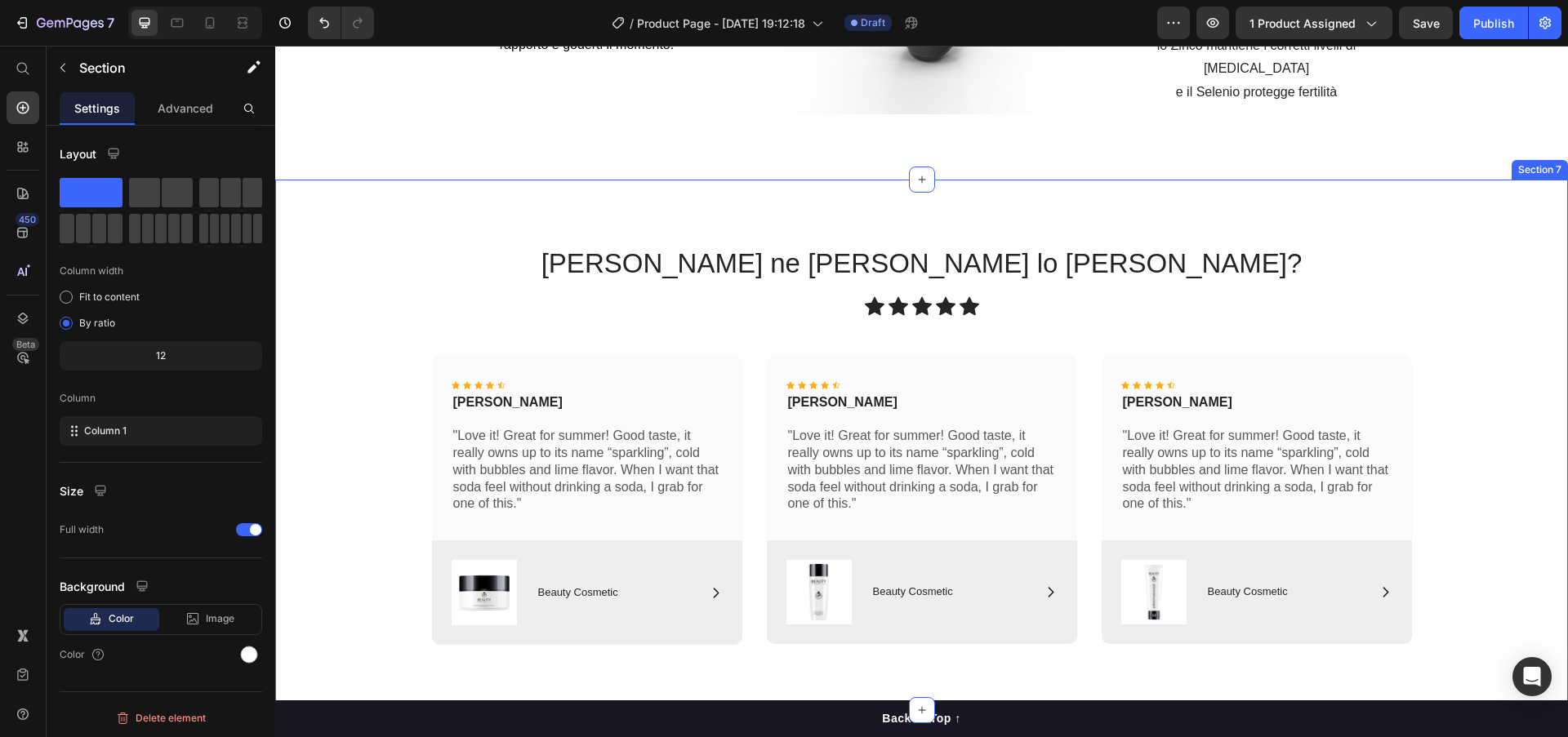 click on "[PERSON_NAME] ne [PERSON_NAME] lo [PERSON_NAME]? Heading Icon Icon Icon Icon Icon Icon List Row Icon Icon Icon Icon
Icon Icon List [PERSON_NAME] Text Block "Love it! Great for summer! Good taste, it really owns up to its name “sparkling”, cold with bubbles and lime flavor. When I want that soda feel without drinking a soda, I grab for one of this." Text Block Row Image
Icon Beauty Cosmetic Text Block Row Row Hero Banner Icon Icon Icon Icon
Icon Icon List [PERSON_NAME] Text Block "Love it! Great for summer! Good taste, it really owns up to its name “sparkling”, cold with bubbles and lime flavor. When I want that soda feel without drinking a soda, I grab for one of this." Text Block Row Image
Icon Beauty Cosmetic Text Block Row Row Hero Banner Icon Icon Icon Icon
Icon Icon List Max Sero Text Block Text Block Row Image
Icon Beauty Cosmetic Text Block Row Row Hero Banner Carousel Section 7" at bounding box center [921, 445] 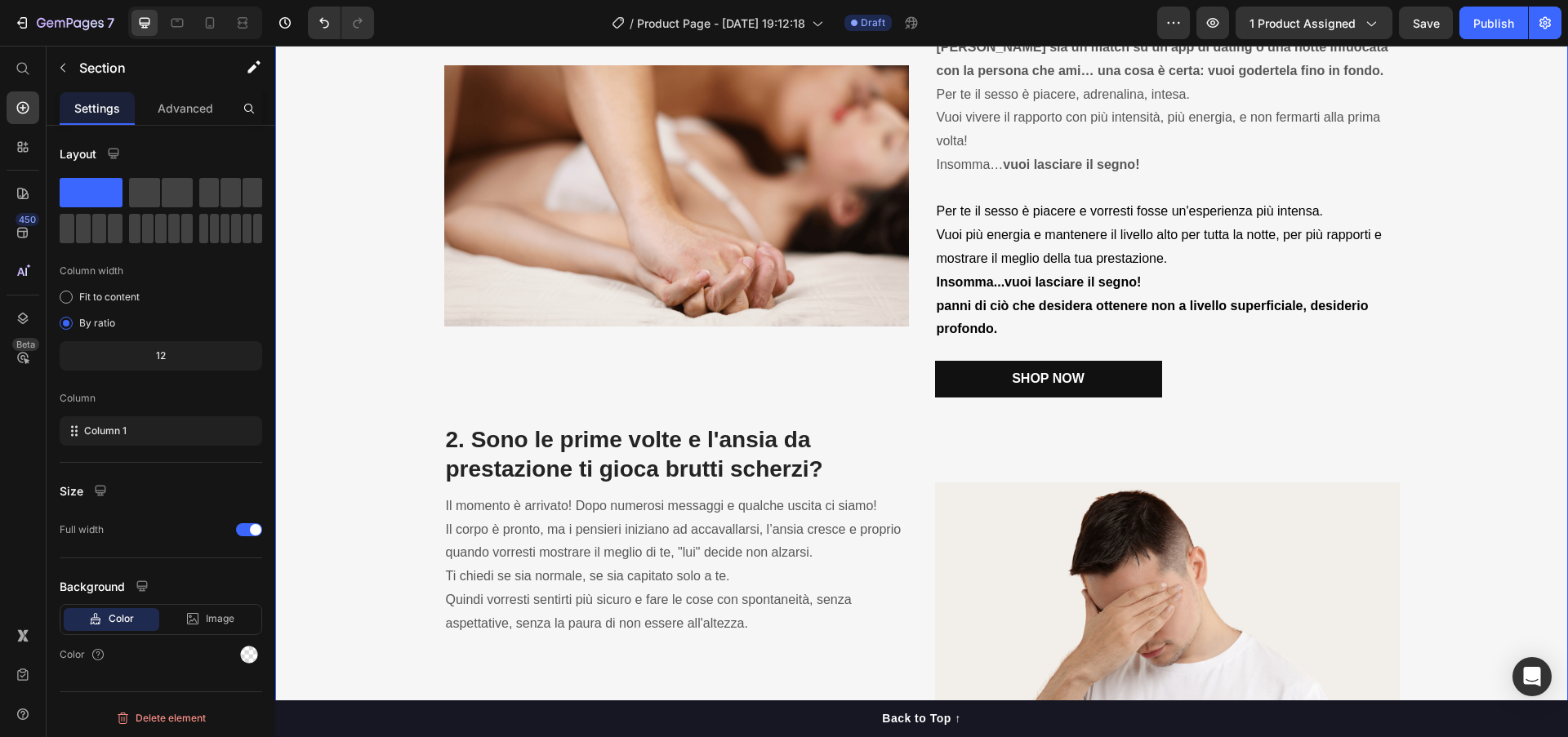scroll, scrollTop: 966, scrollLeft: 0, axis: vertical 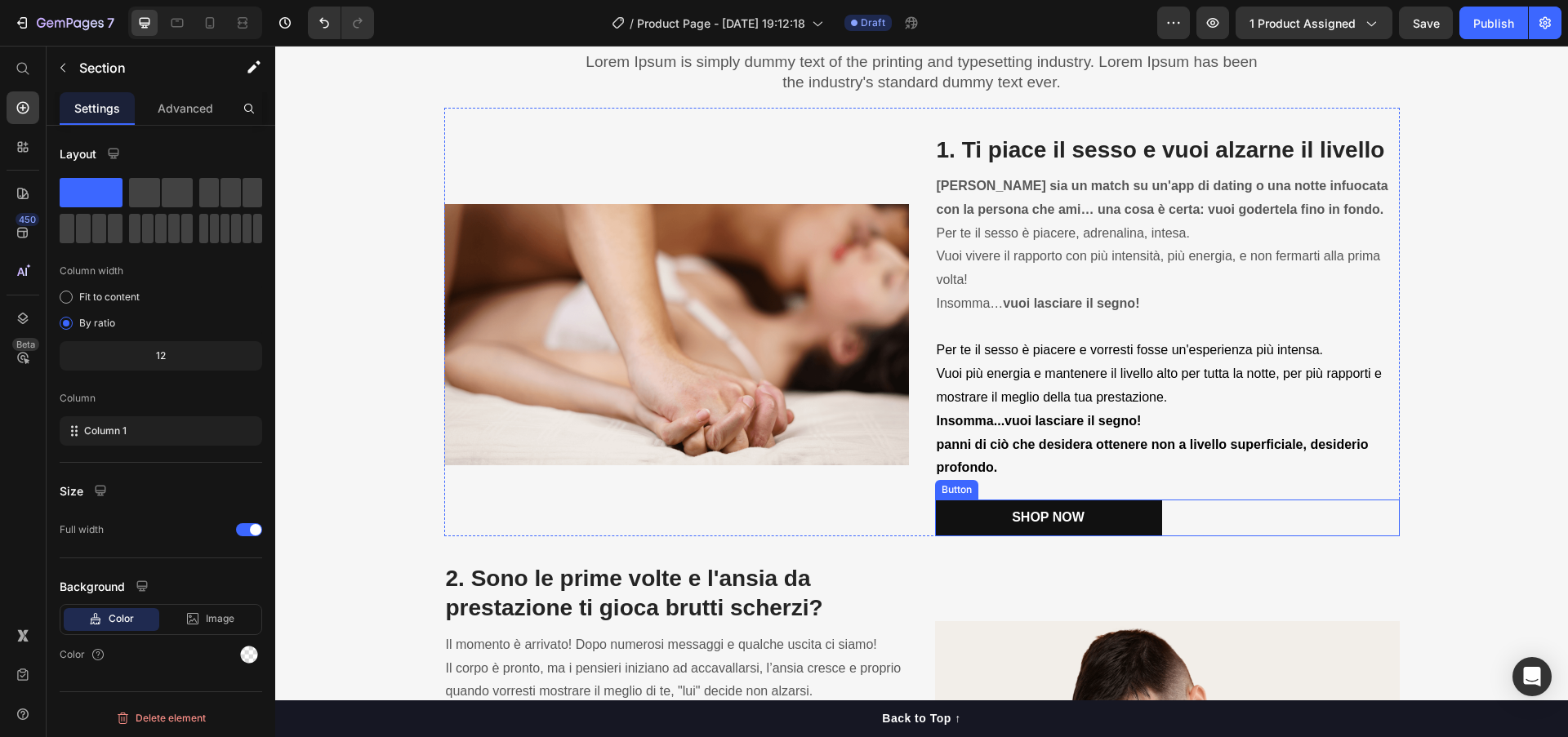 click on "Shop Now Button" at bounding box center [1167, 517] 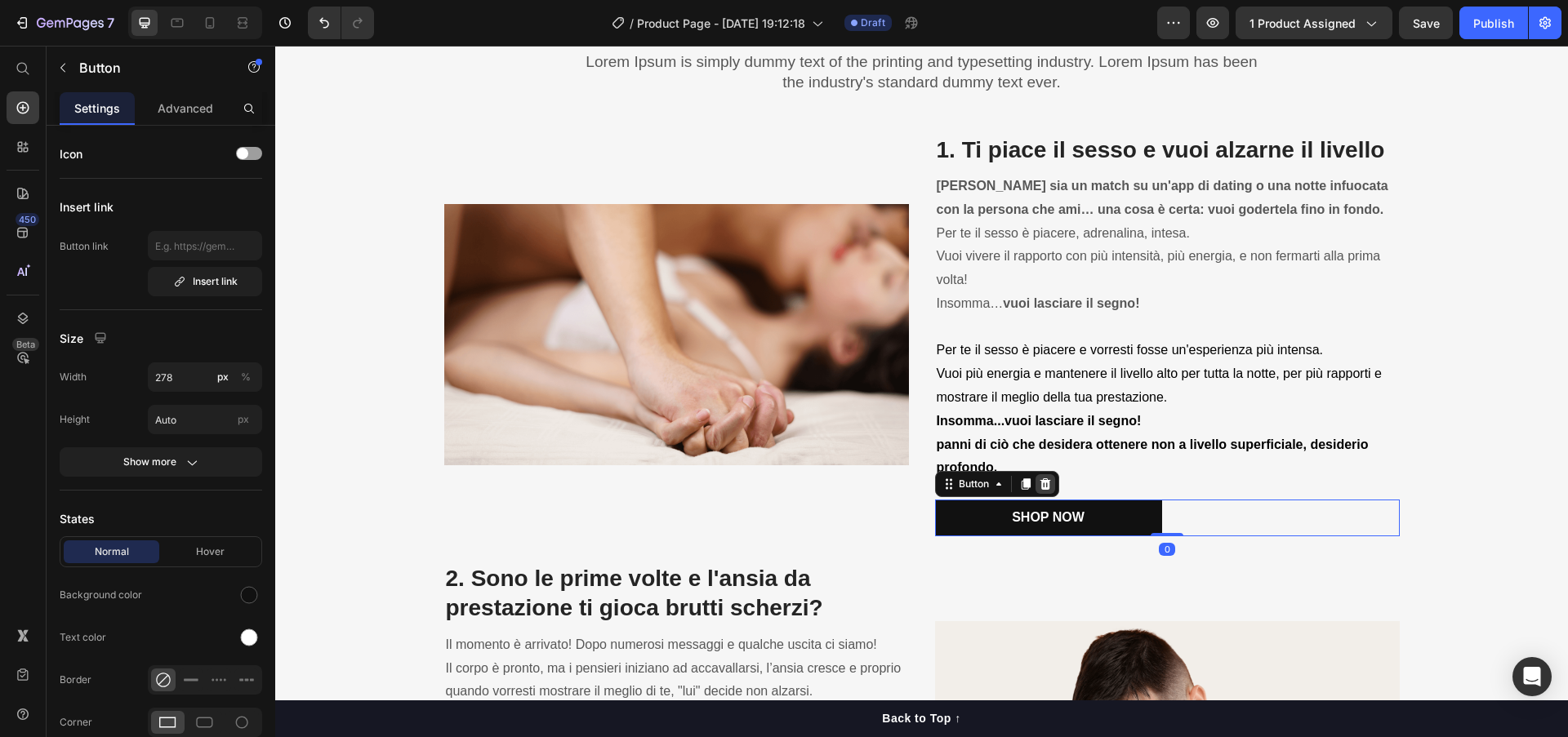 click 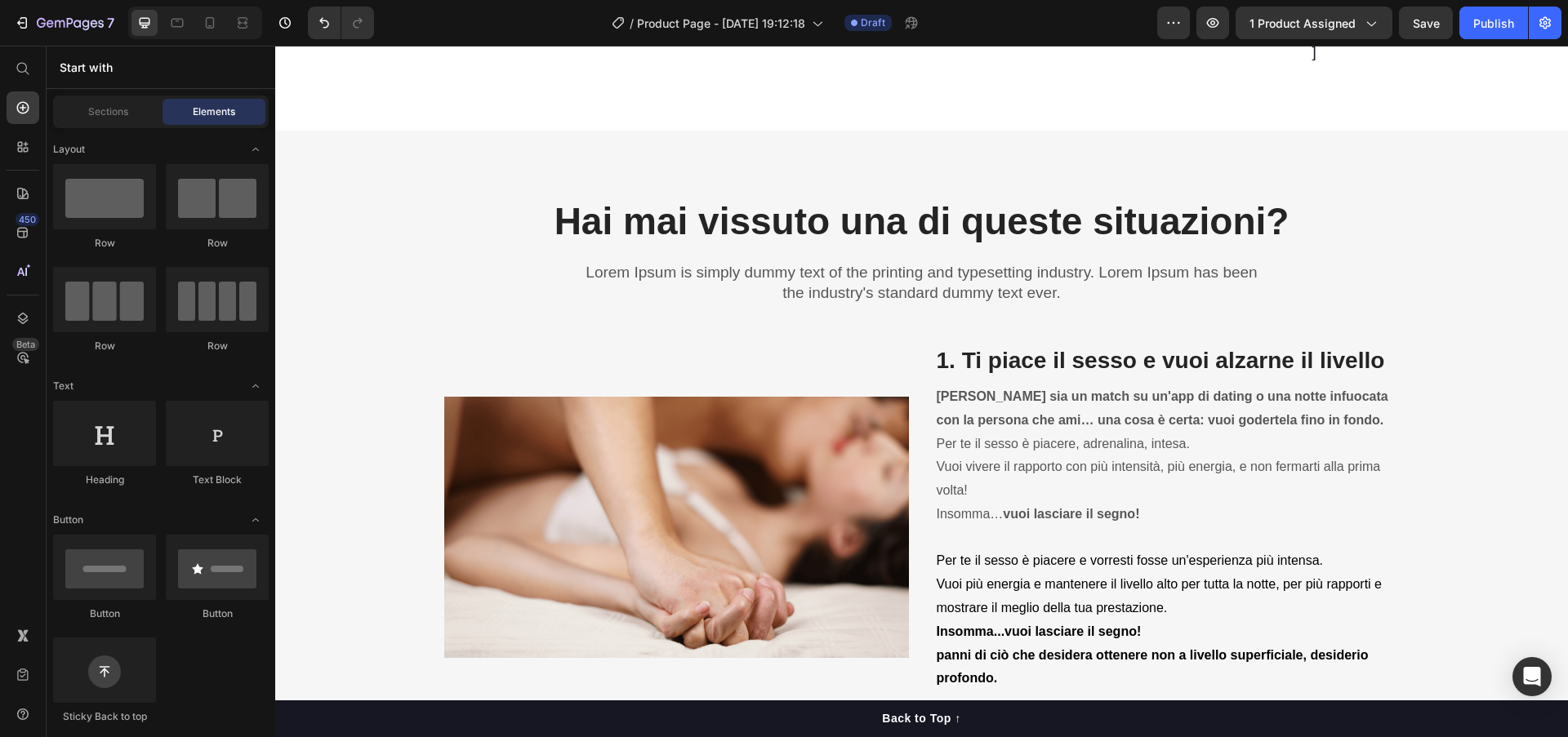 scroll, scrollTop: 0, scrollLeft: 0, axis: both 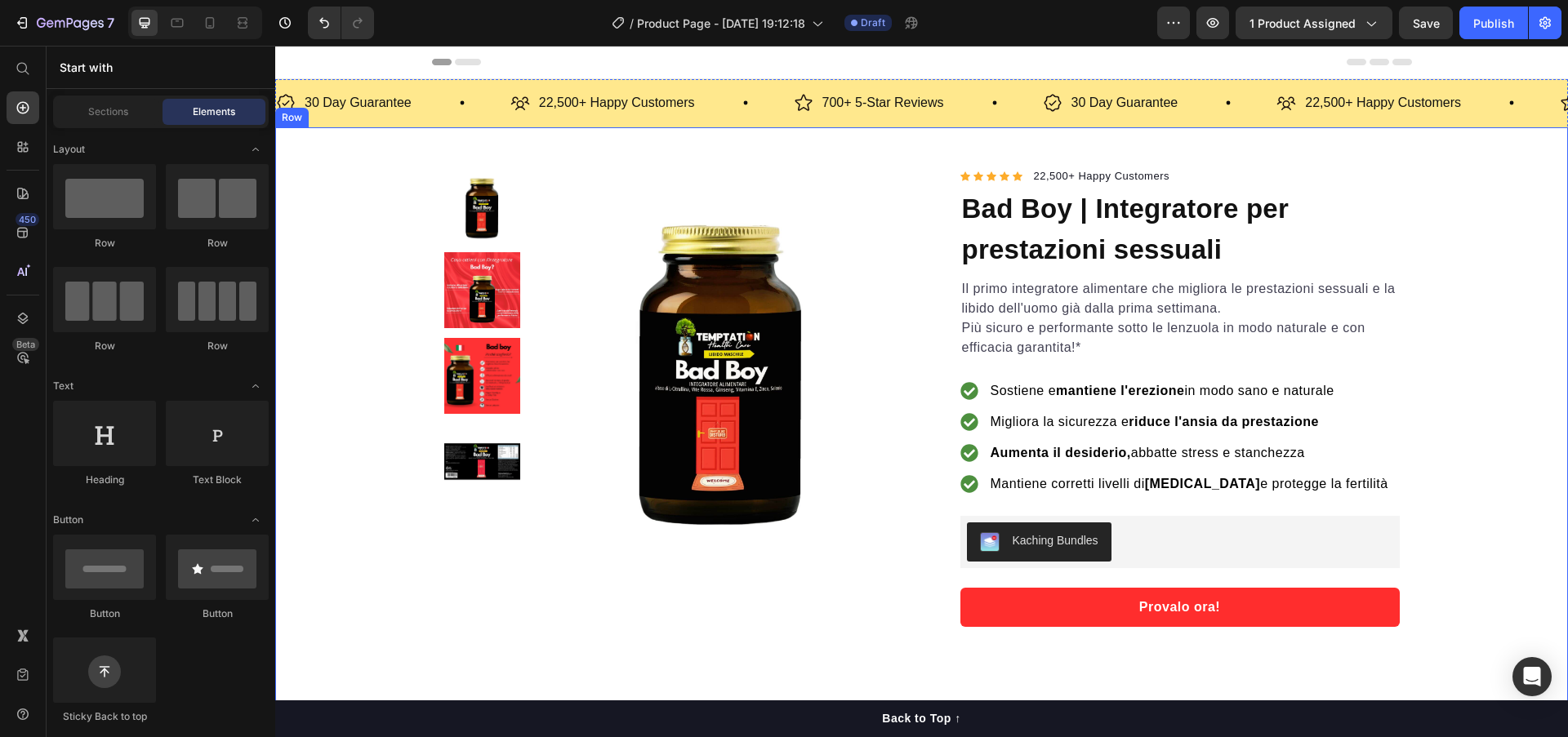 click on "Product Images Row Icon Icon Icon Icon Icon Icon List Hoz 22,500+ Happy Customers Text block Row Bad Boy | Integratore per prestazioni sessuali Product Title Il primo integratore alimentare che migliora le prestazioni e [PERSON_NAME] più sicuri sotto le lenzuola in modo naturale e con efficacia garantita*!  A base di L-Citrullina, Vite Rossa, [MEDICAL_DATA] Rosso, Vitamina E, Zinco e Selenio Text Block Il primo integratore alimentare che migliora le prestazioni sessuali e la libido dell'uomo già dalla prima settimana.  Più sicuro e performante sotto le lenzuola in modo naturale e con efficacia garantita!* Text block Sostiene e  mantiene l'erezione  in modo sano e naturale Migliora la sicurezza e  riduce l'ansia da prestazione Aumenta il [PERSON_NAME],  abbatte stress e stanchezza Mantiene corretti livelli di  [MEDICAL_DATA]  e protegge la fertilità Item list Kaching Bundles Kaching Bundles Provalo ora! Product Cart Button Sostiene e mantiene l'erezione in modo sano e naturale Item list Row Product Row" at bounding box center [921, 420] 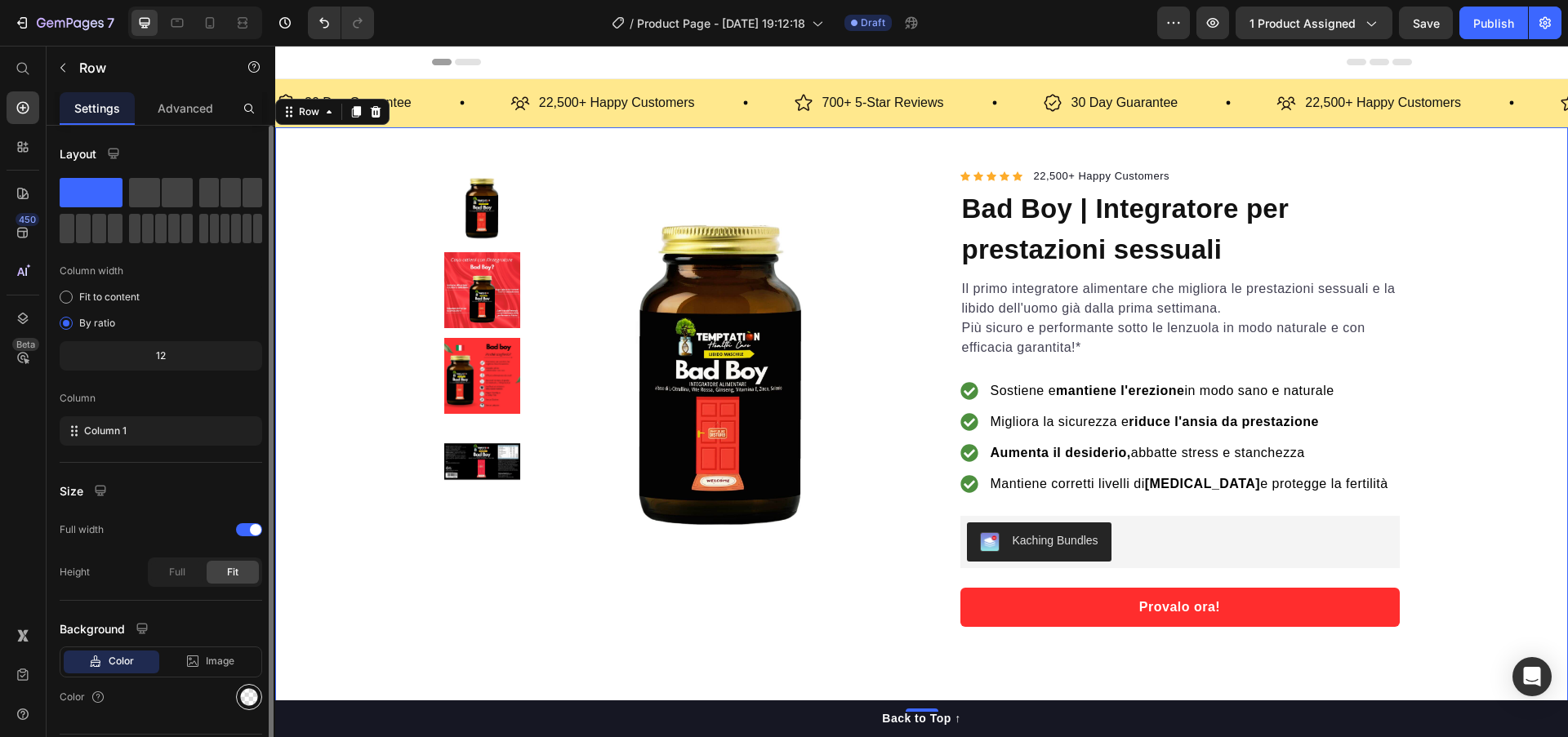click at bounding box center [249, 697] 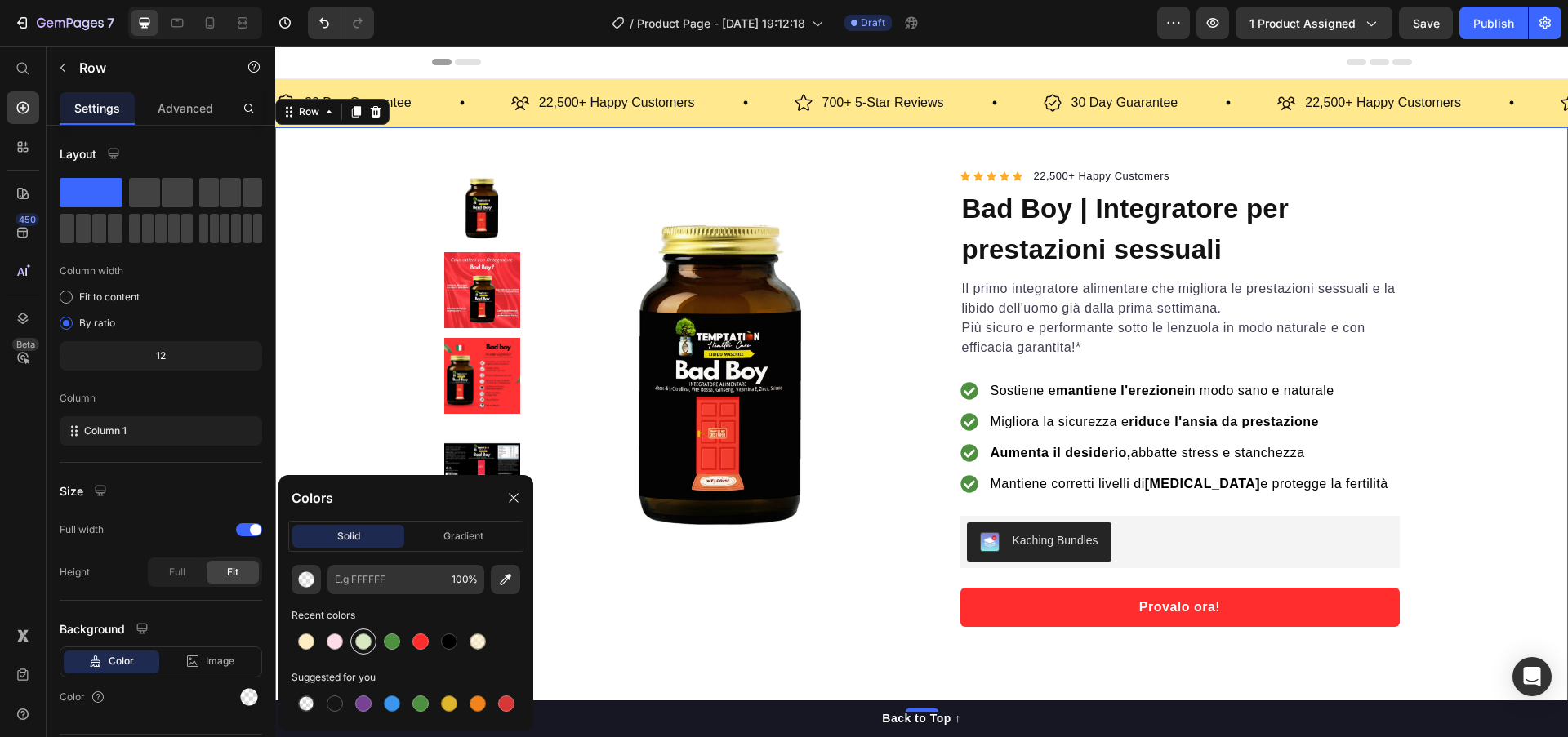 click at bounding box center [363, 642] 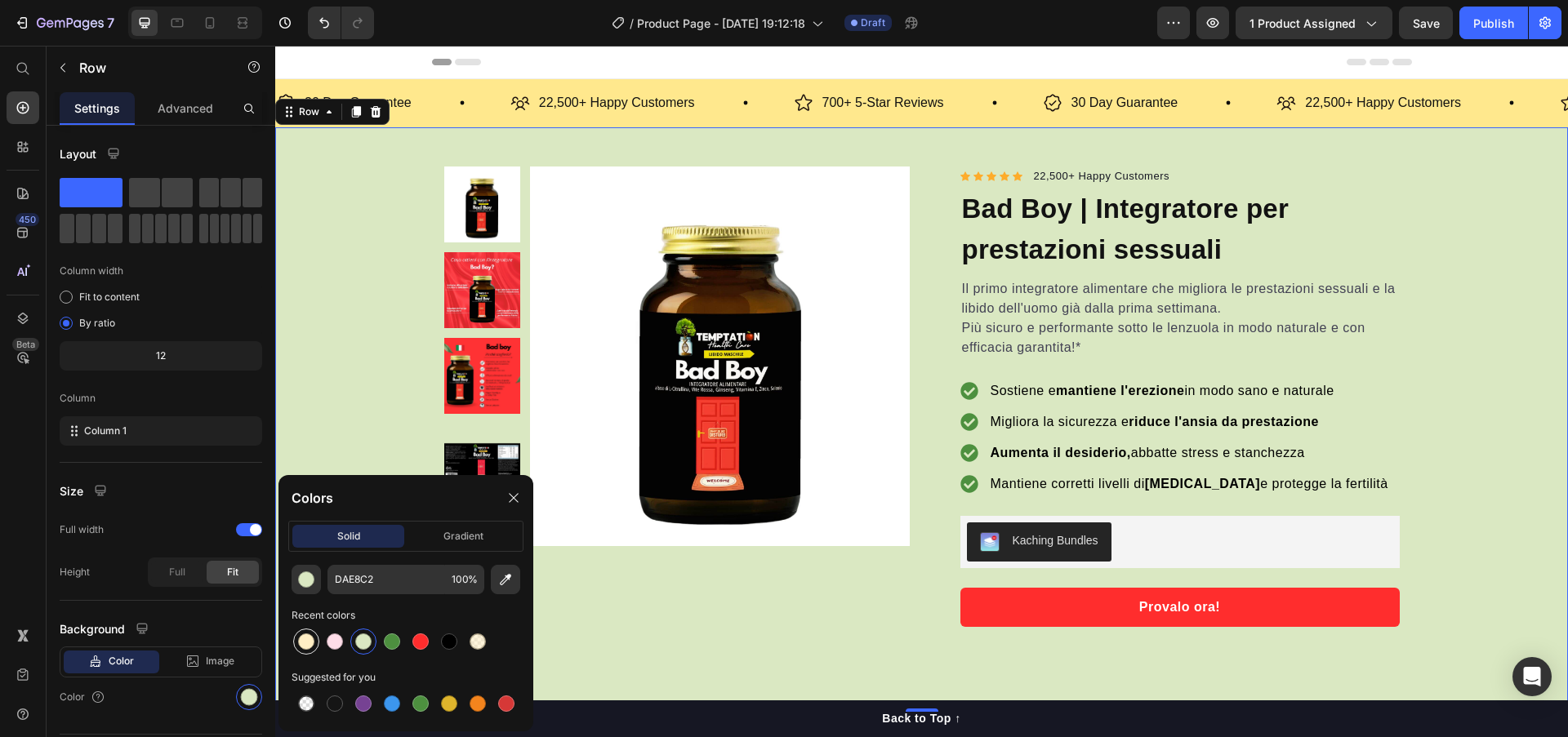 click at bounding box center [306, 642] 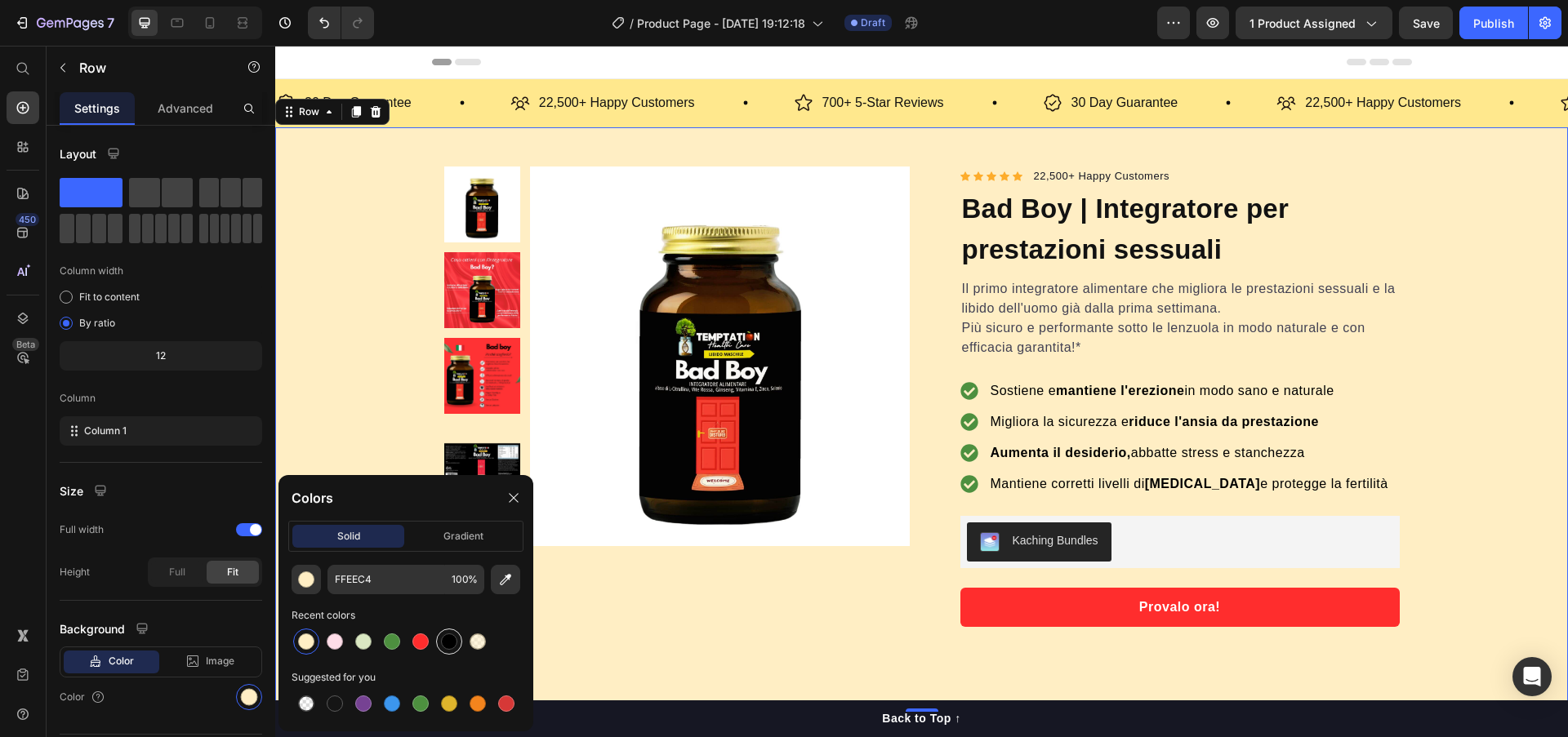 click at bounding box center (449, 642) 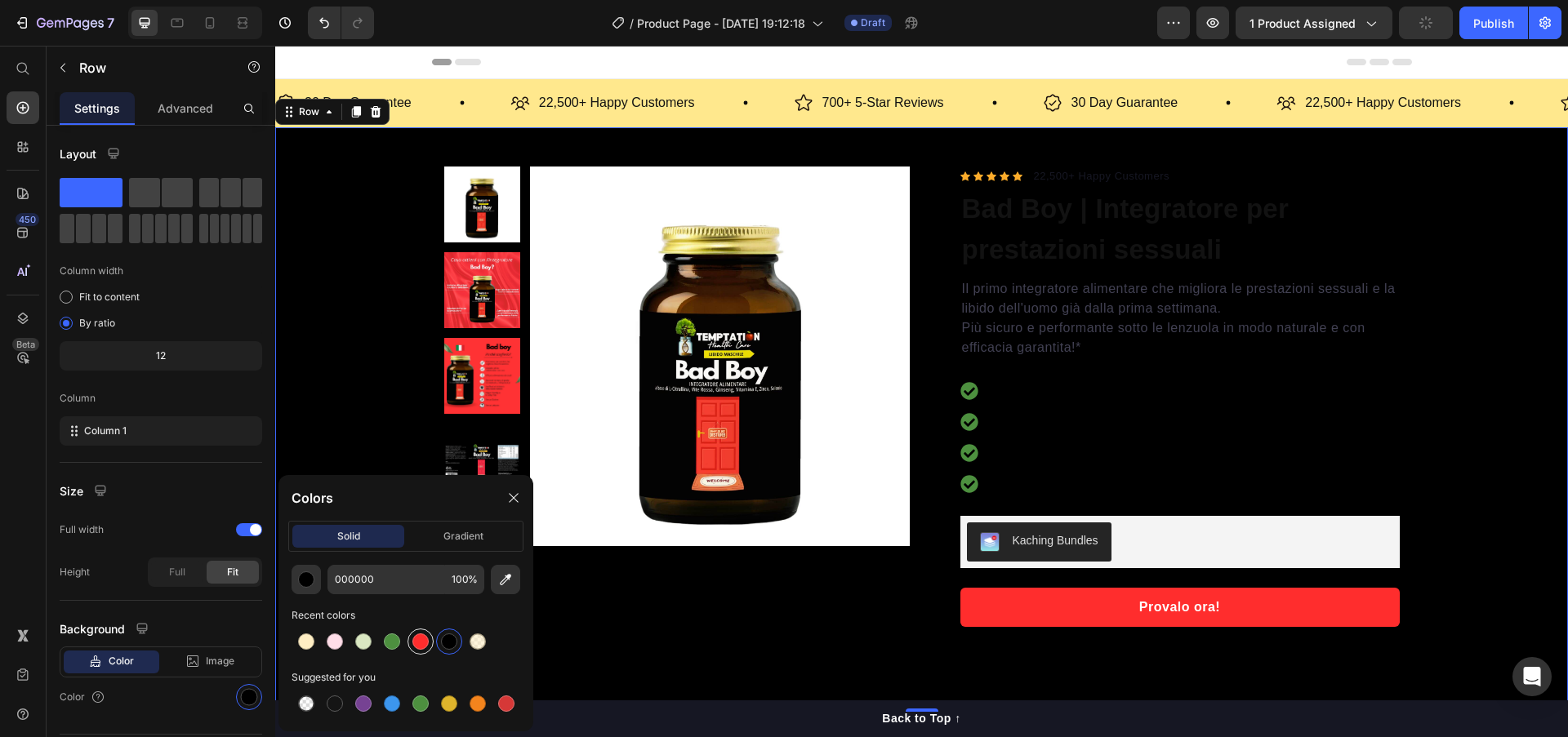 click at bounding box center [421, 642] 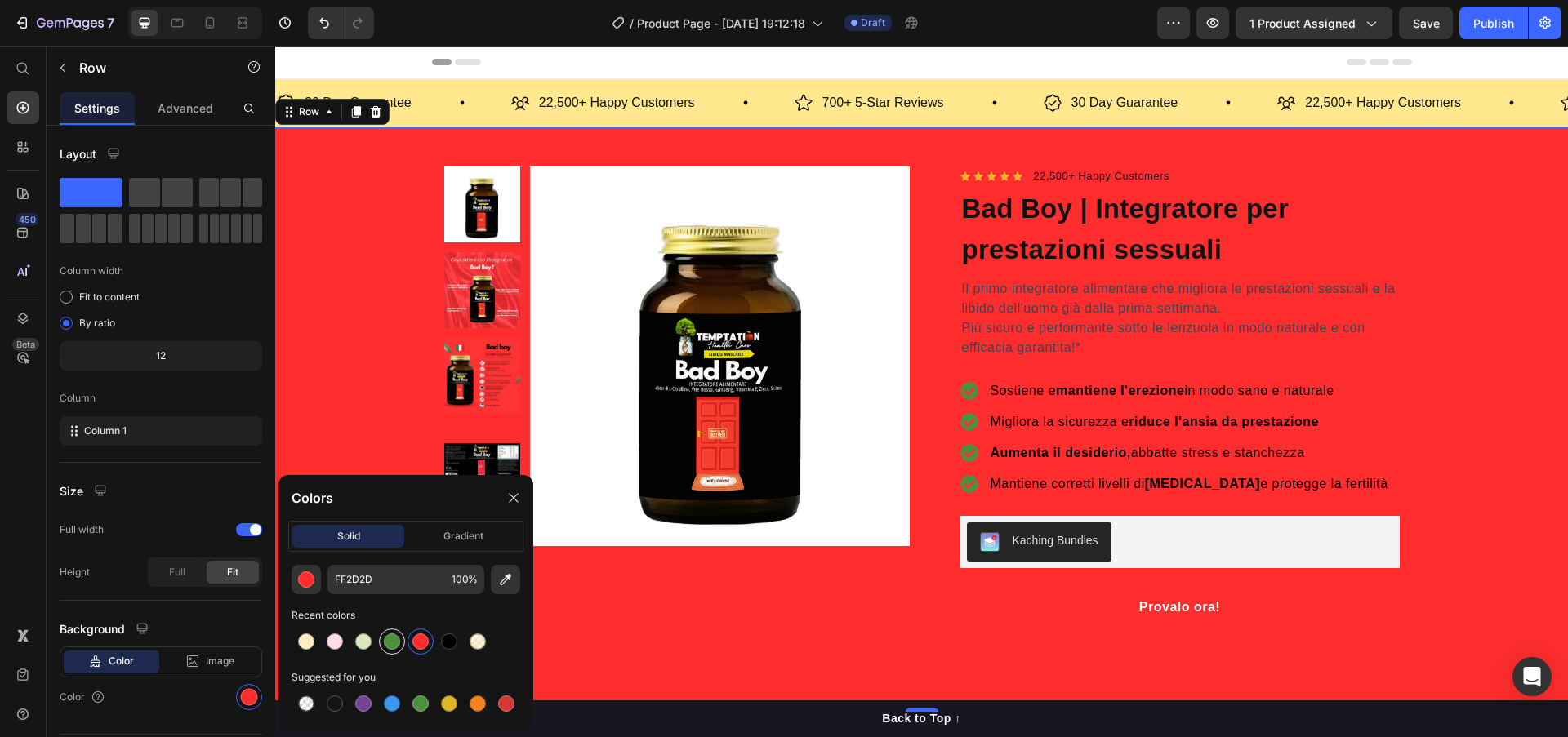 click at bounding box center (392, 642) 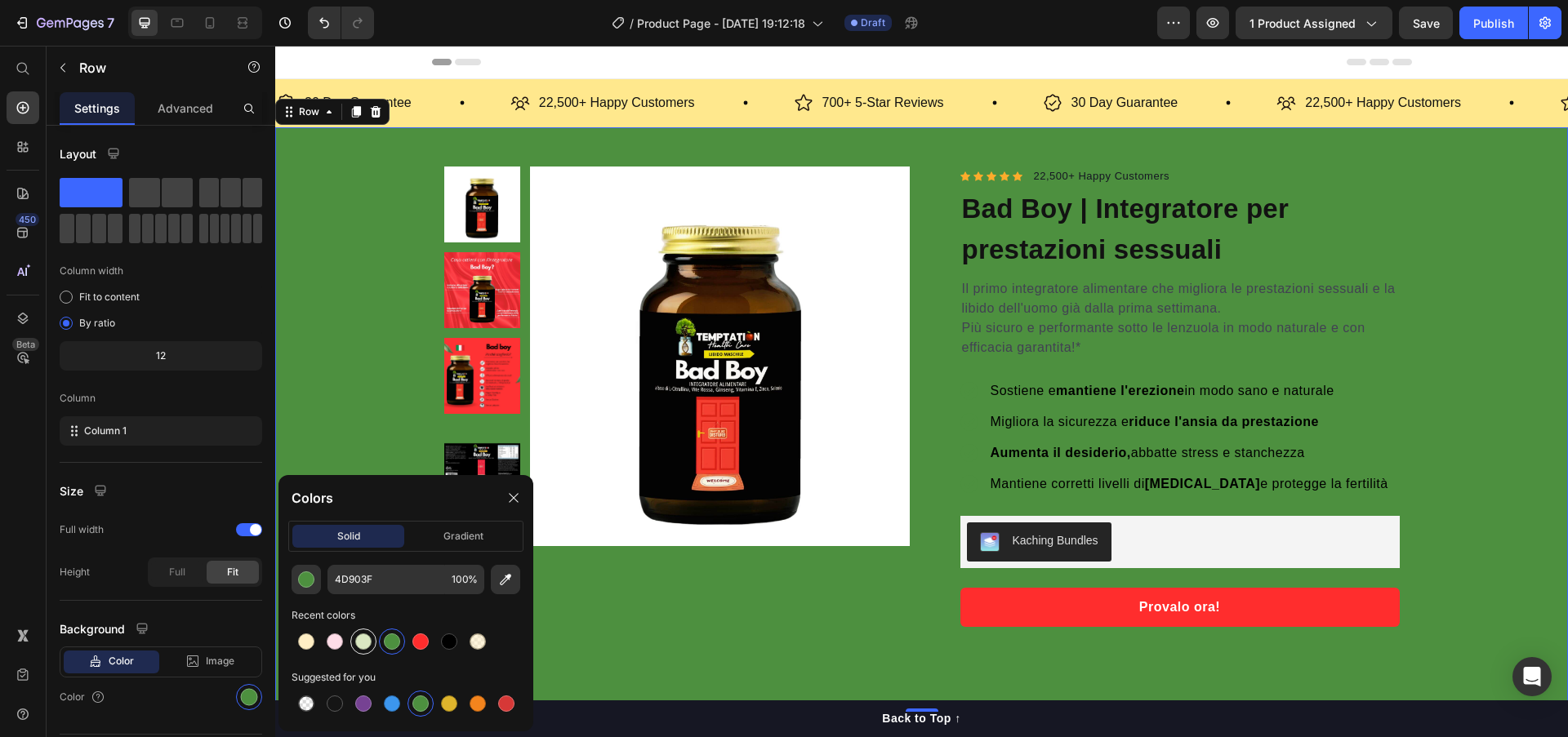 click at bounding box center (363, 642) 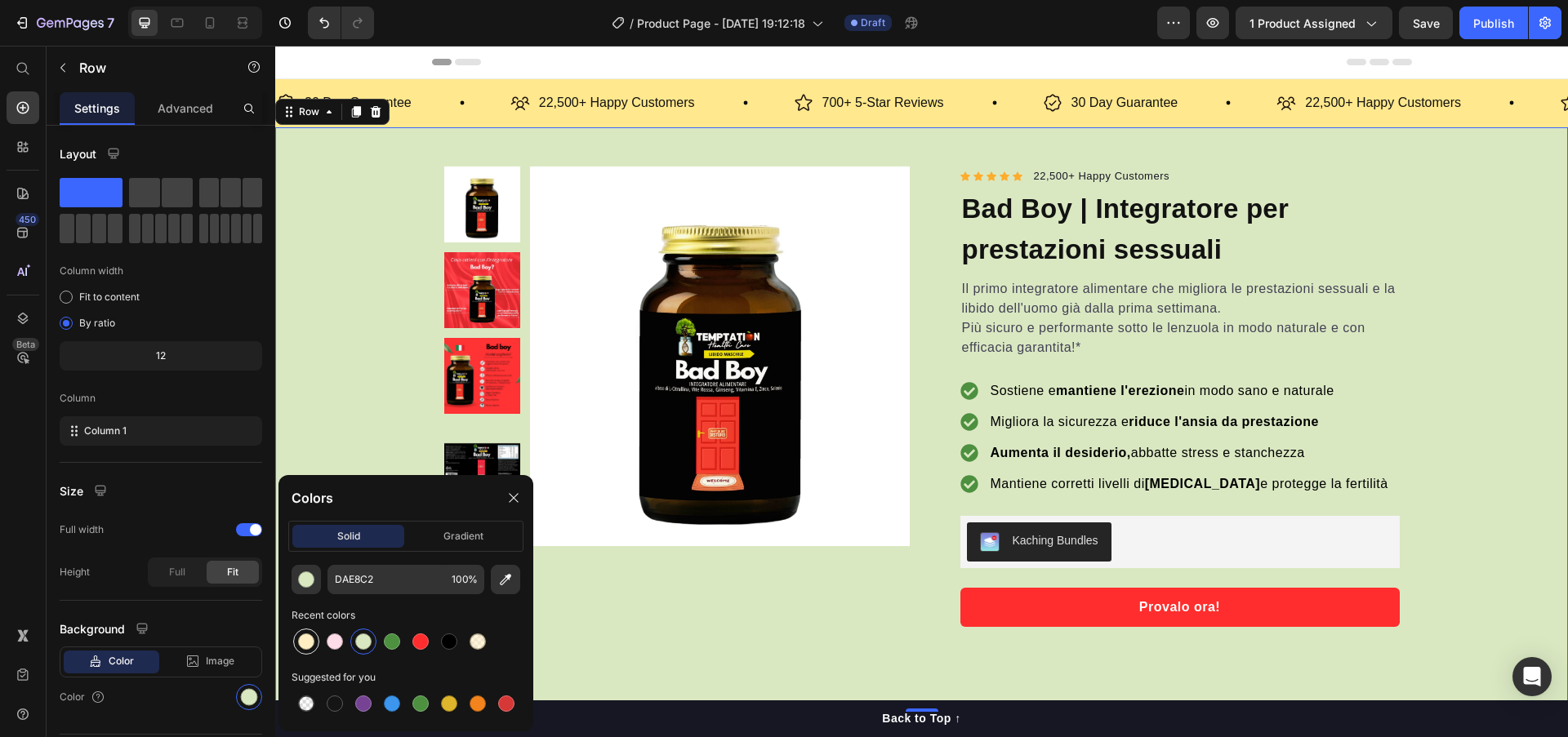 click at bounding box center (306, 642) 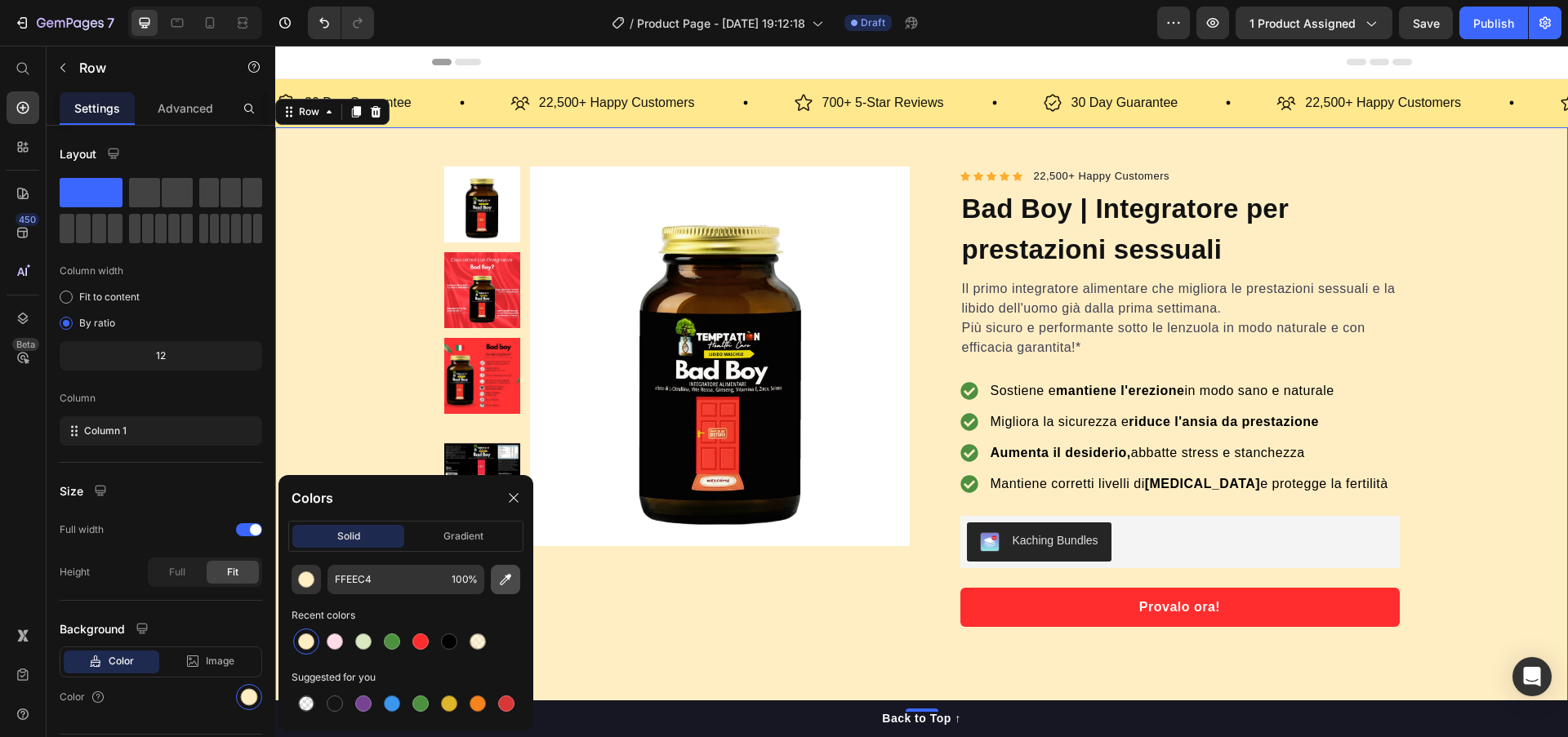 click 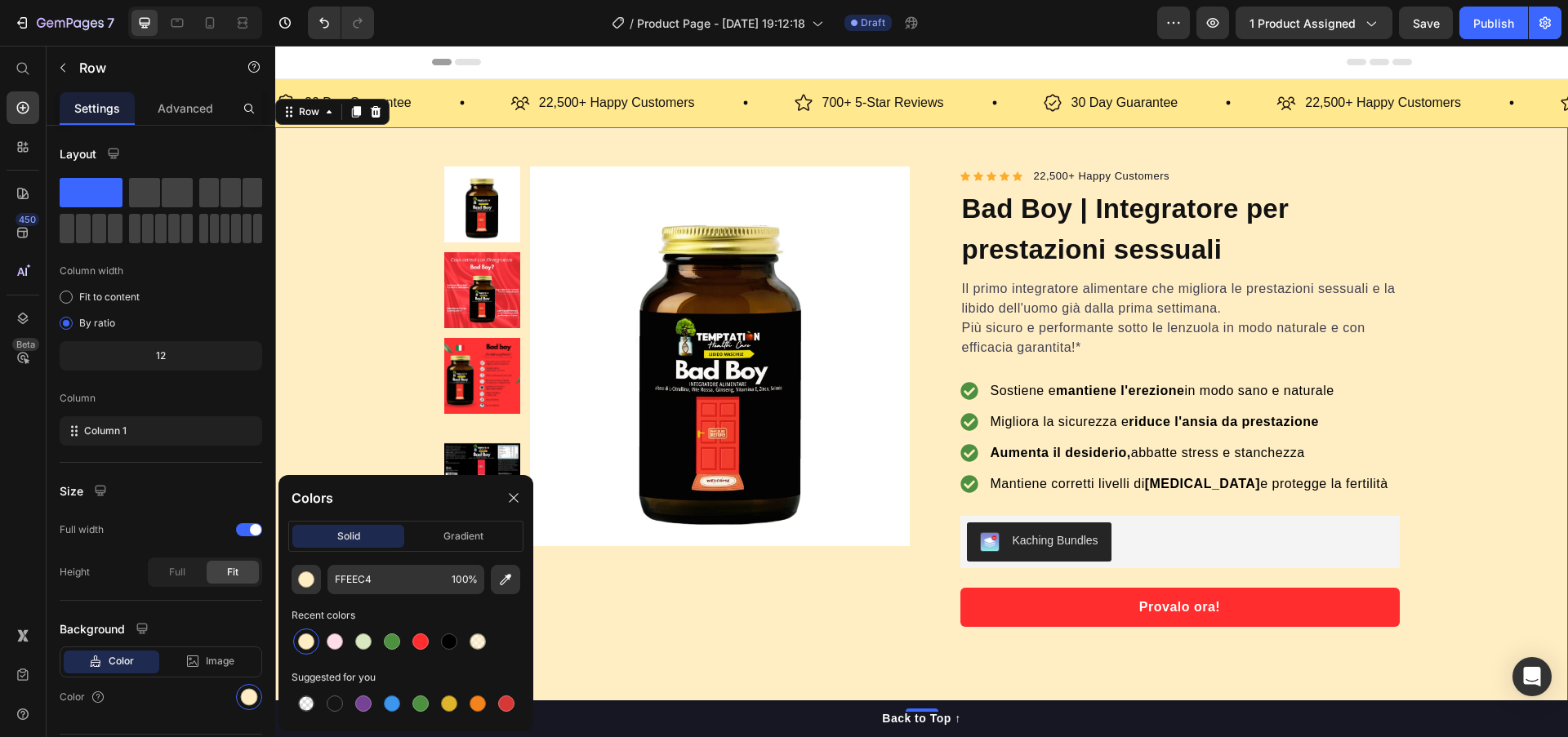type on "B2B2B2" 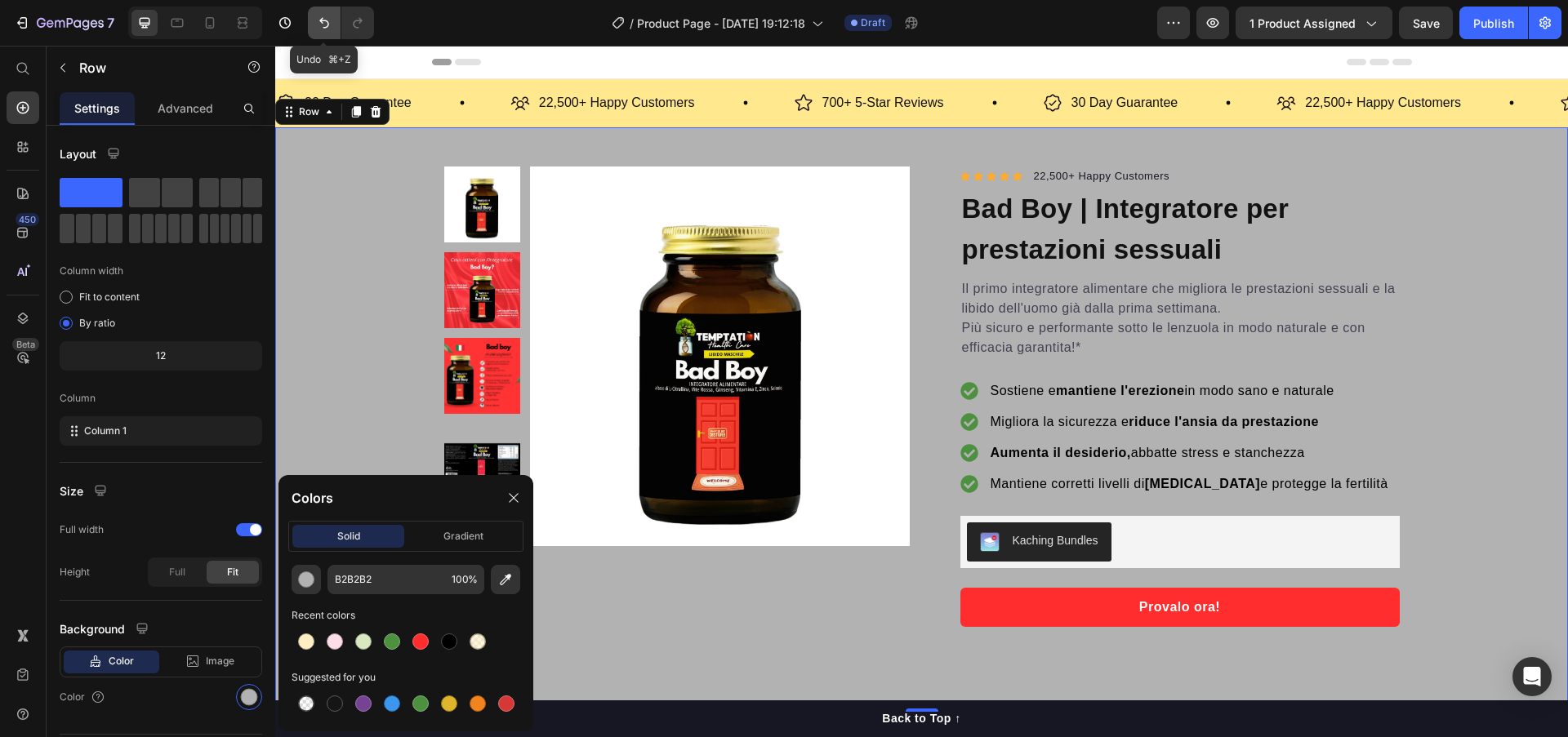 click 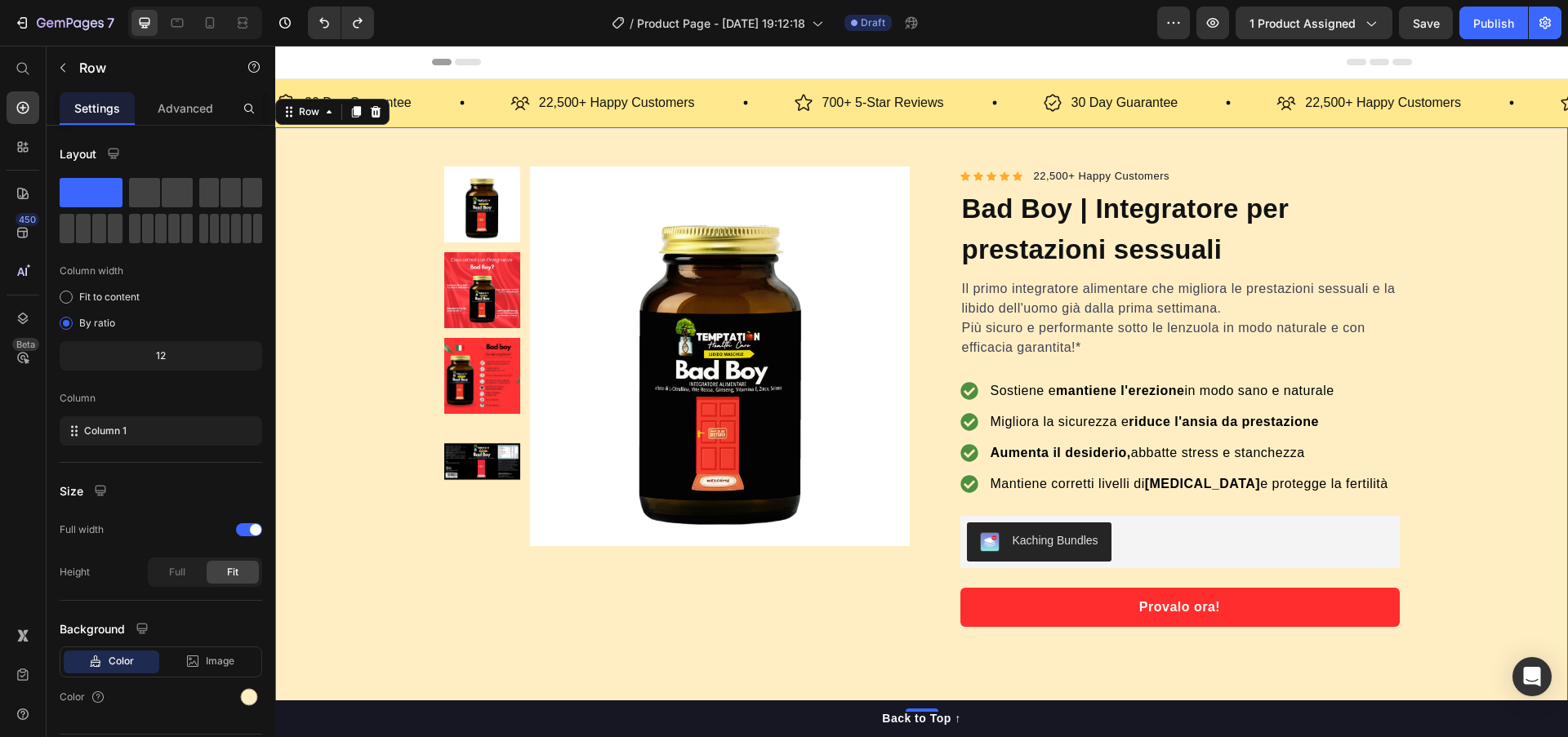 click on "Product Images Row Icon Icon Icon Icon Icon Icon List Hoz 22,500+ Happy Customers Text block Row Bad Boy | Integratore per prestazioni sessuali Product Title Il primo integratore alimentare che migliora le prestazioni e [PERSON_NAME] più sicuri sotto le lenzuola in modo naturale e con efficacia garantita*!  A base di L-Citrullina, Vite Rossa, [MEDICAL_DATA] Rosso, Vitamina E, Zinco e Selenio Text Block Il primo integratore alimentare che migliora le prestazioni sessuali e la libido dell'uomo già dalla prima settimana.  Più sicuro e performante sotto le lenzuola in modo naturale e con efficacia garantita!* Text block Sostiene e  mantiene l'erezione  in modo sano e naturale Migliora la sicurezza e  riduce l'ansia da prestazione Aumenta il [PERSON_NAME],  abbatte stress e stanchezza Mantiene corretti livelli di  [MEDICAL_DATA]  e protegge la fertilità Item list Kaching Bundles Kaching Bundles Provalo ora! Product Cart Button Sostiene e mantiene l'erezione in modo sano e naturale Item list Row Product" at bounding box center [921, 406] 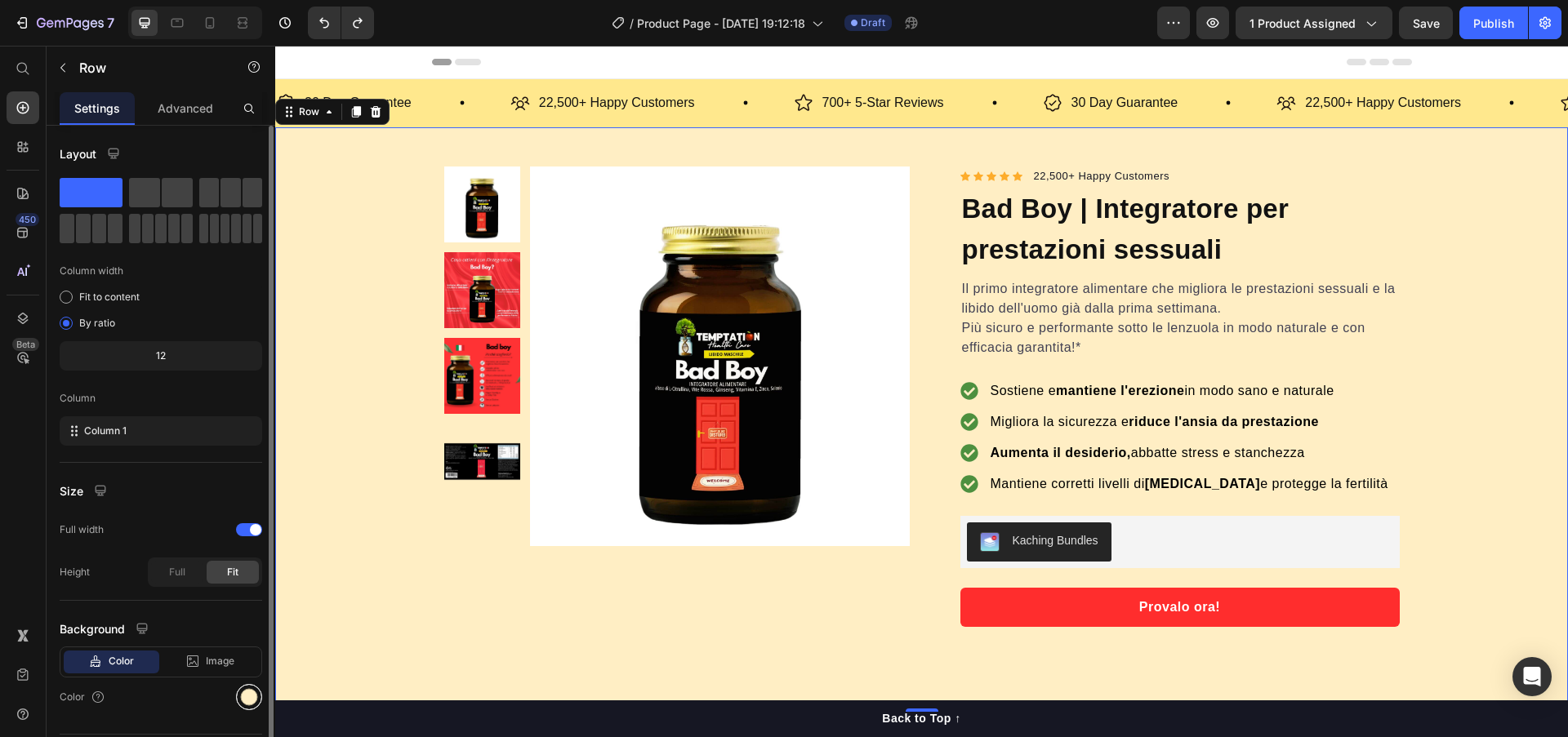 click at bounding box center (249, 697) 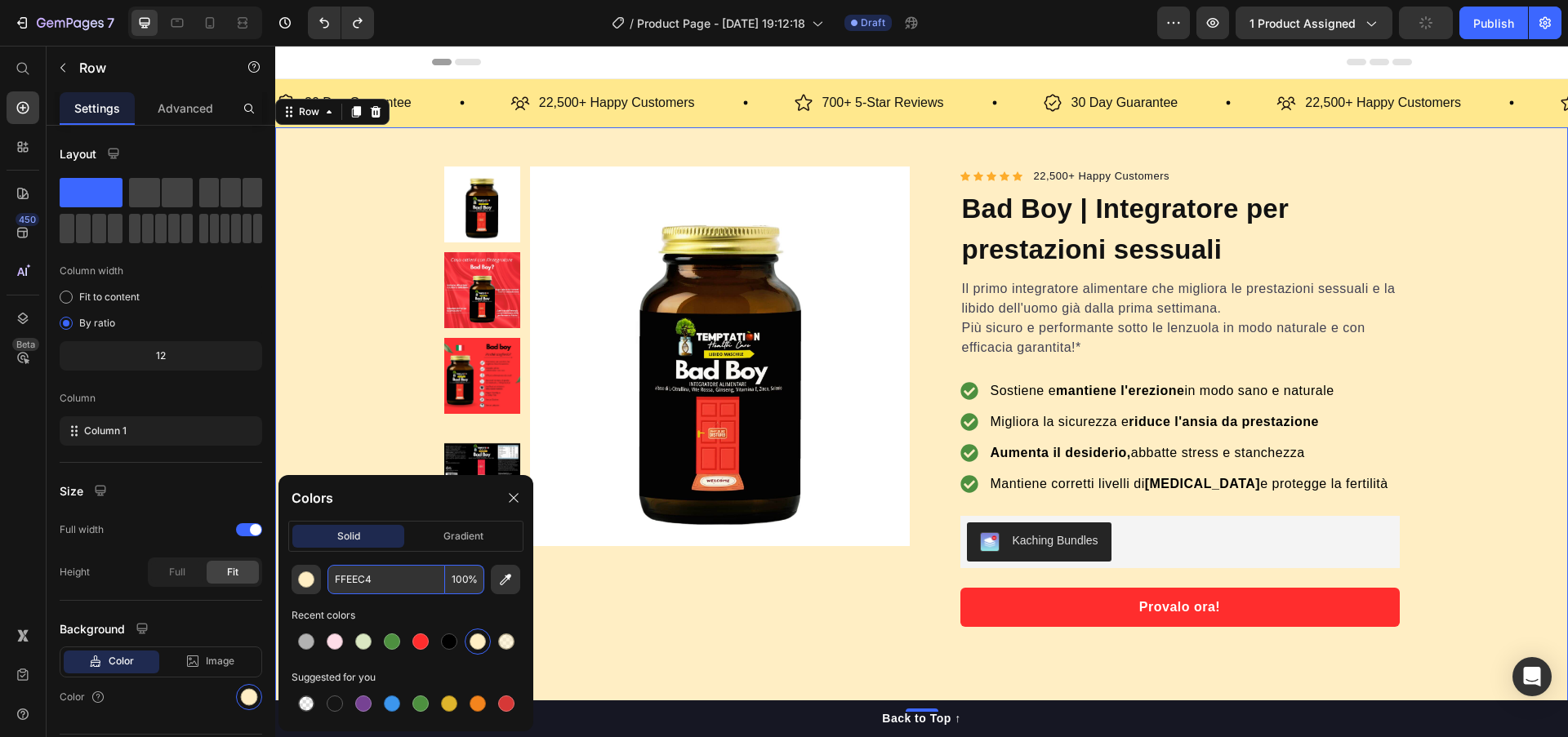 click on "FFEEC4" at bounding box center (386, 579) 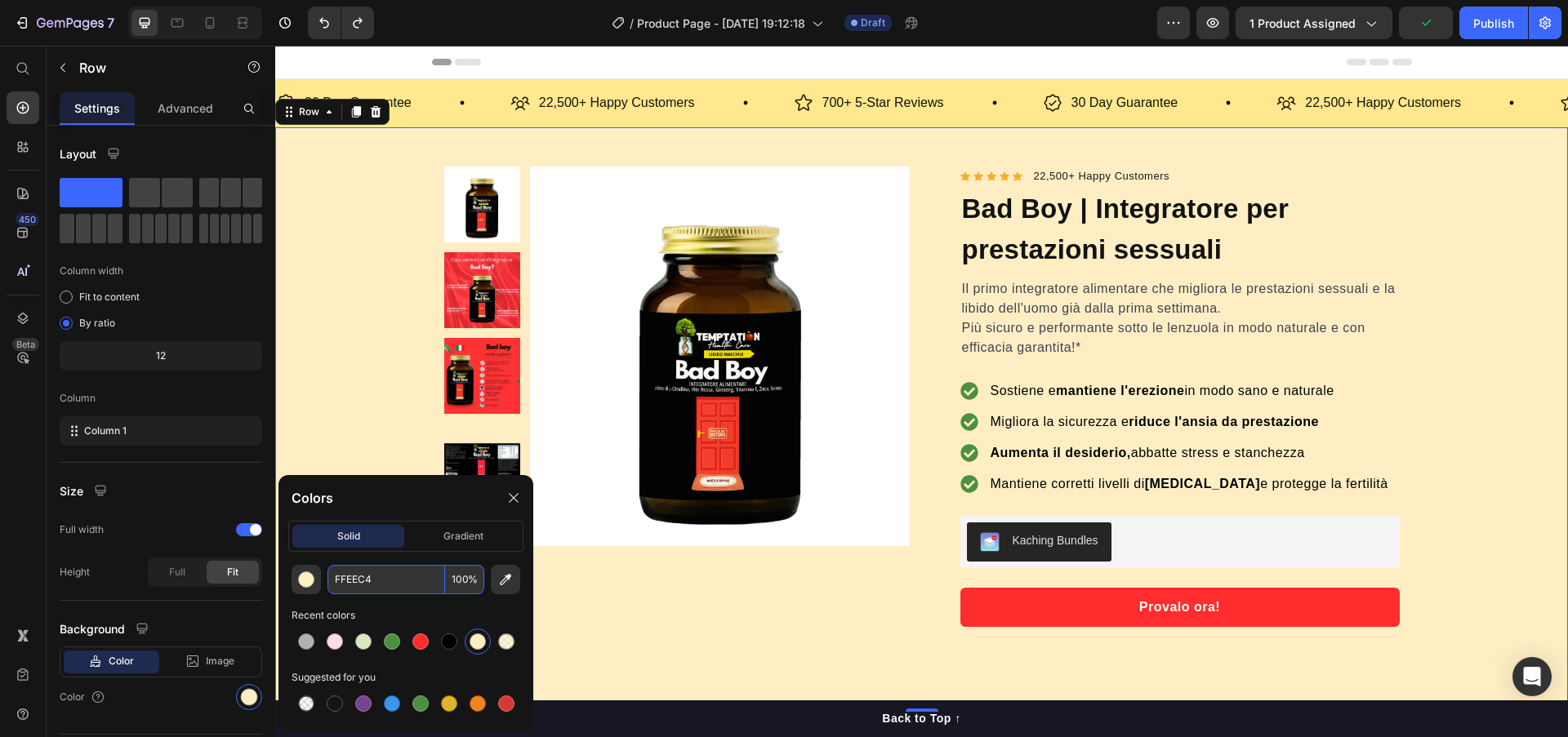 click on "100" at bounding box center (465, 579) 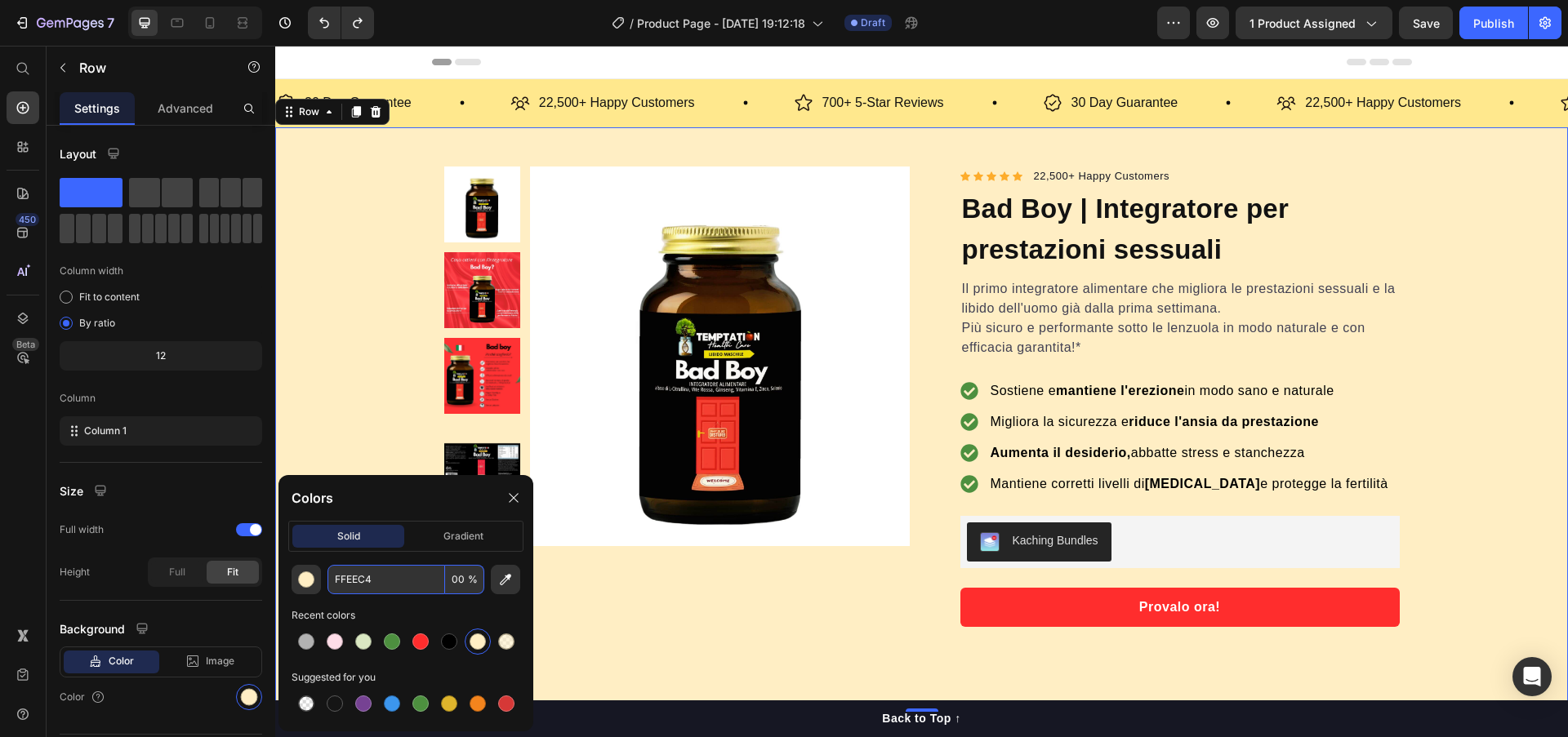 type on "0" 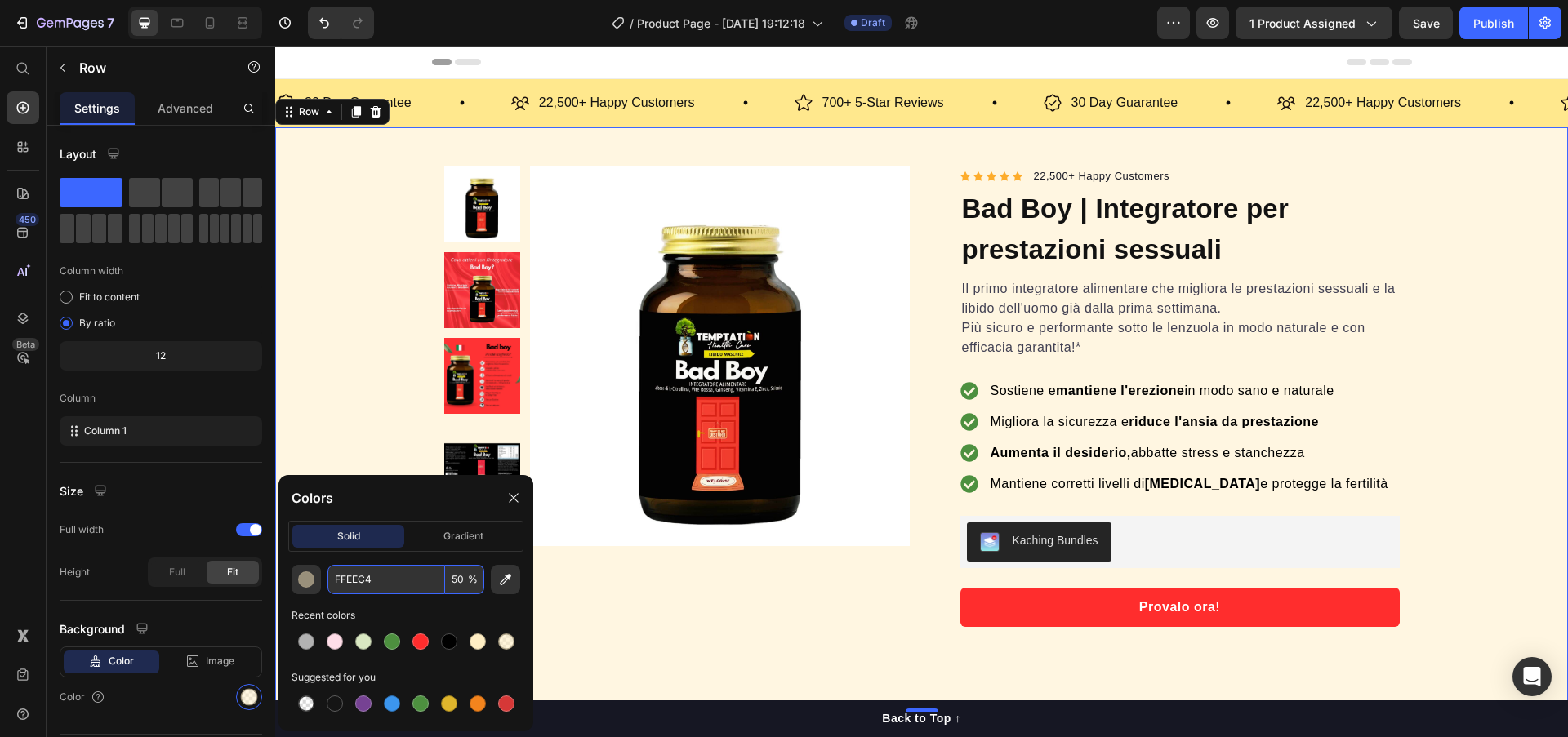 type on "50" 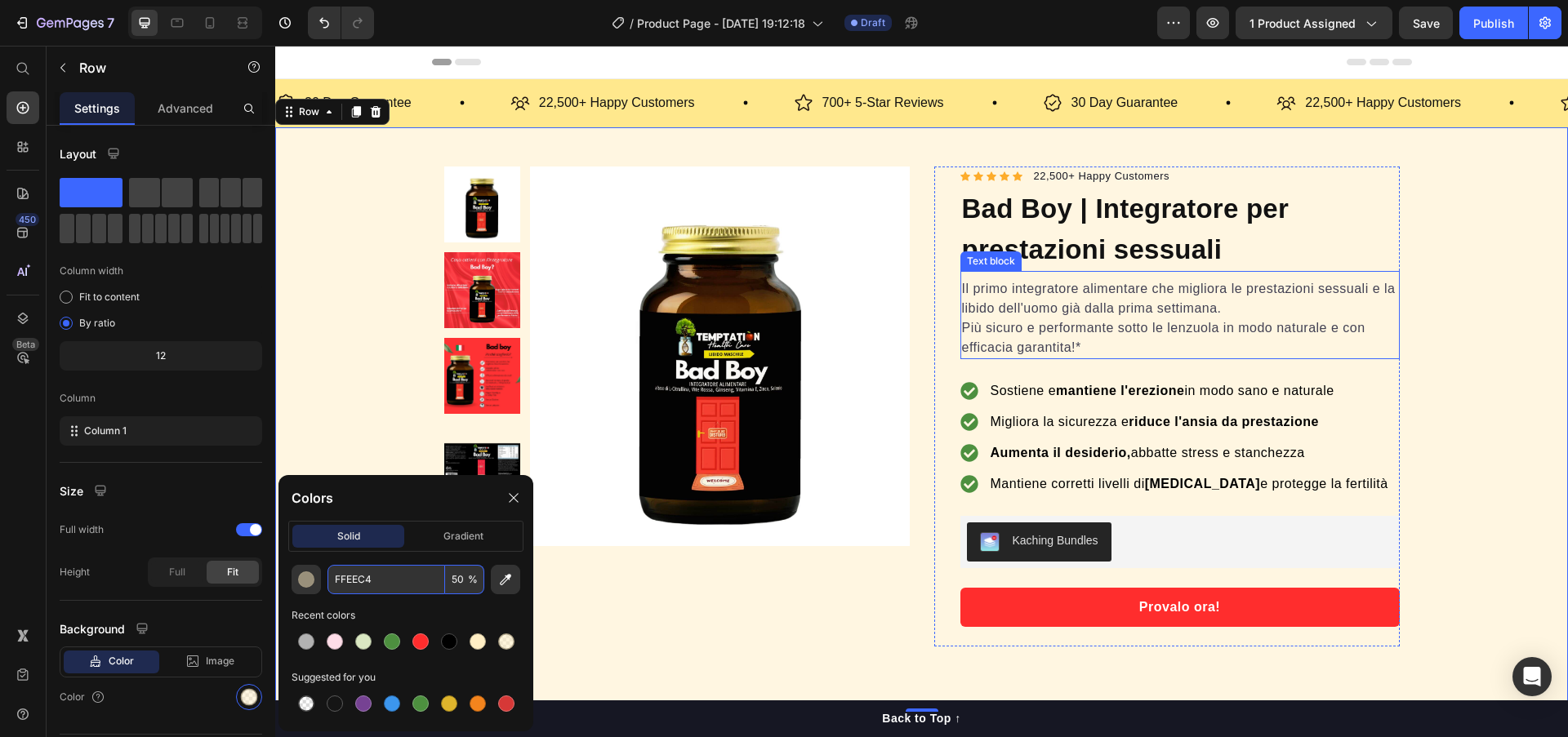 click on "Più sicuro e performante sotto le lenzuola in modo naturale e con efficacia garantita!*" at bounding box center (1180, 338) 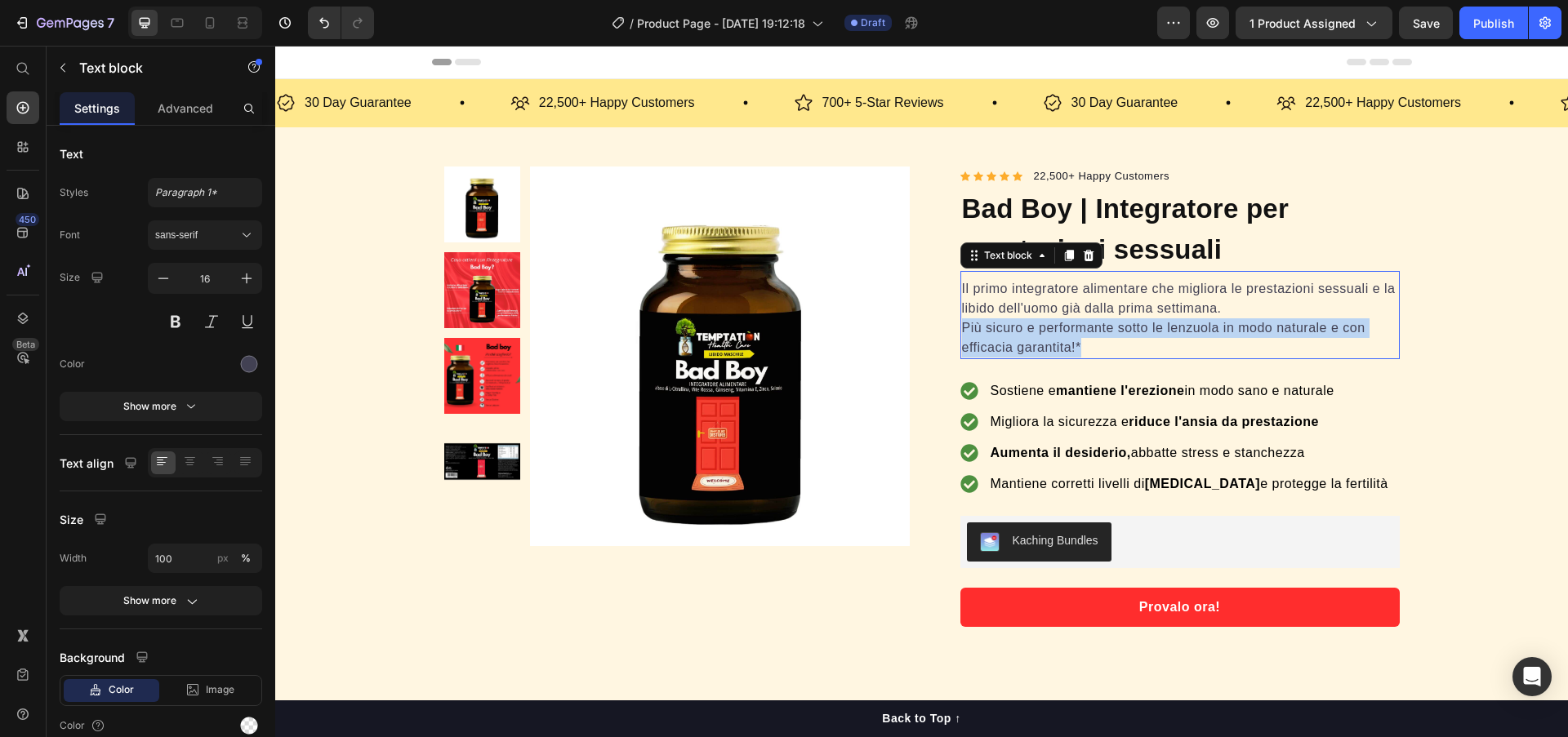 click on "Più sicuro e performante sotto le lenzuola in modo naturale e con efficacia garantita!*" at bounding box center [1180, 338] 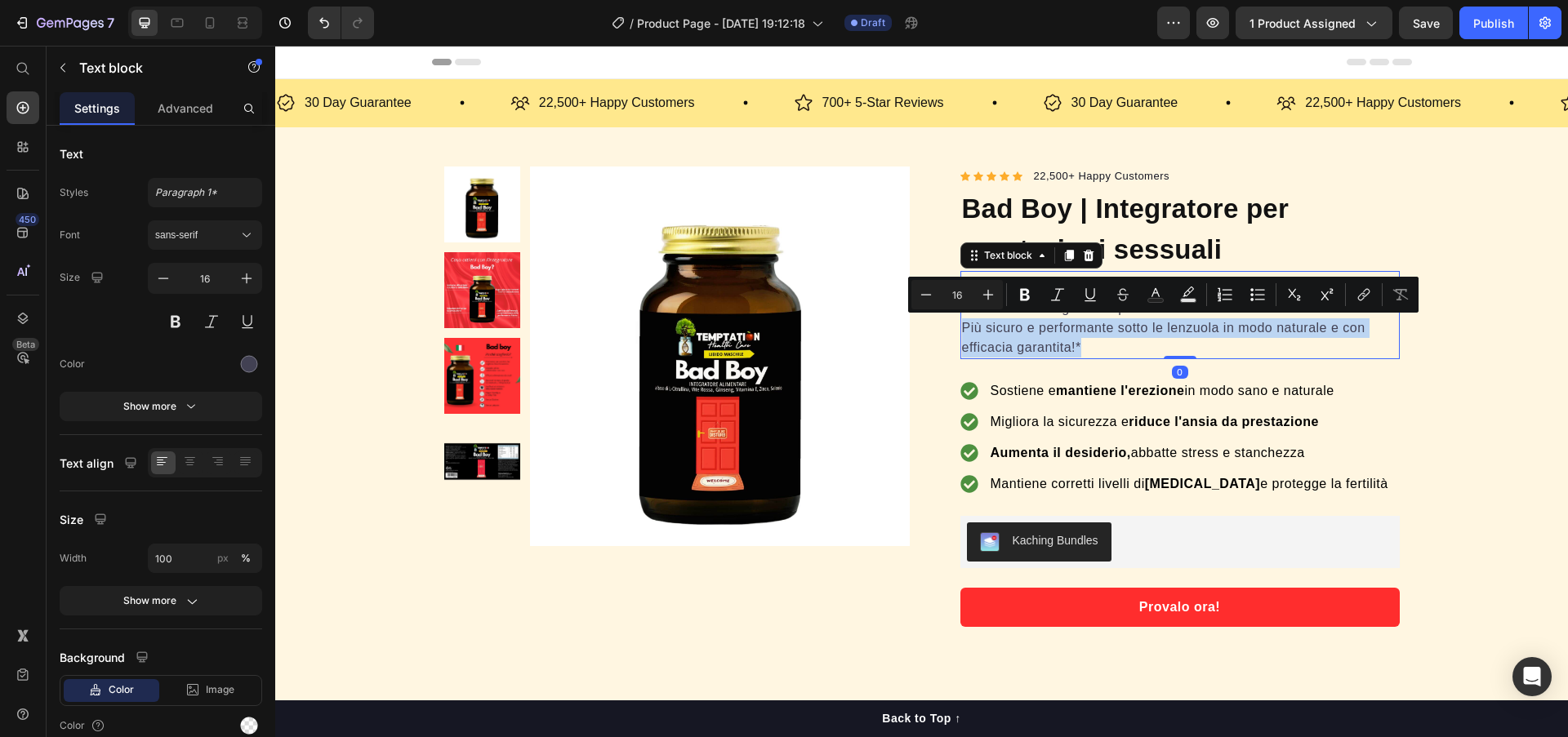 click on "Più sicuro e performante sotto le lenzuola in modo naturale e con efficacia garantita!*" at bounding box center (1180, 338) 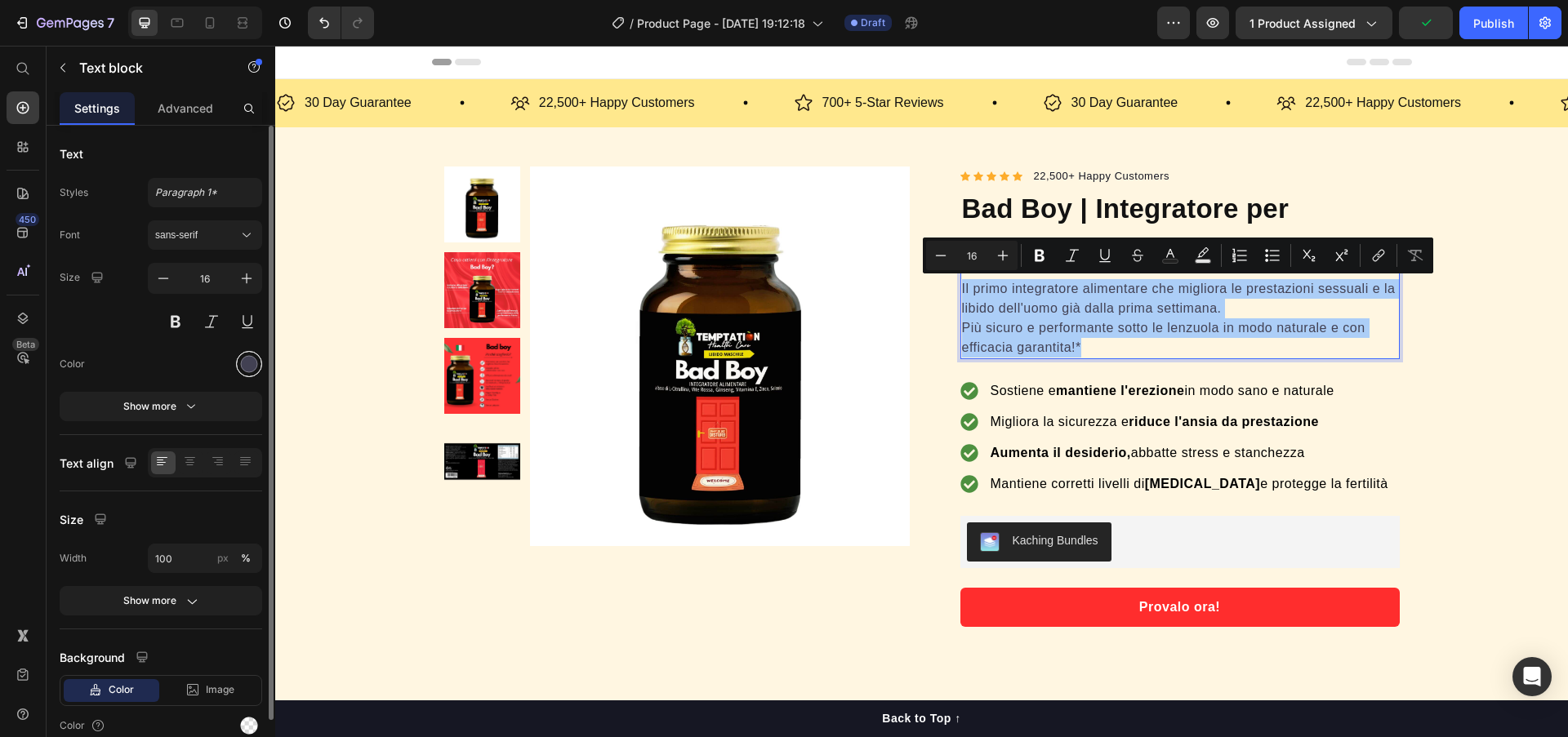 click at bounding box center (249, 364) 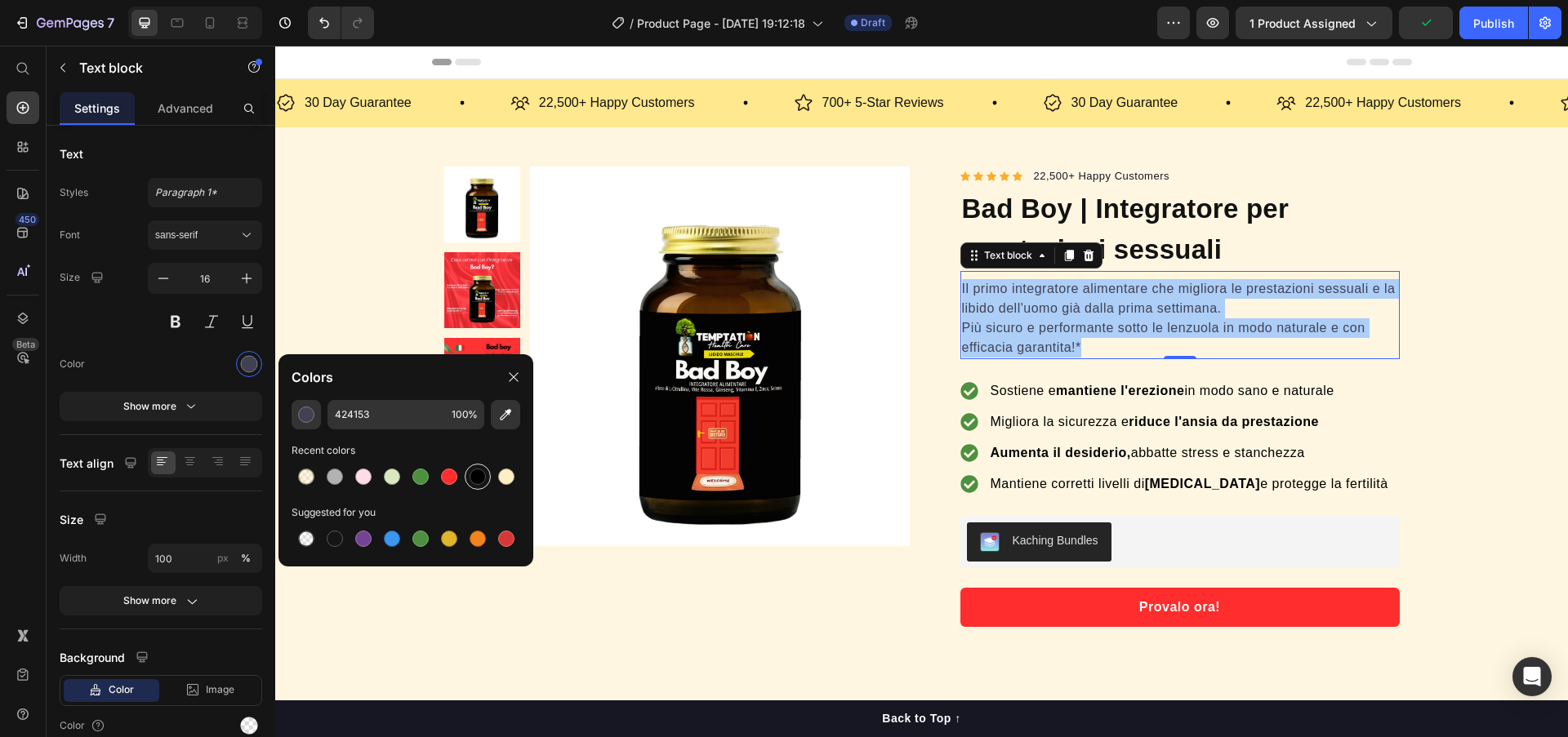 click at bounding box center [478, 477] 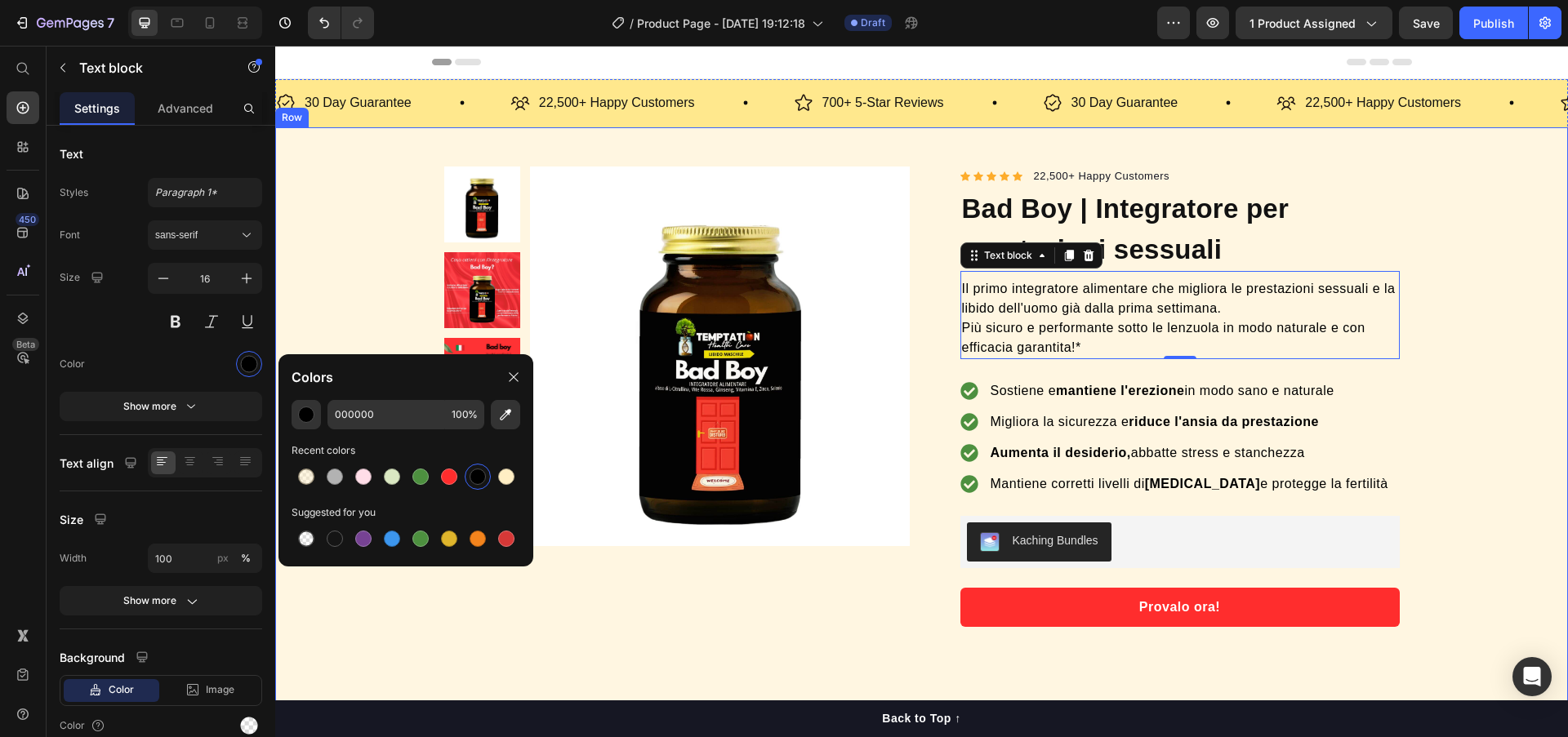 click on "Product Images Row Icon Icon Icon Icon Icon Icon List Hoz 22,500+ Happy Customers Text block Row Bad Boy | Integratore per prestazioni sessuali Product Title Il primo integratore alimentare che migliora le prestazioni e [PERSON_NAME] più sicuri sotto le lenzuola in modo naturale e con efficacia garantita*!  A base di L-Citrullina, Vite Rossa, [MEDICAL_DATA] Rosso, Vitamina E, Zinco e Selenio Text Block Il primo integratore alimentare che migliora le prestazioni sessuali e la libido dell'uomo già dalla prima settimana.  Più sicuro e performante sotto le lenzuola in modo naturale e con efficacia garantita!* Text block   0 Sostiene e  mantiene l'erezione  in modo sano e naturale Migliora la sicurezza e  riduce l'ansia da prestazione Aumenta il [PERSON_NAME],  abbatte stress e stanchezza Mantiene corretti livelli di  [MEDICAL_DATA]  e protegge la fertilità Item list Kaching Bundles Kaching Bundles Provalo ora! Product Cart Button Sostiene e mantiene l'erezione in modo sano e naturale Item list Row Product" at bounding box center (921, 406) 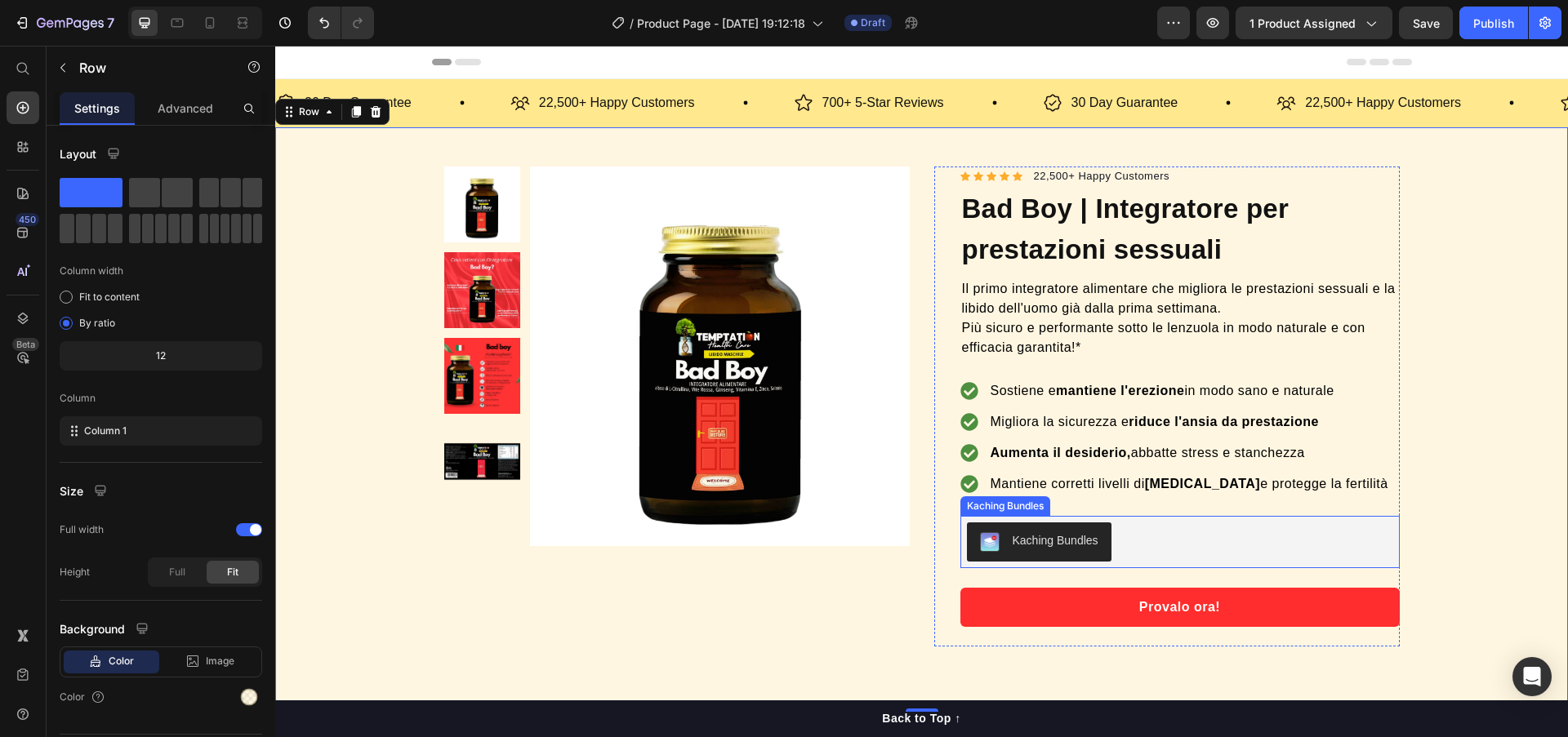 click on "Kaching Bundles" at bounding box center [1055, 540] 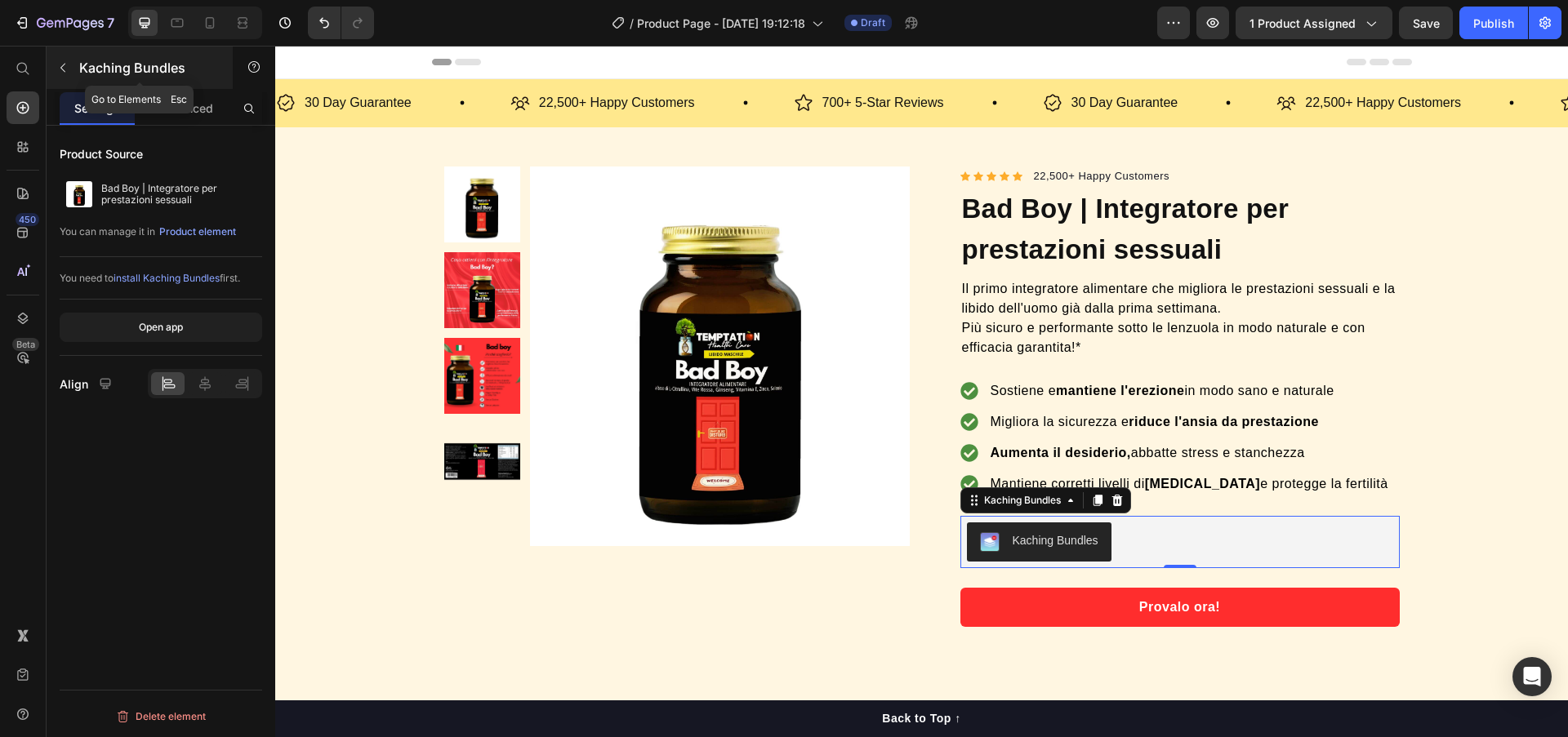 click at bounding box center (63, 68) 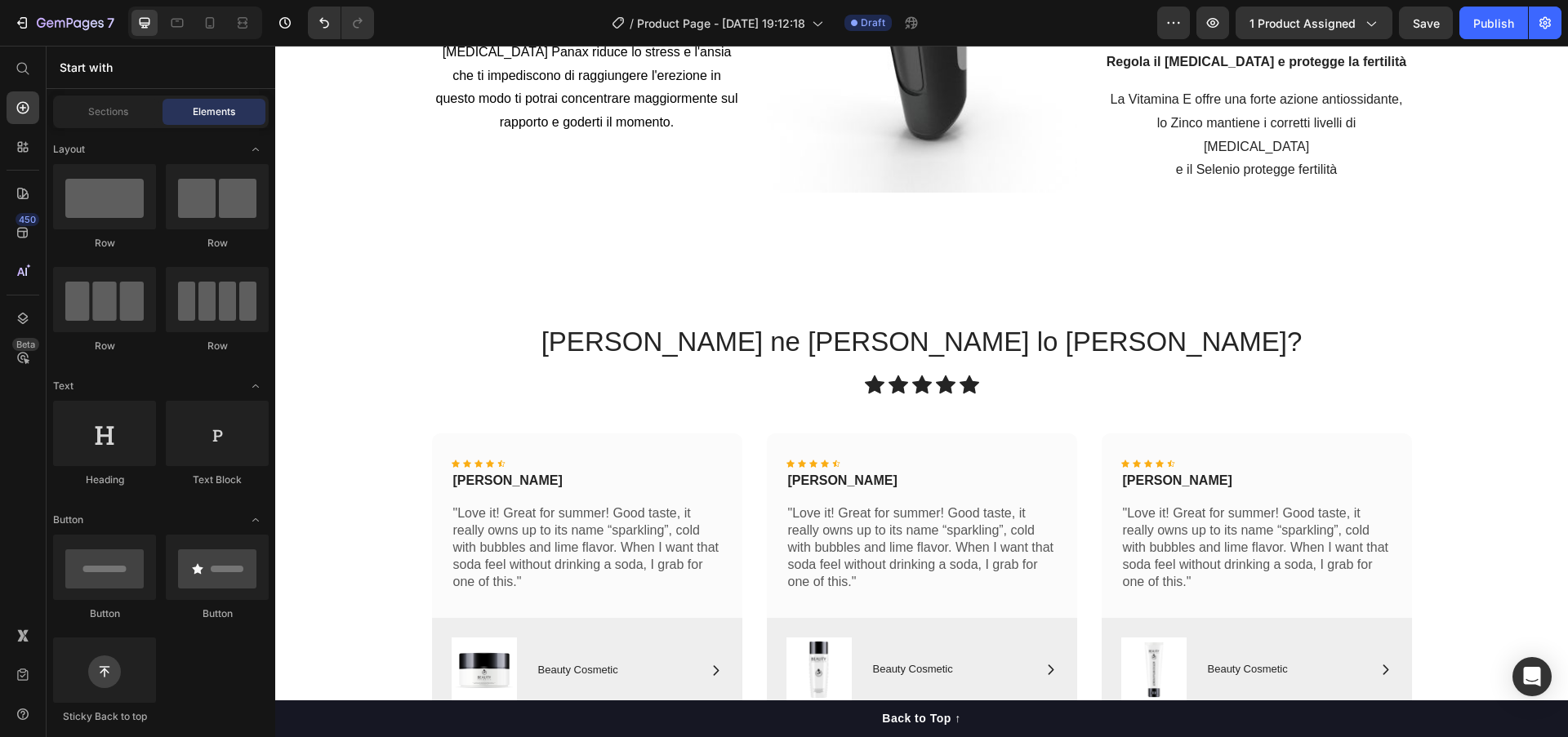 scroll, scrollTop: 2945, scrollLeft: 0, axis: vertical 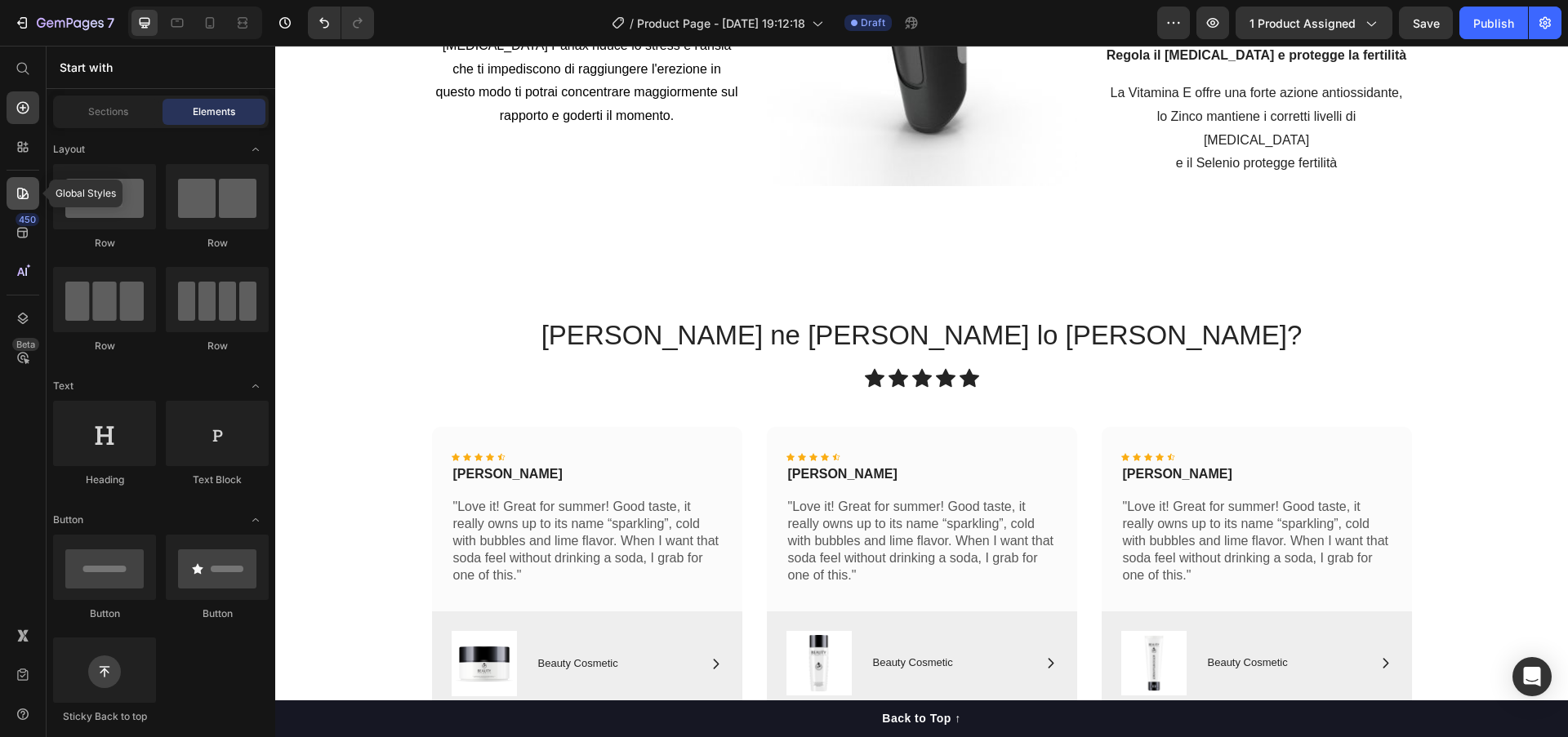 click 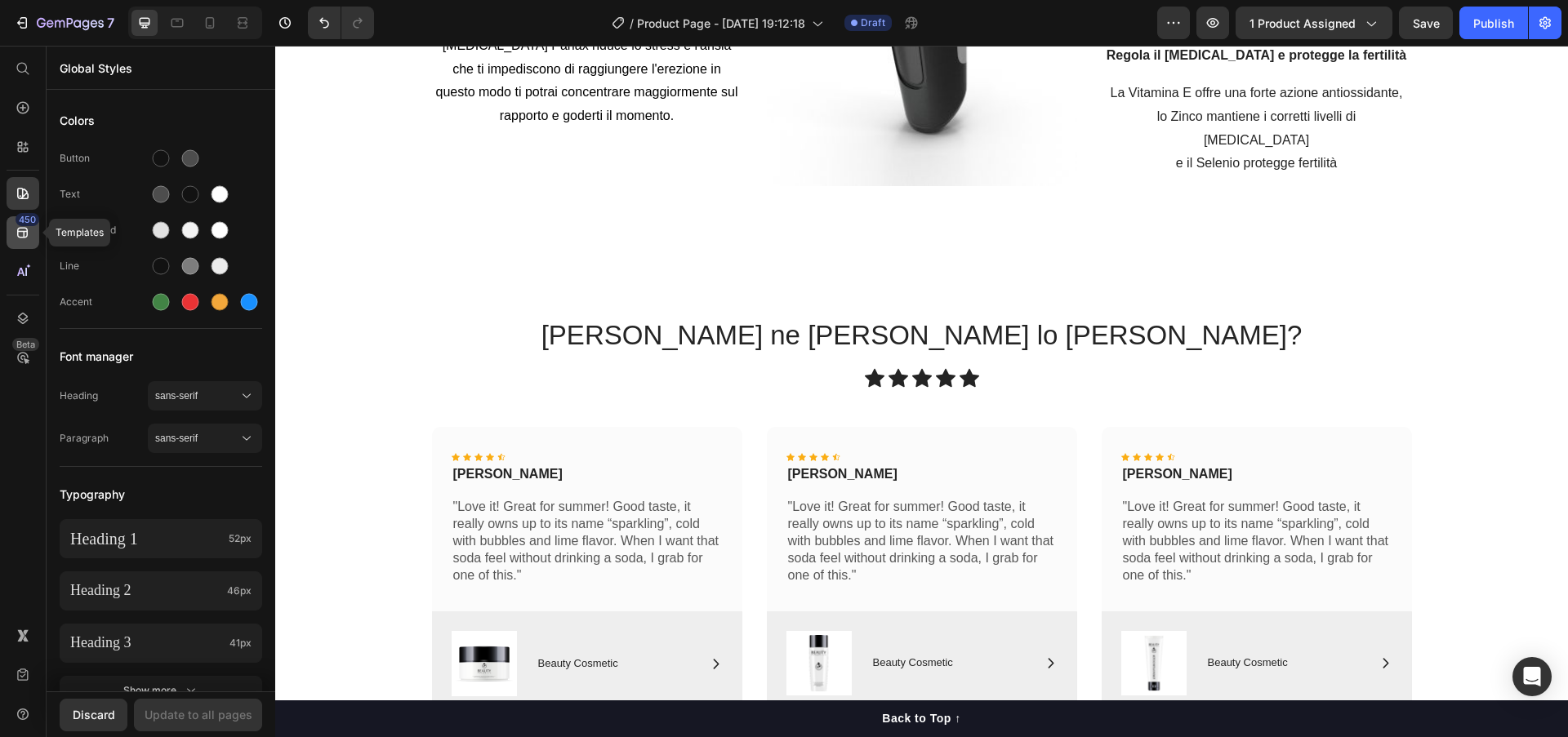 click on "450" at bounding box center (27, 220) 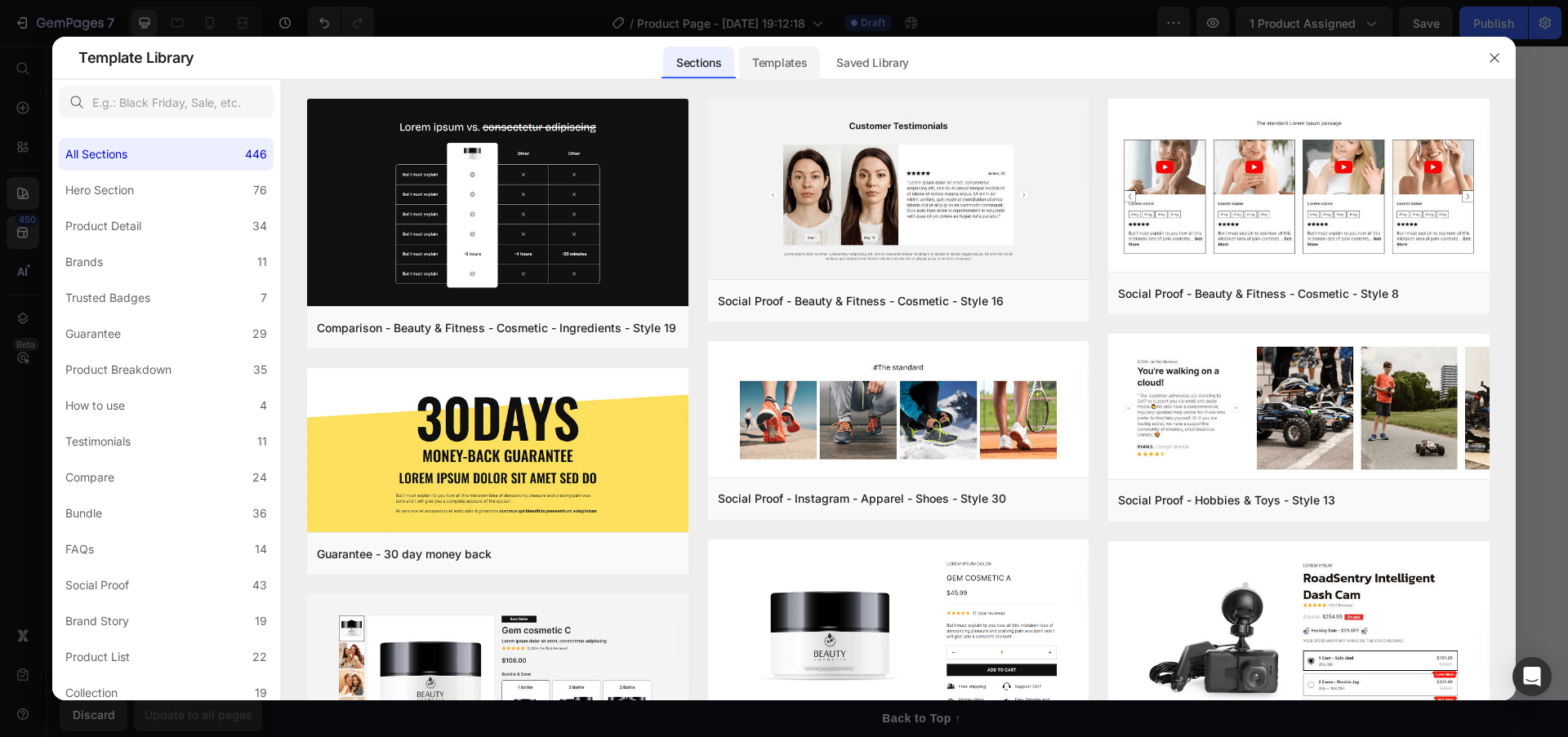 click on "Templates" 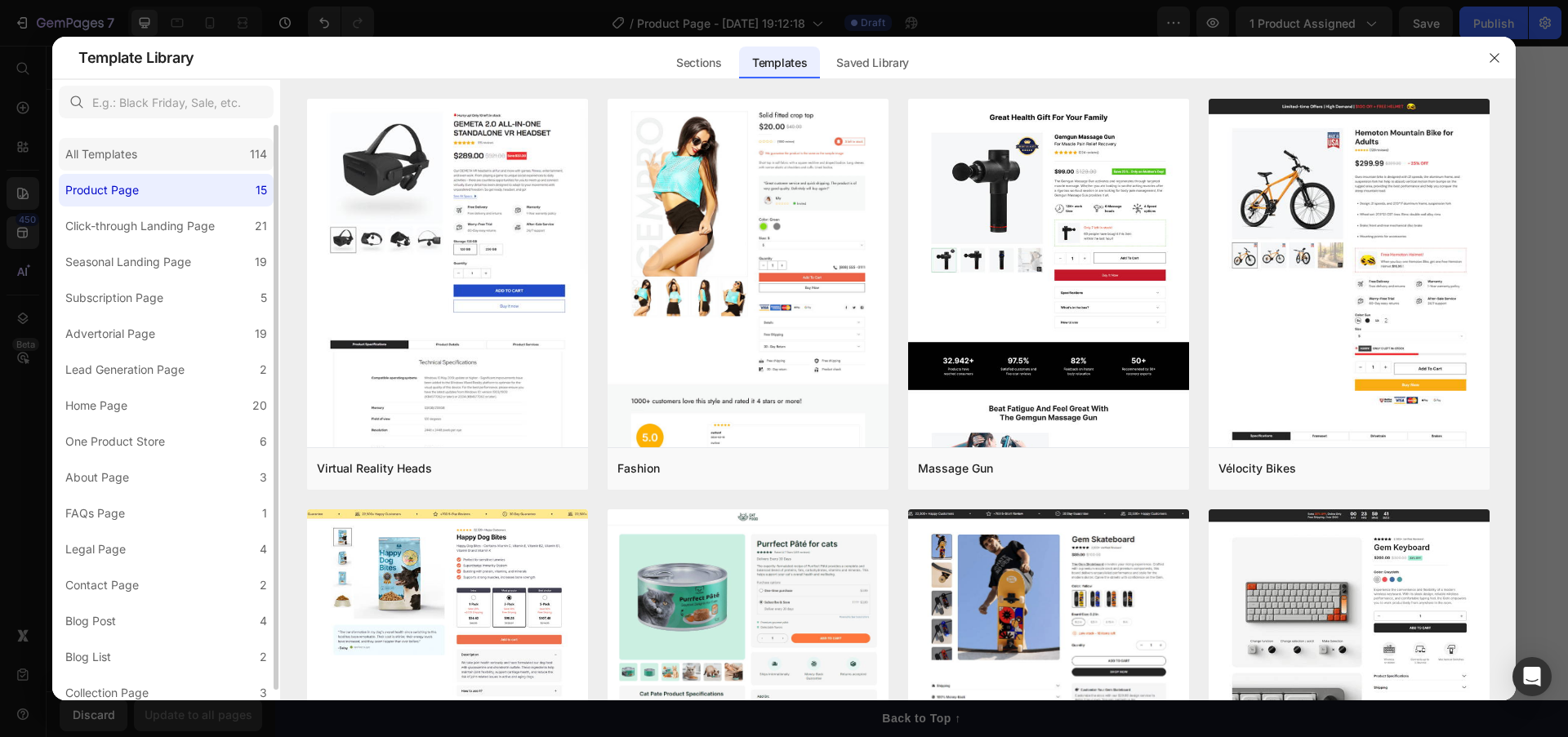 click on "All Templates" at bounding box center [101, 154] 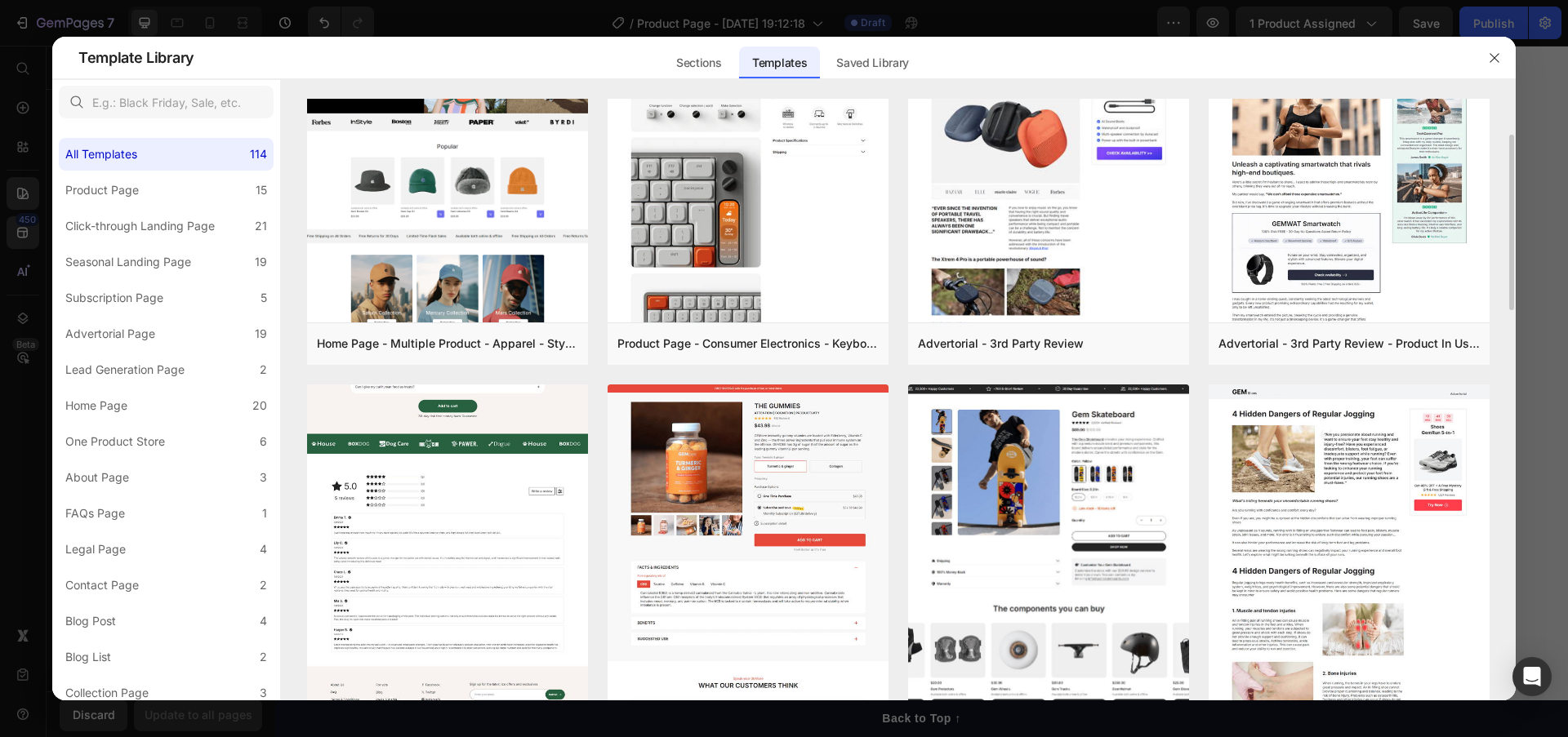 scroll, scrollTop: 138, scrollLeft: 0, axis: vertical 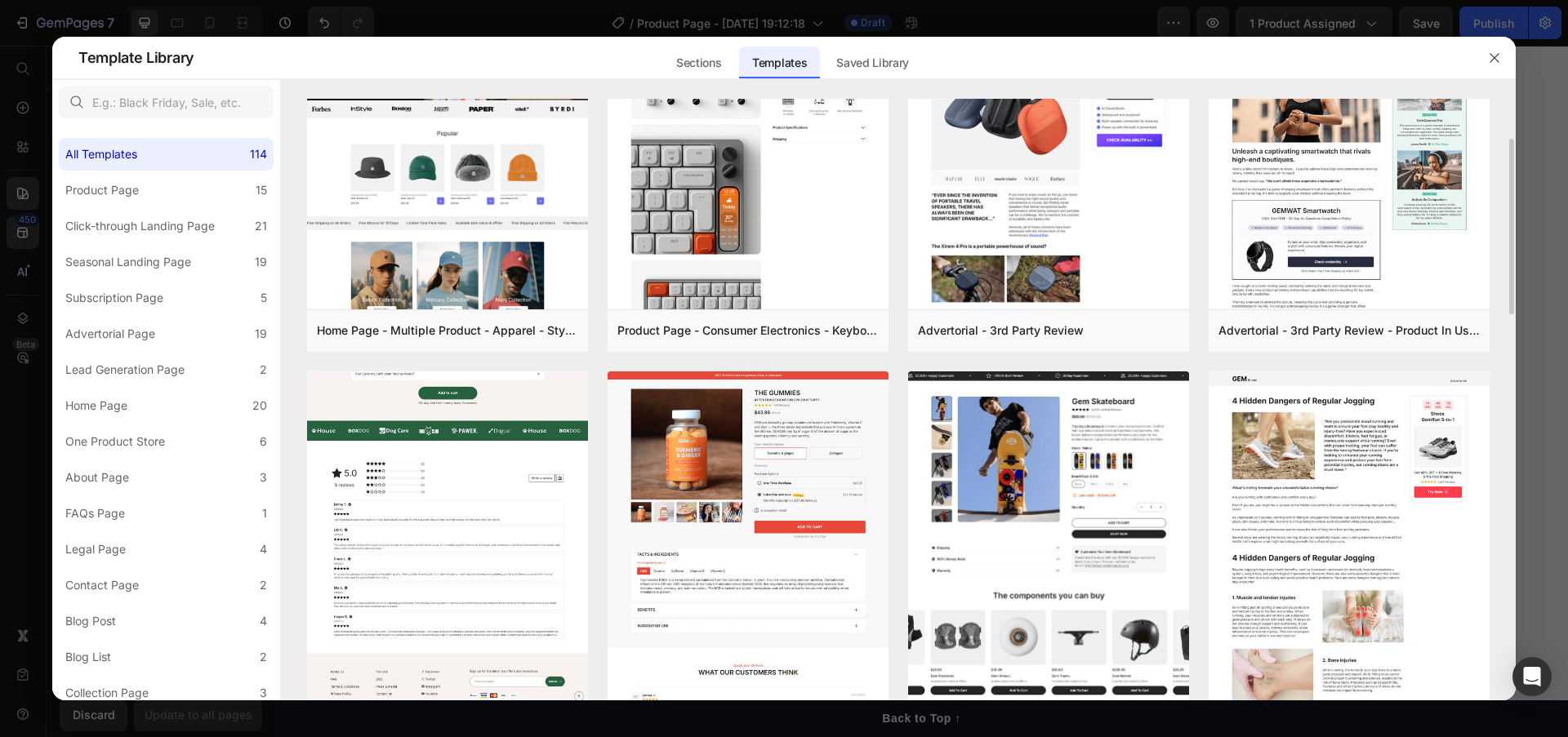 click at bounding box center [448, 103] 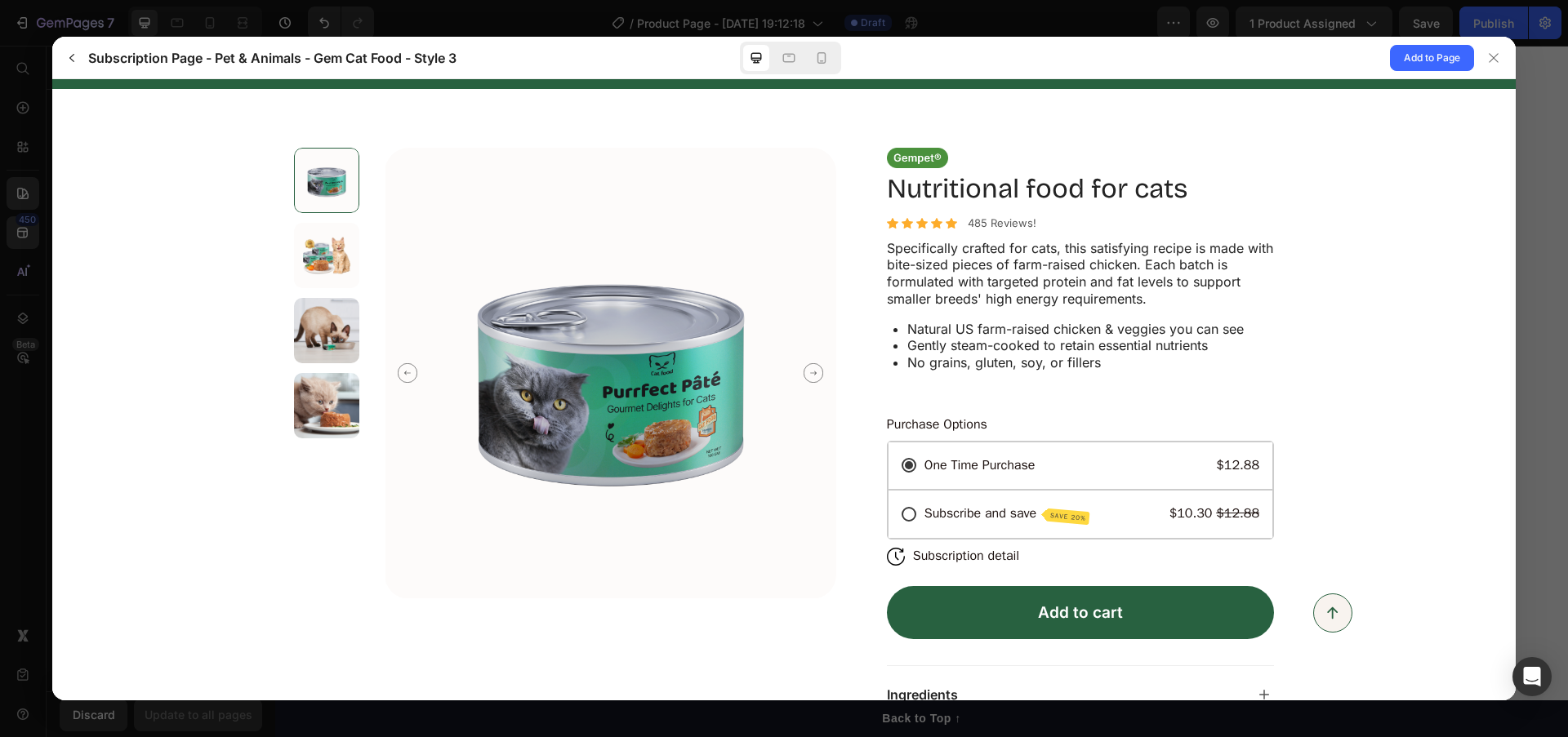 scroll, scrollTop: 0, scrollLeft: 0, axis: both 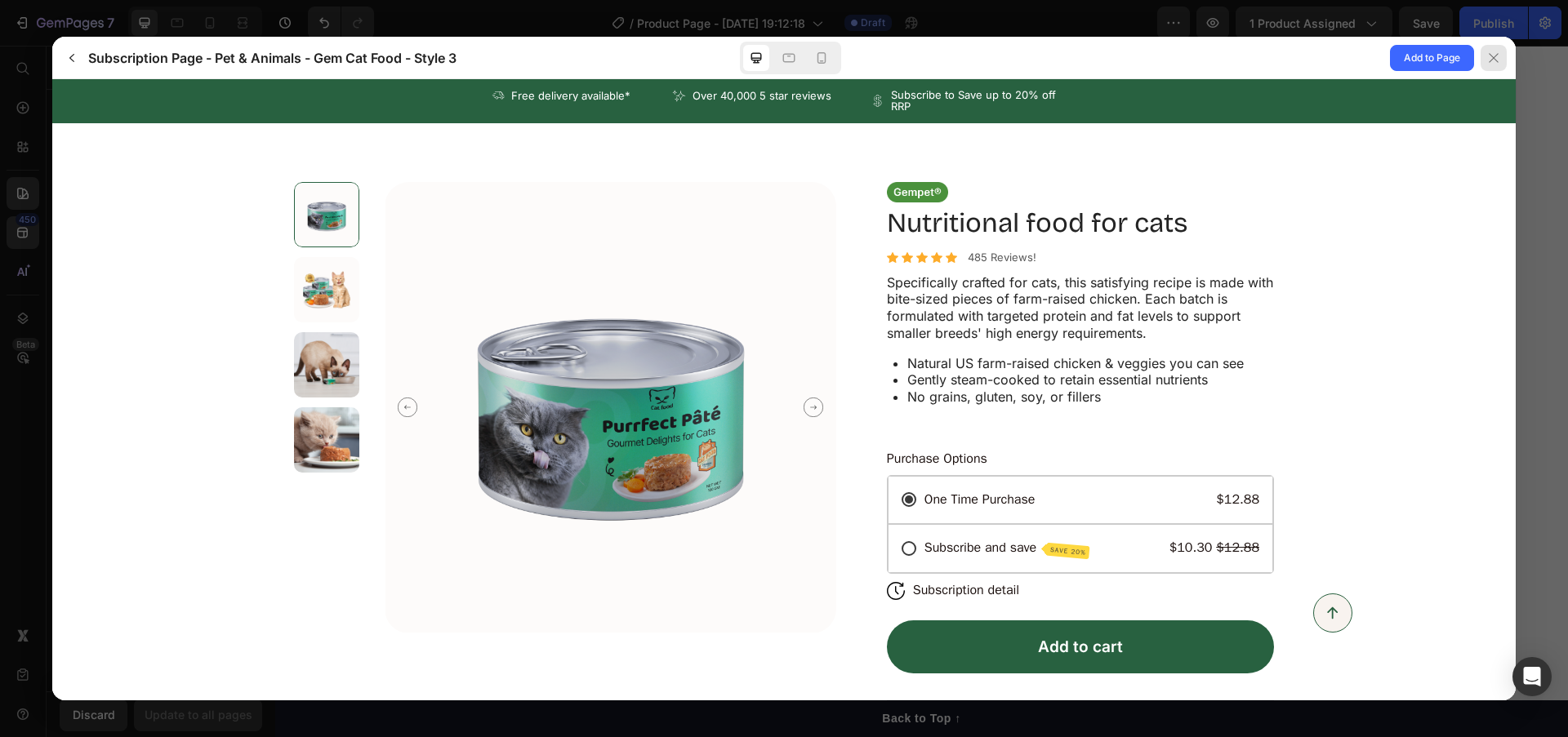 click at bounding box center (1494, 57) 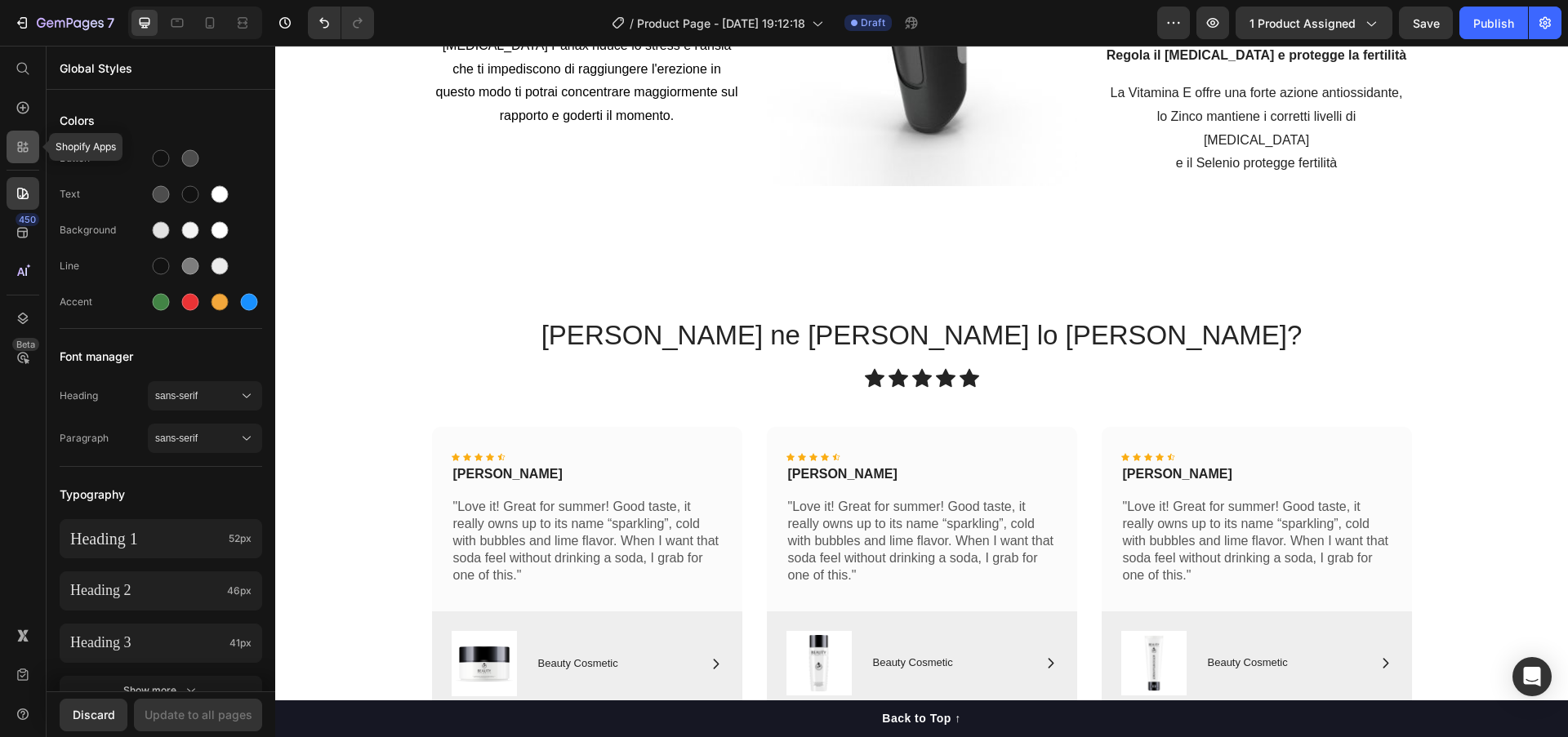 click 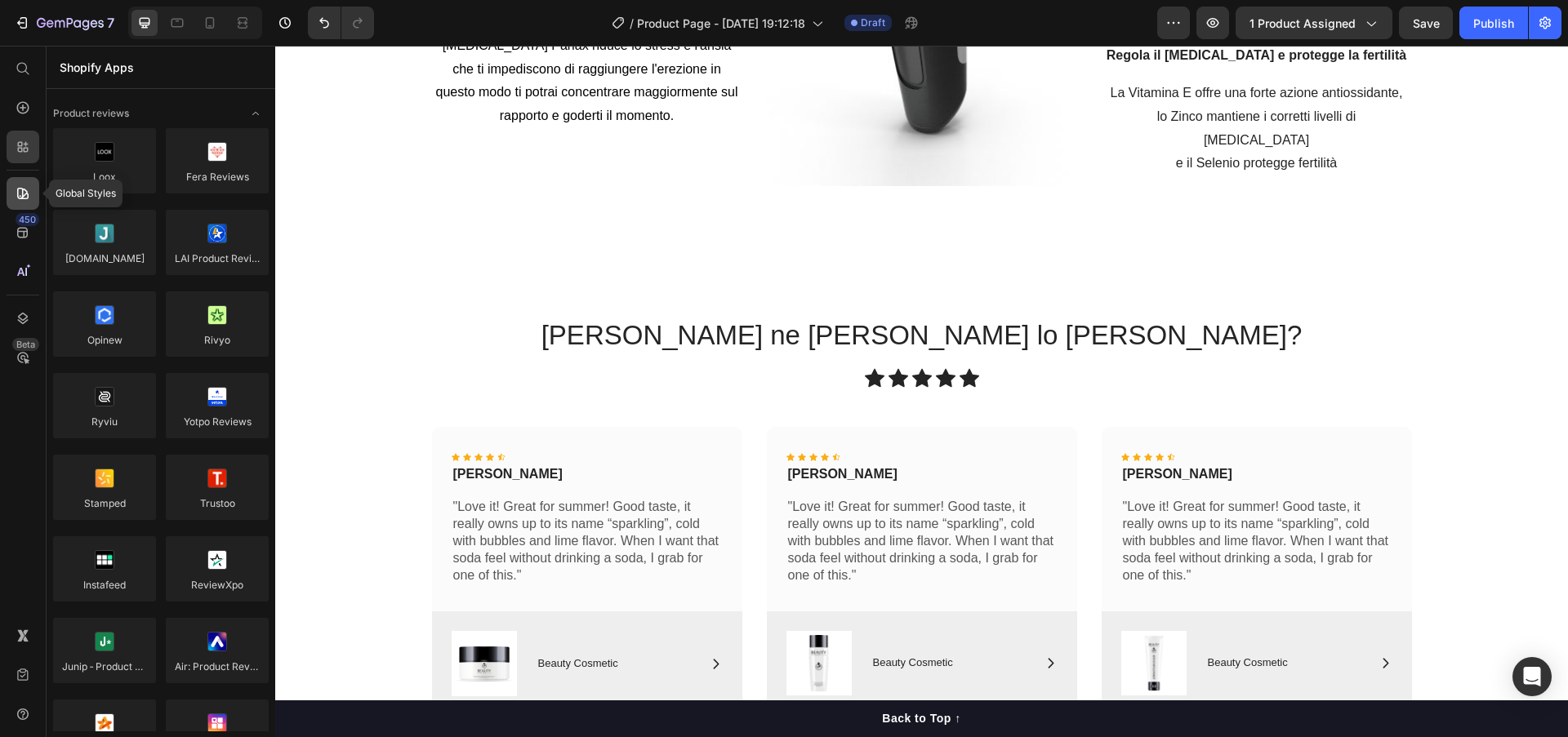 click 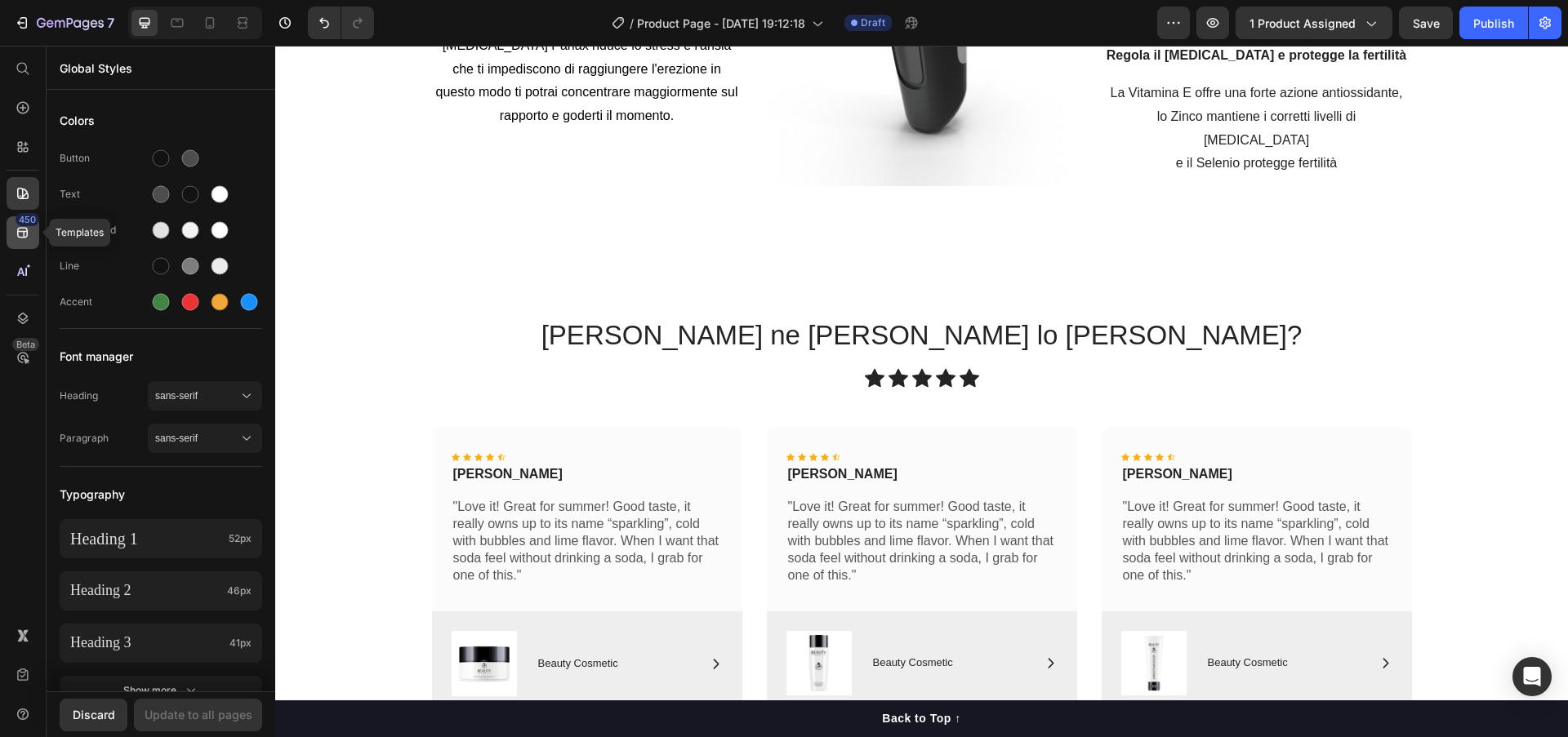 click 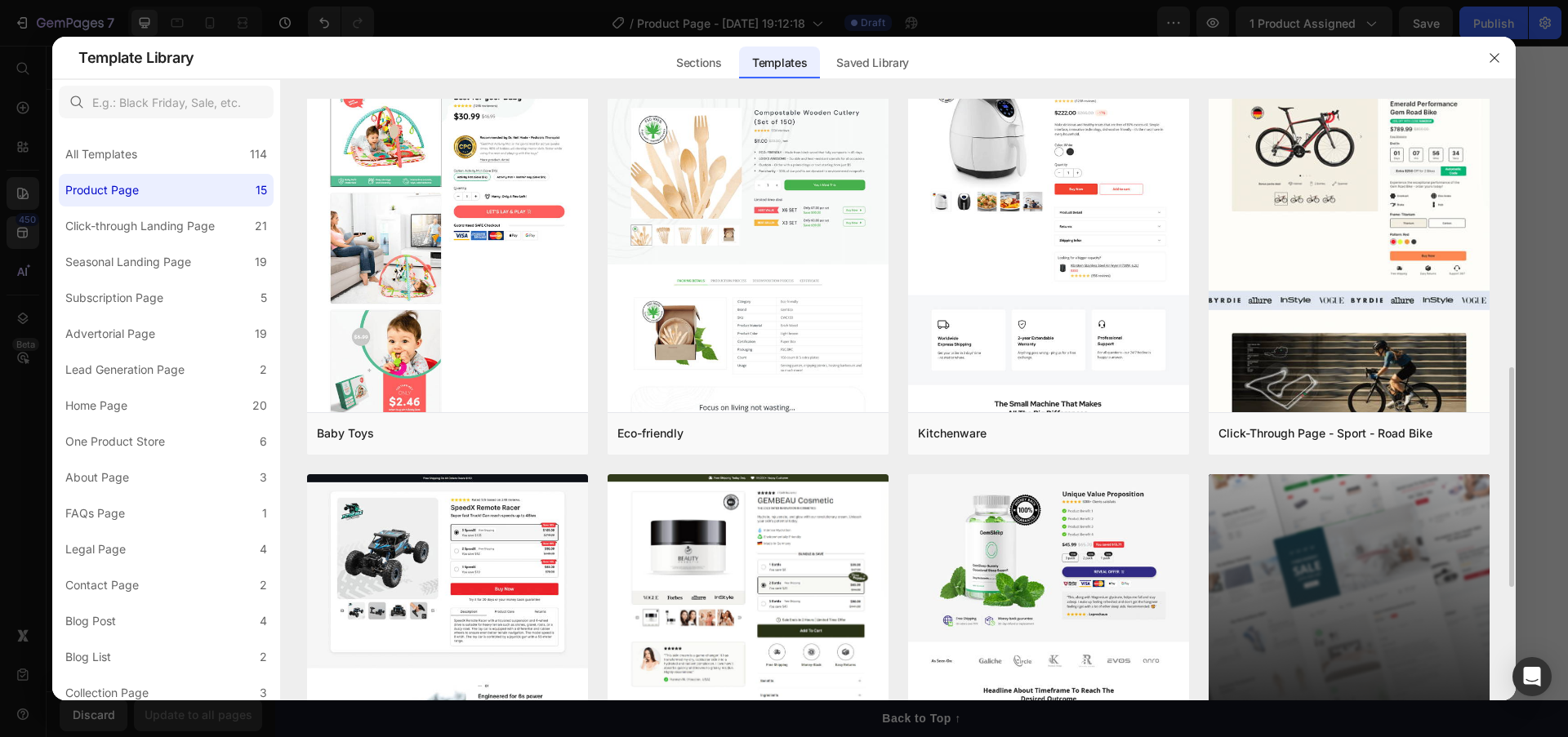 scroll, scrollTop: 810, scrollLeft: 0, axis: vertical 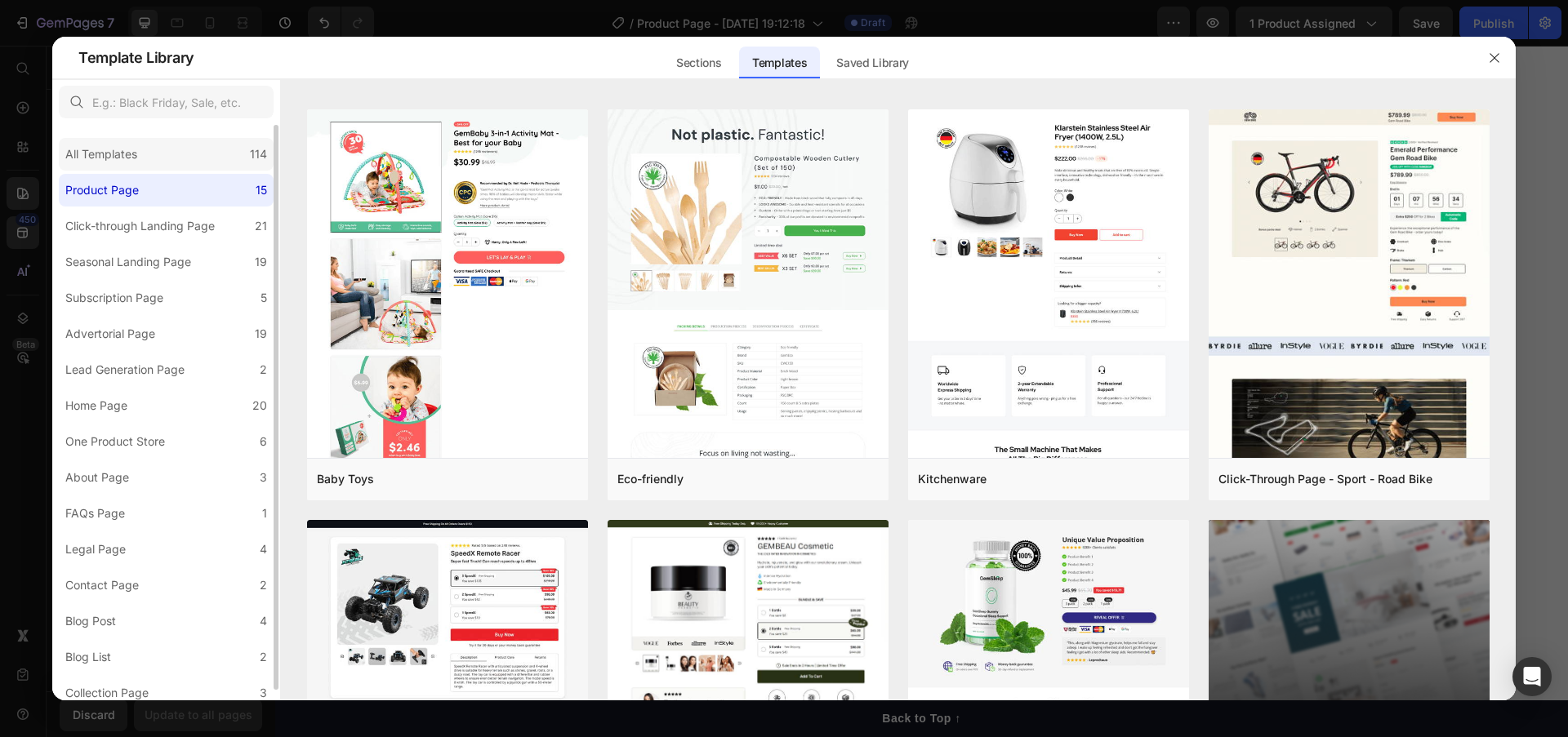 click on "All Templates 114" 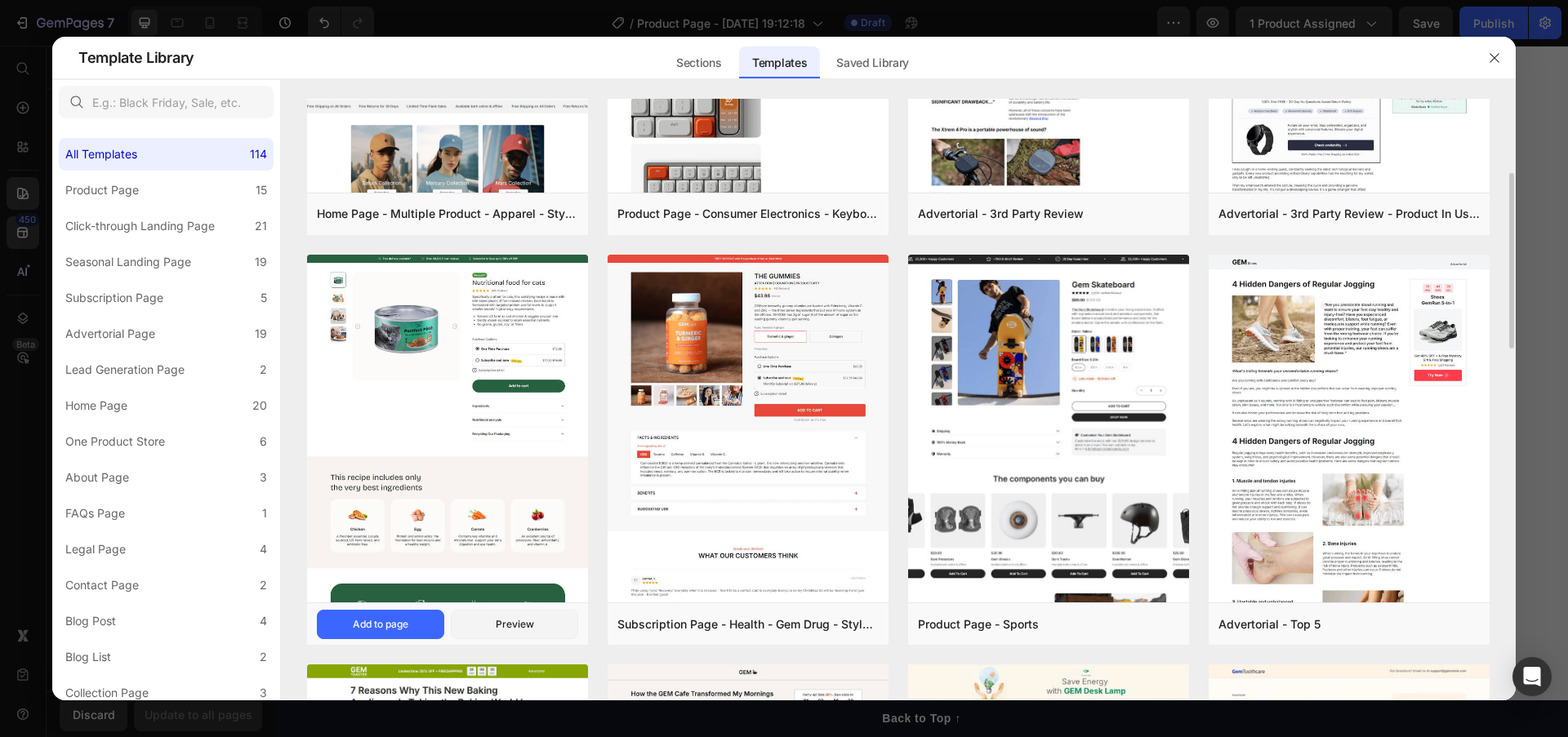 scroll, scrollTop: 272, scrollLeft: 0, axis: vertical 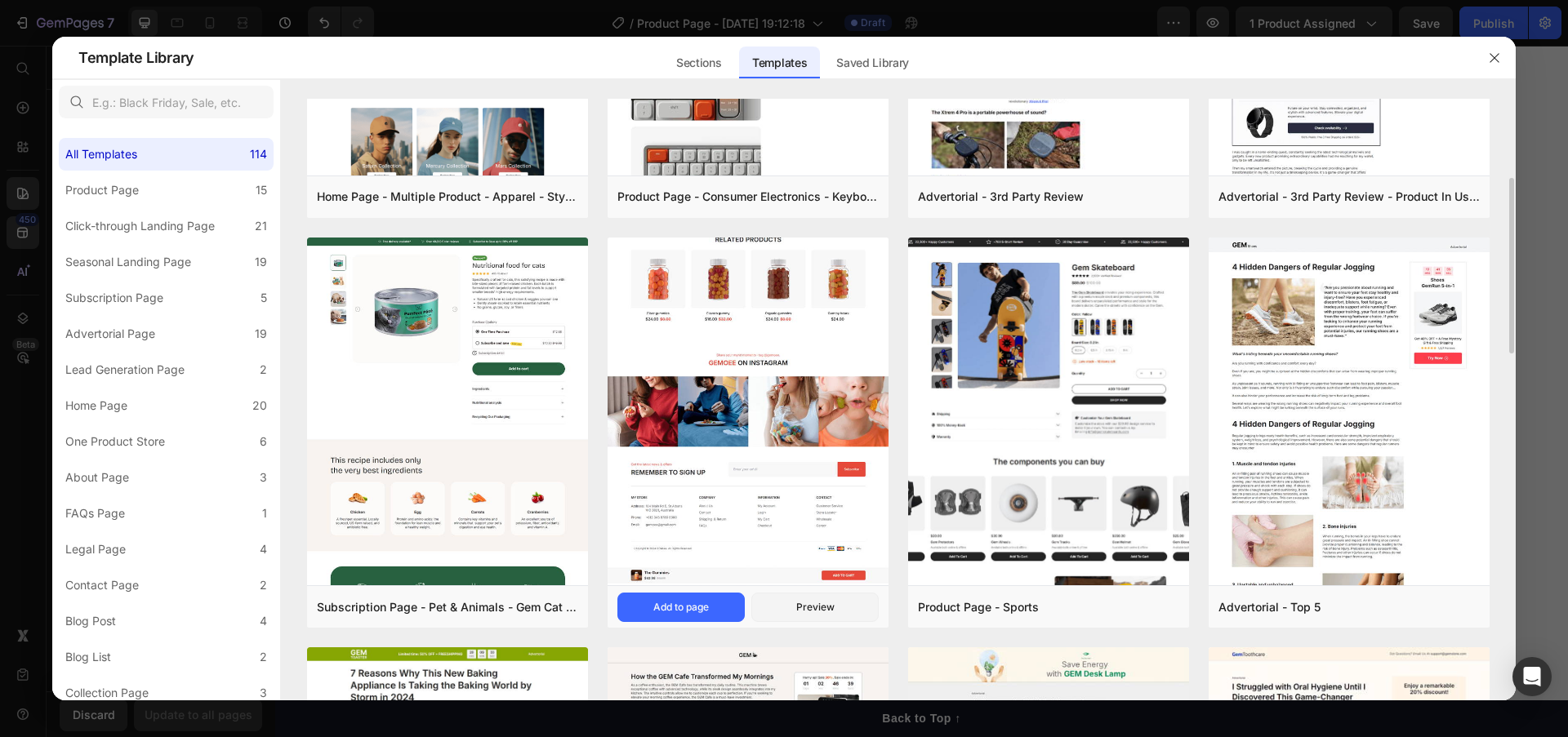click at bounding box center [748, -49] 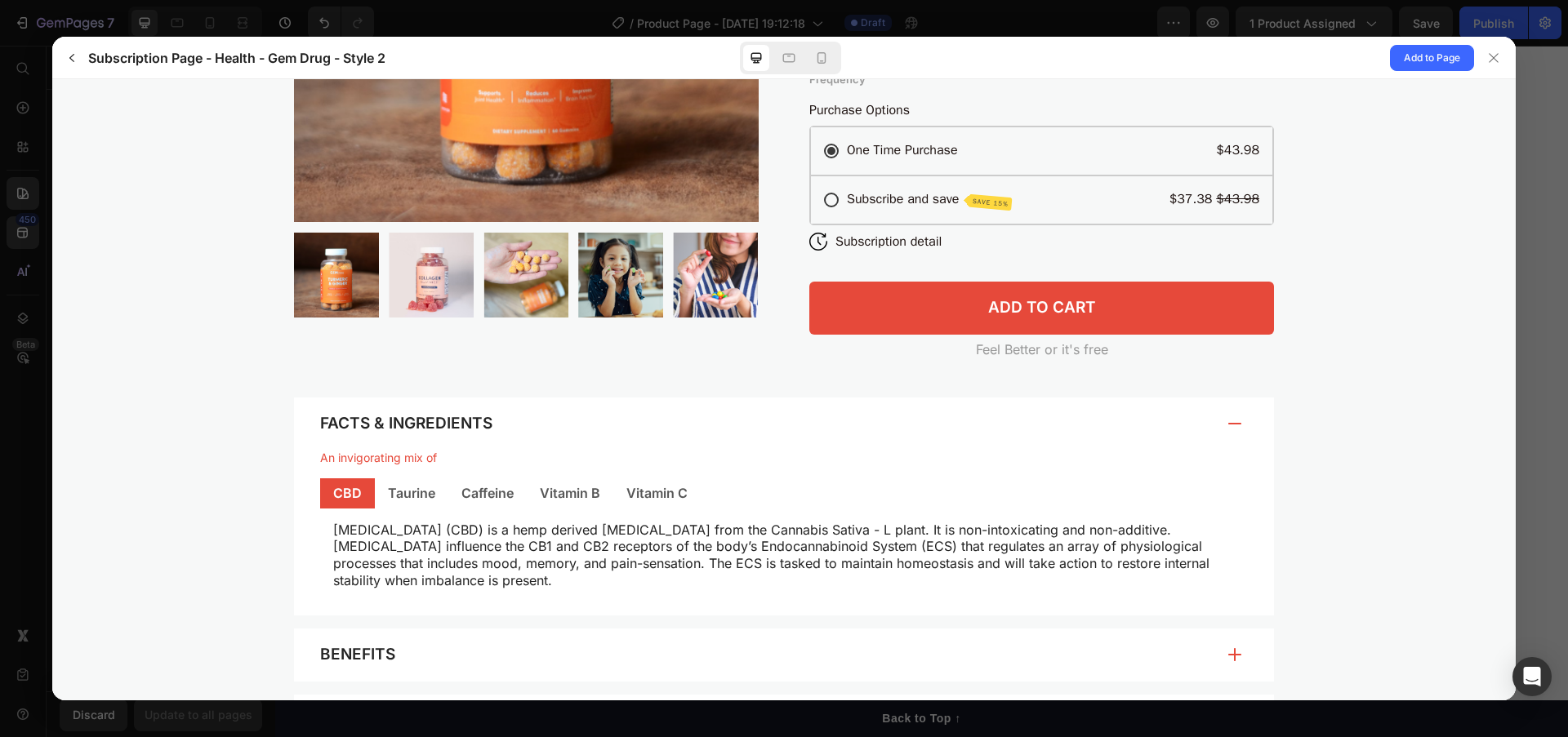 scroll, scrollTop: 461, scrollLeft: 0, axis: vertical 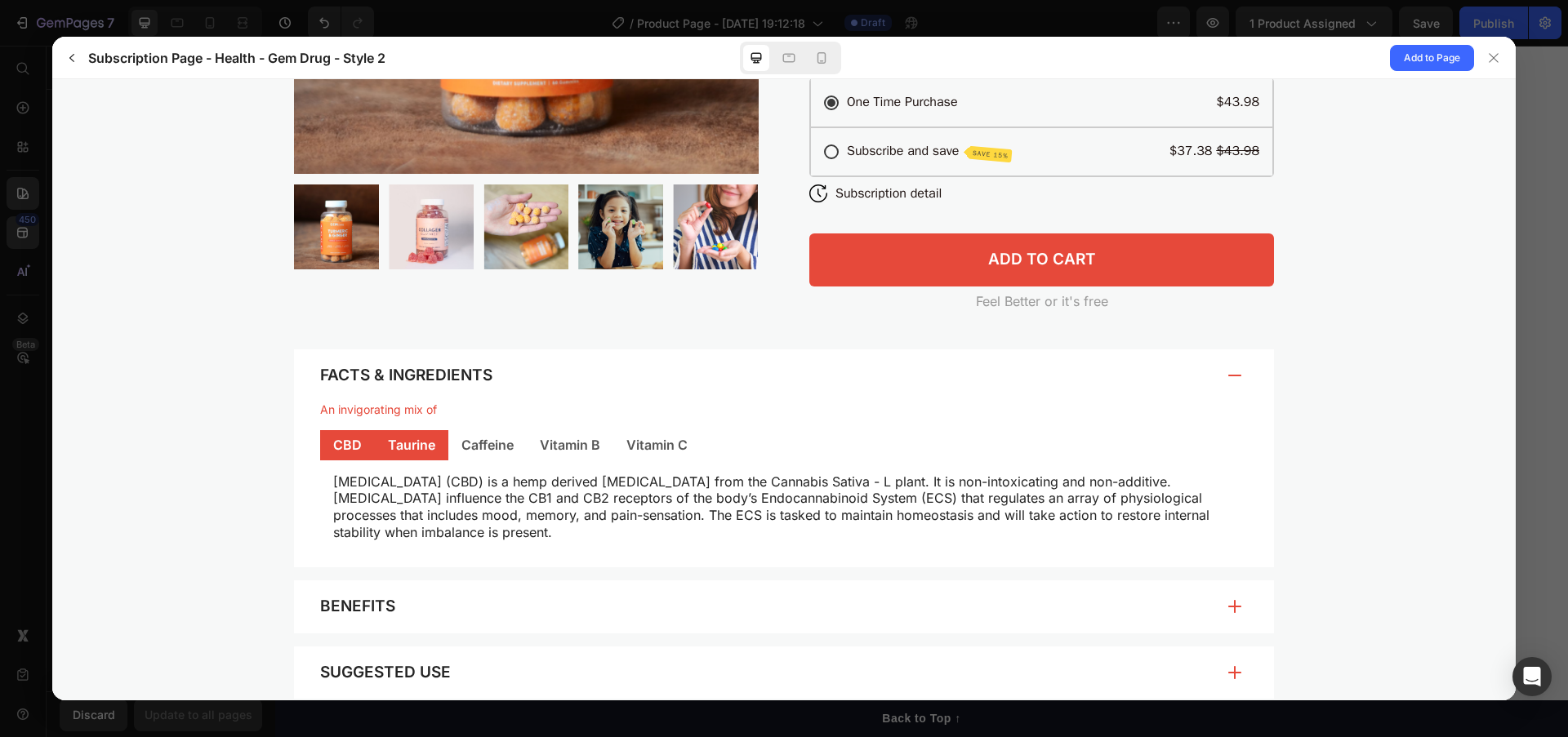 click on "Taurine" 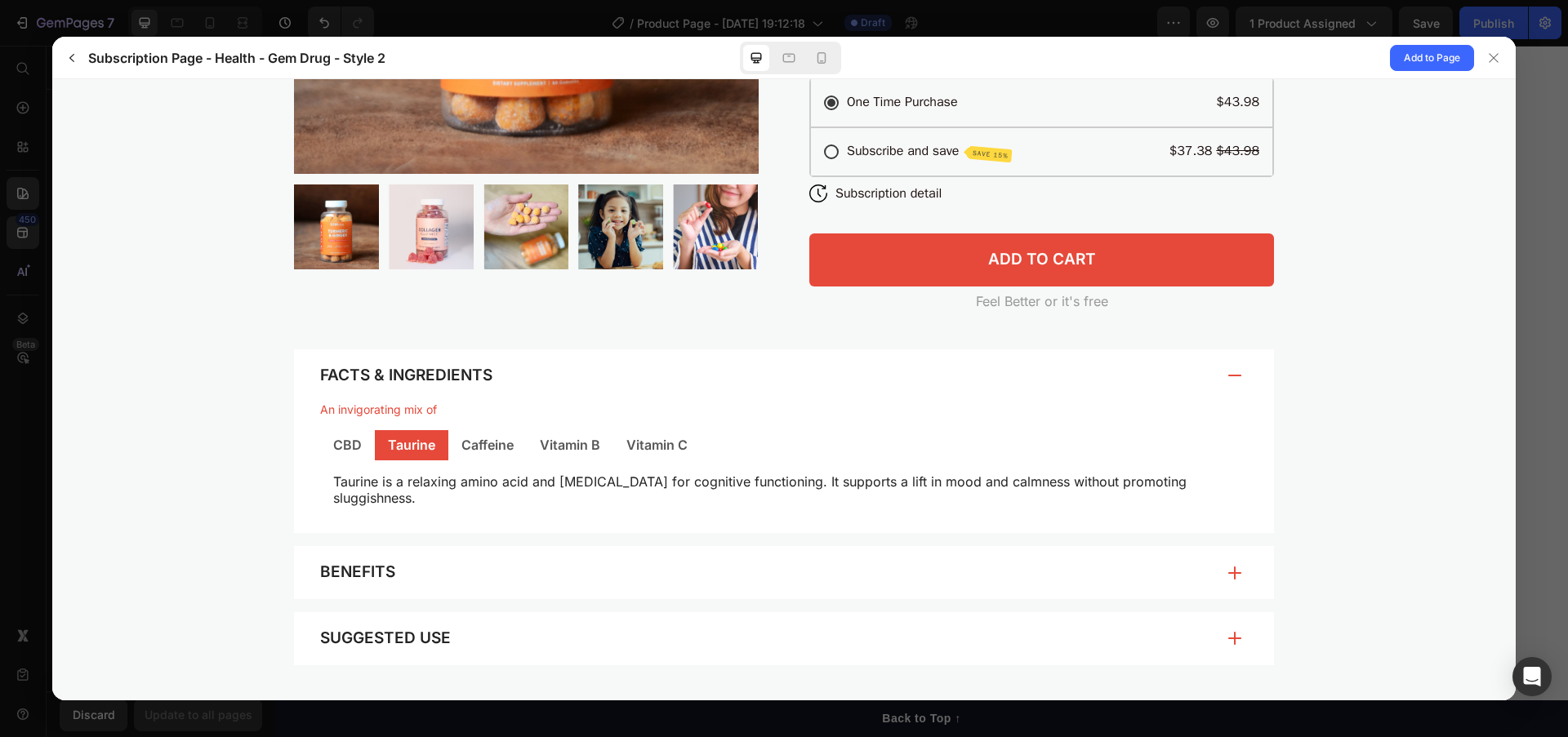 click on "An invigorating mix of" at bounding box center [783, 416] 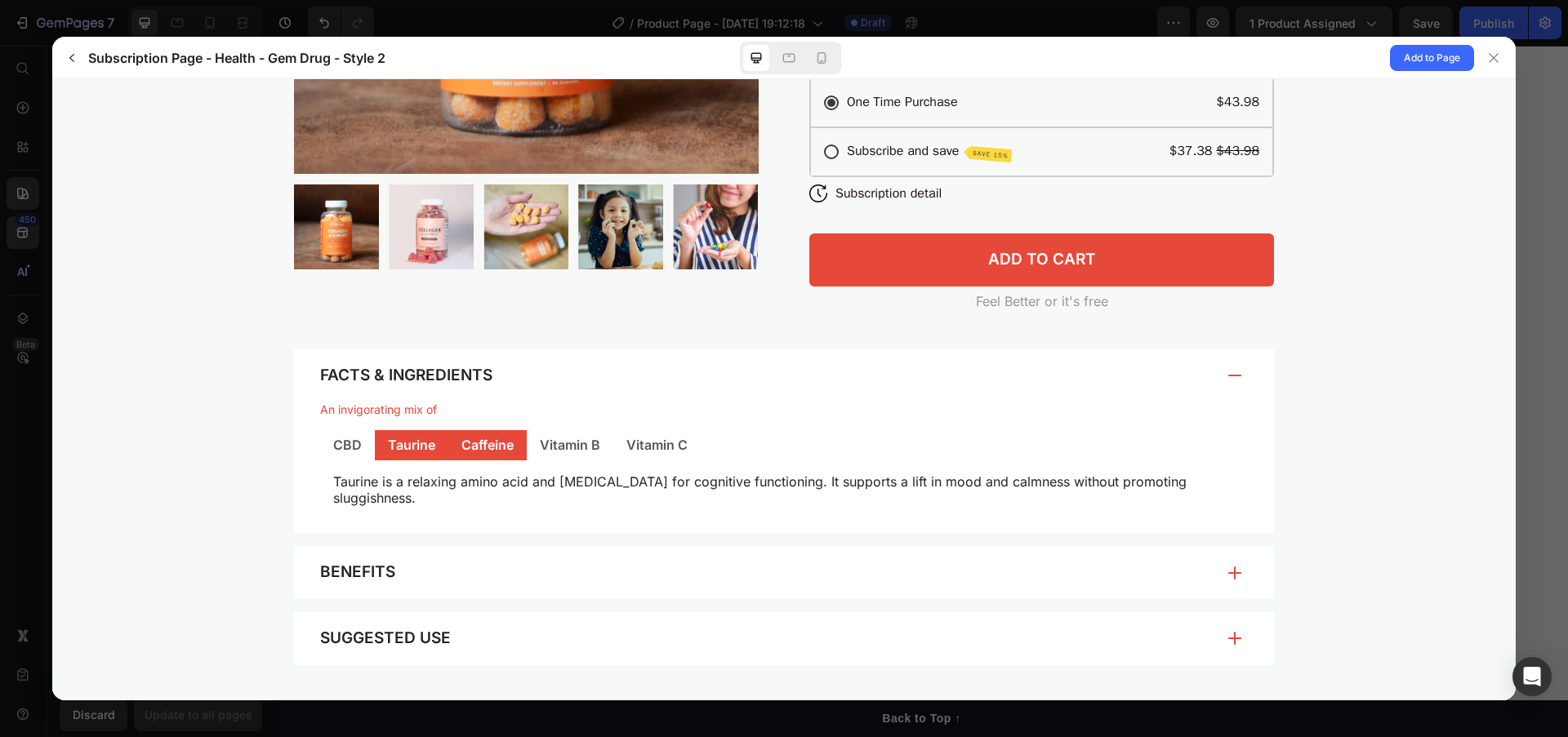 click on "Caffeine" 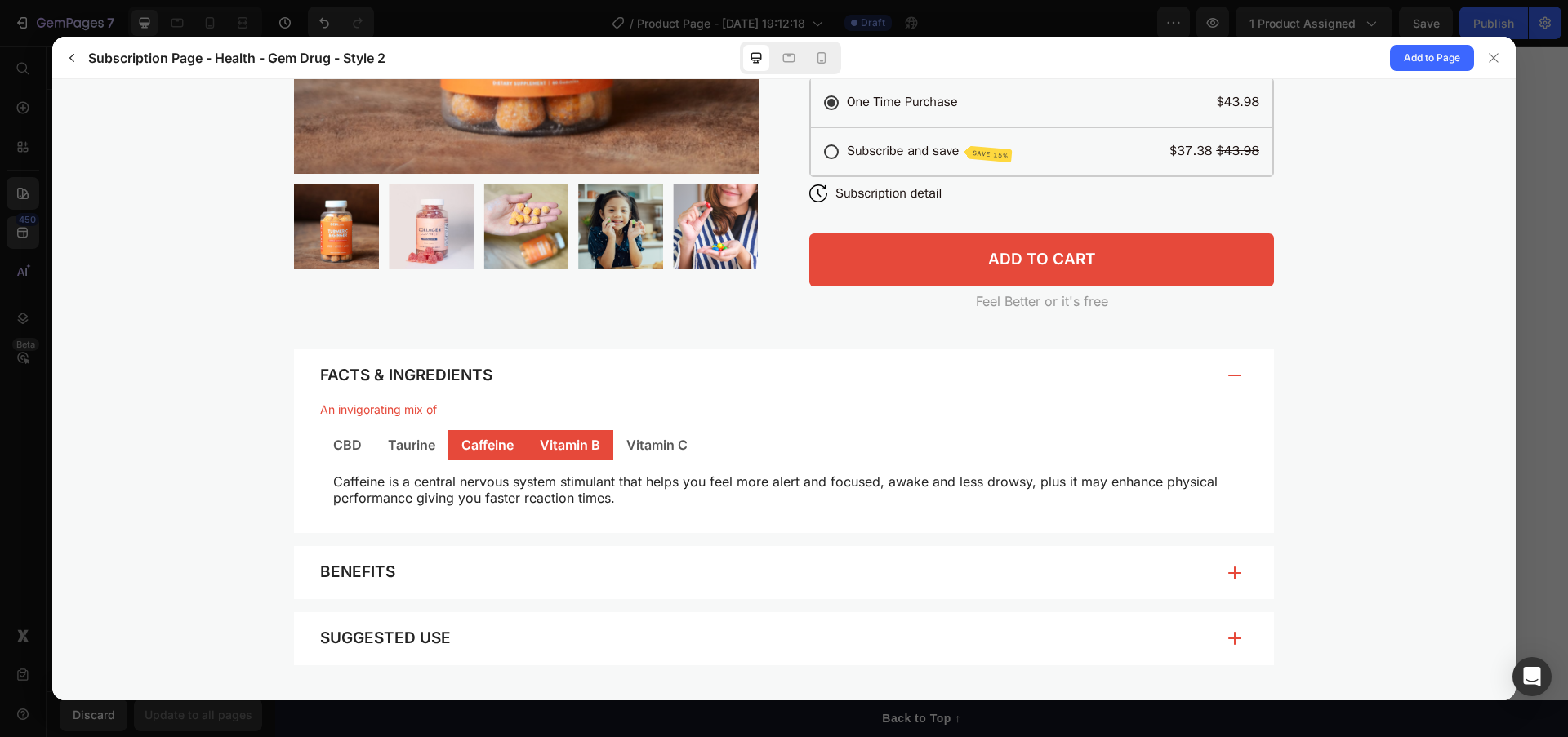 click on "Vitamin B" 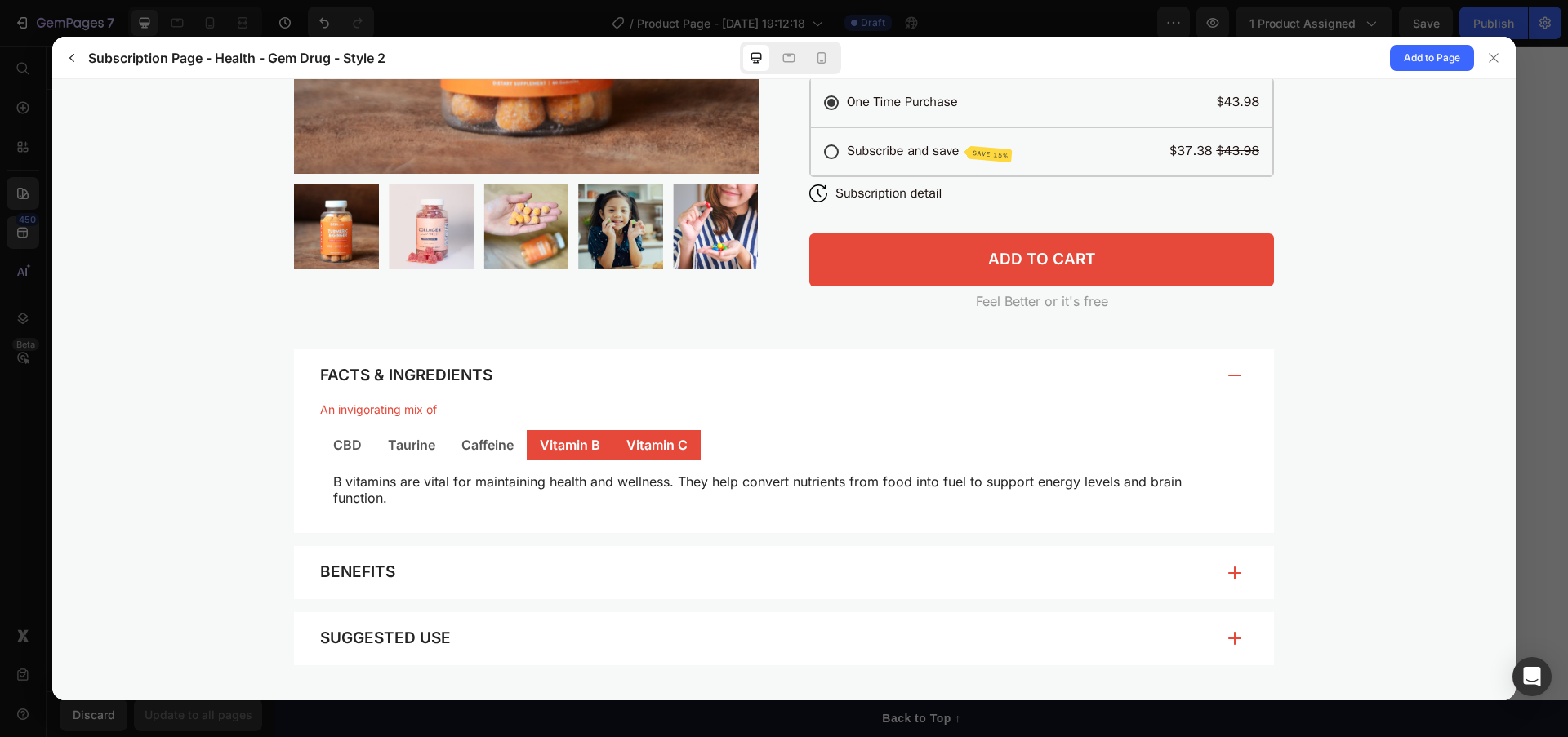 click on "Vitamin C" 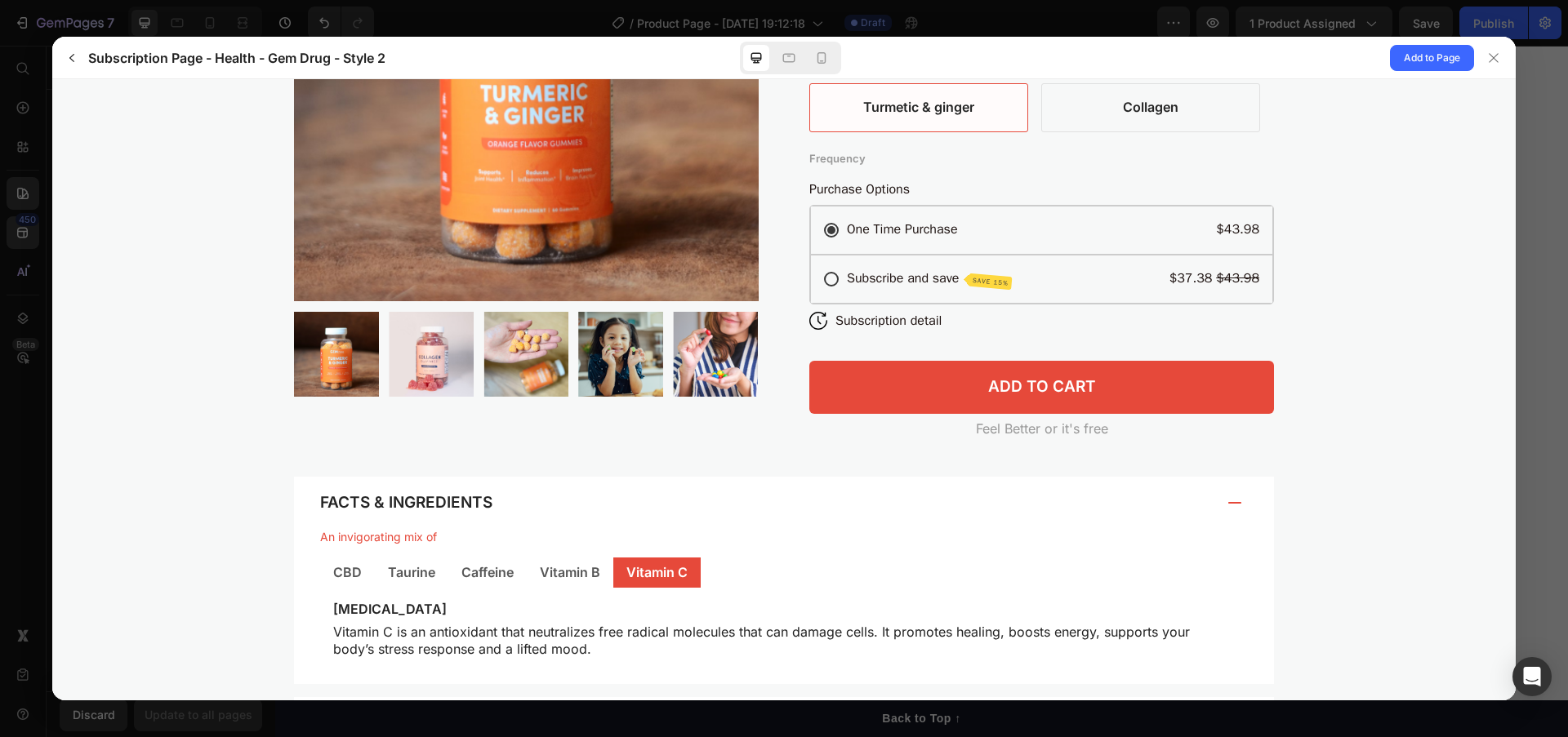 scroll, scrollTop: 0, scrollLeft: 0, axis: both 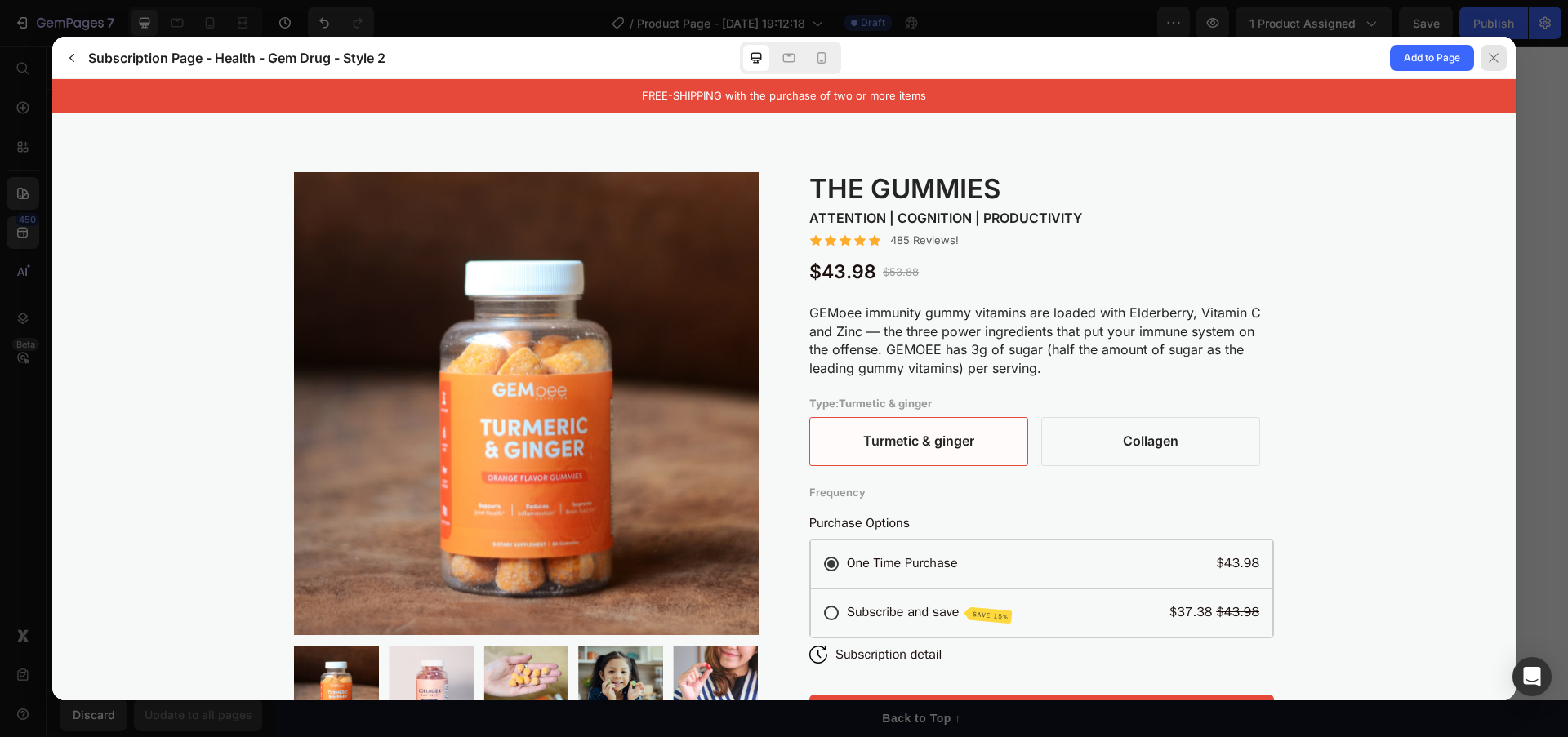 click at bounding box center [1494, 58] 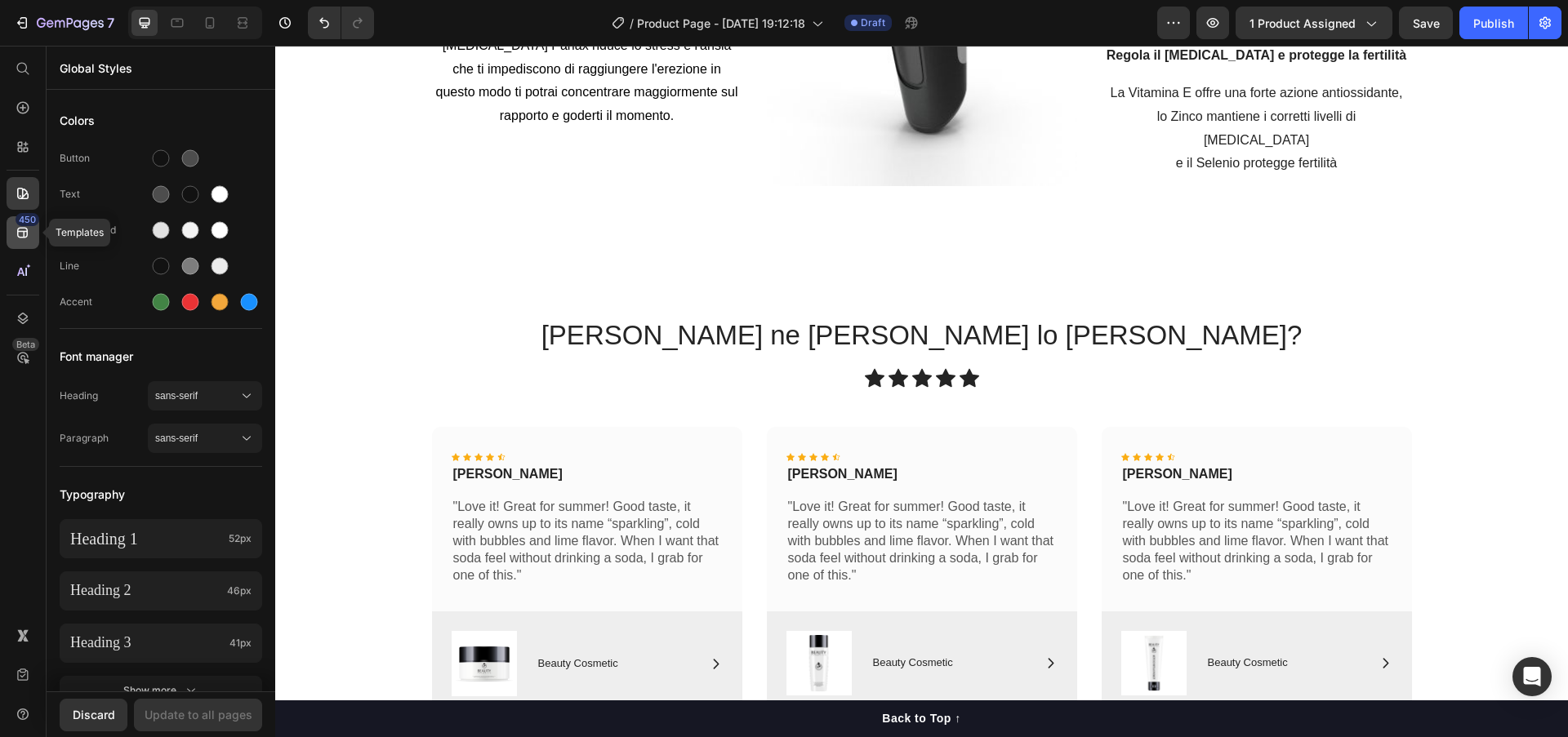 click 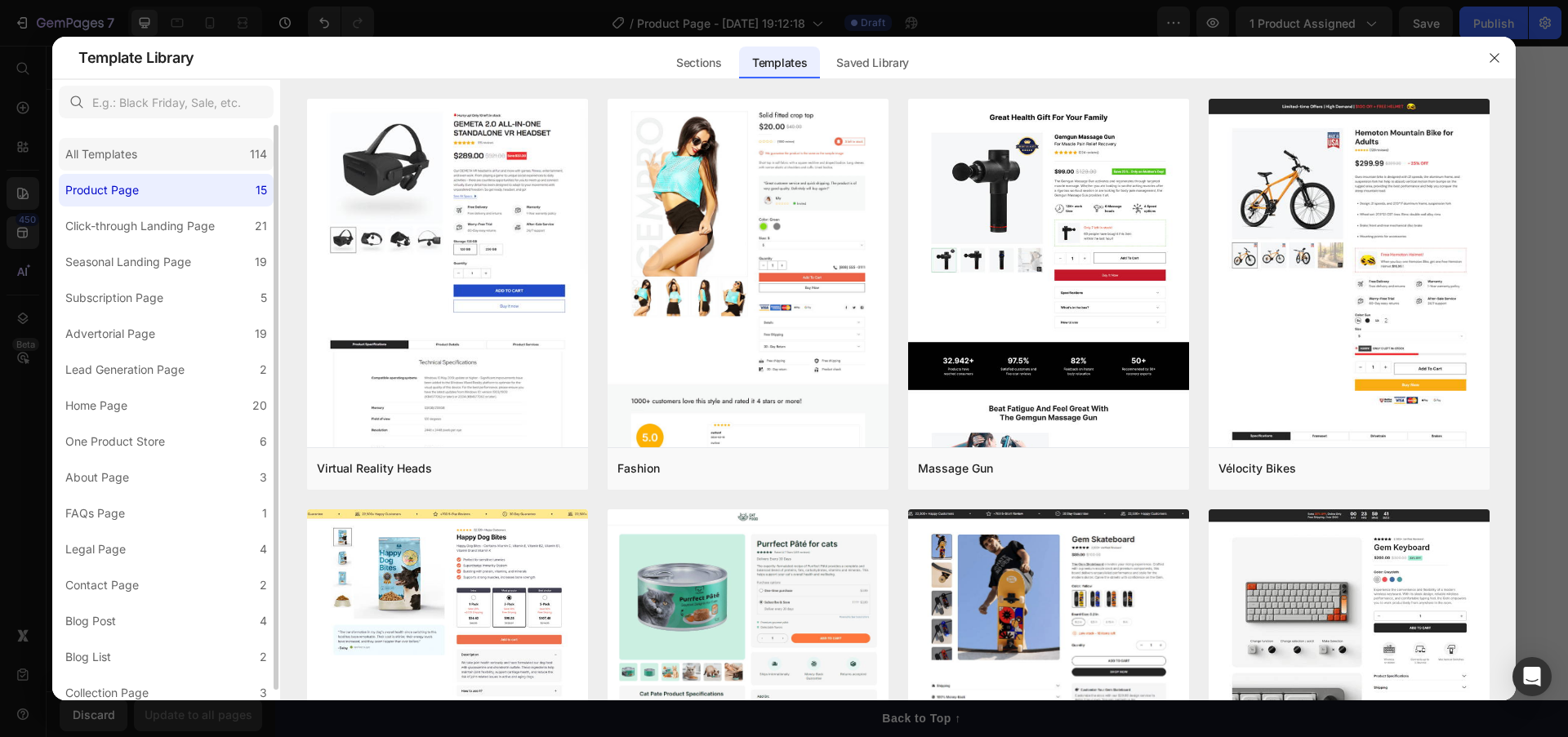 click on "All Templates 114" 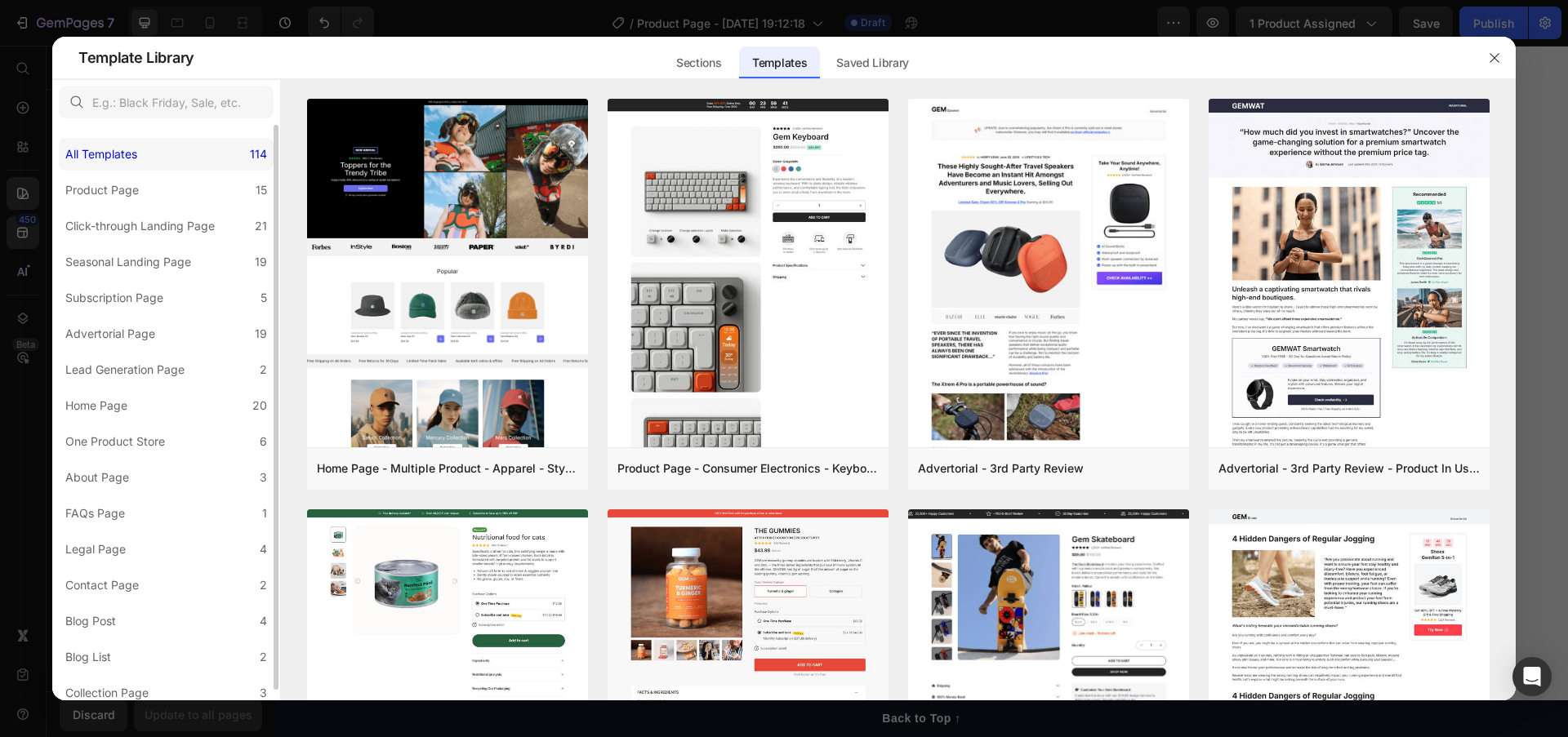 scroll, scrollTop: 9, scrollLeft: 0, axis: vertical 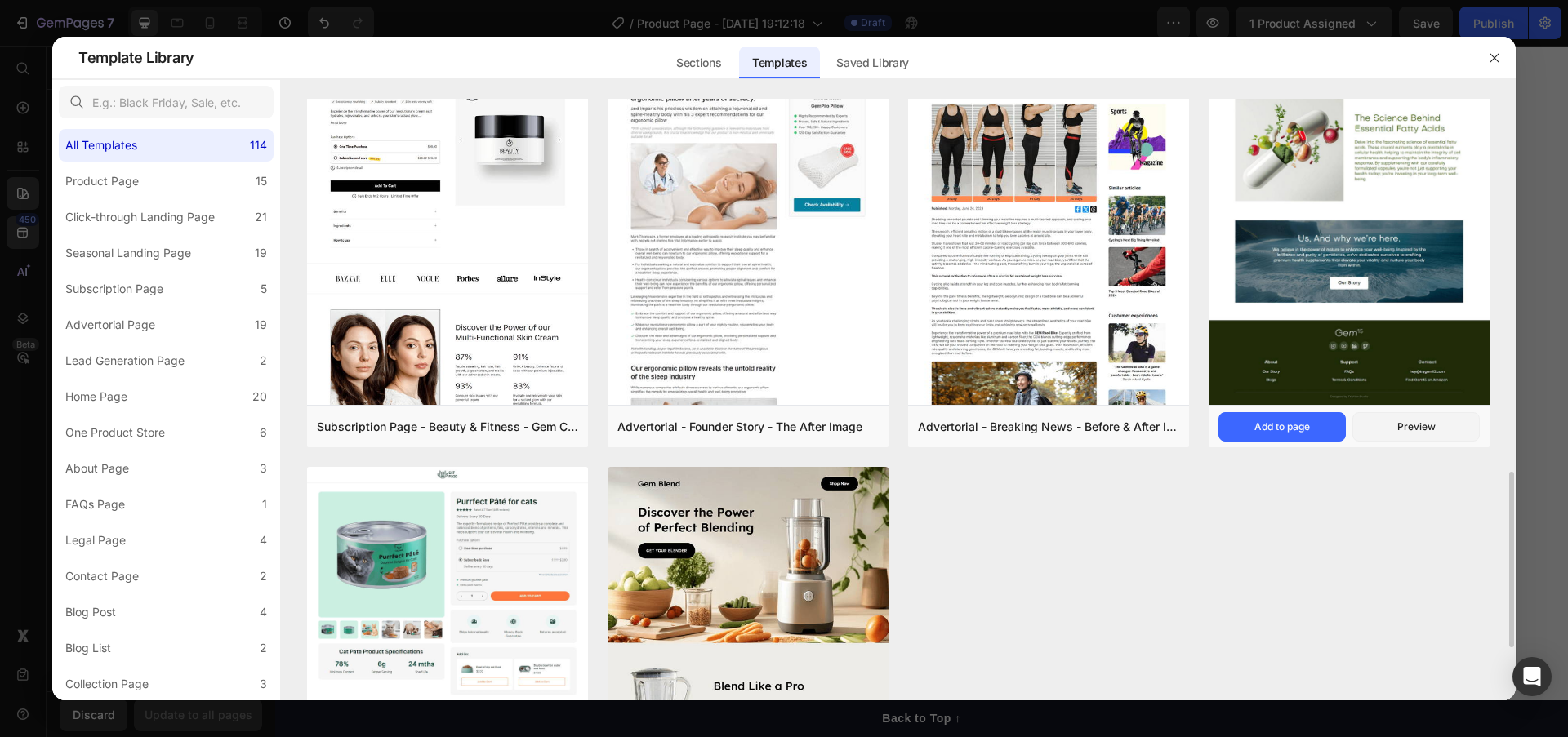 click at bounding box center [1349, -187] 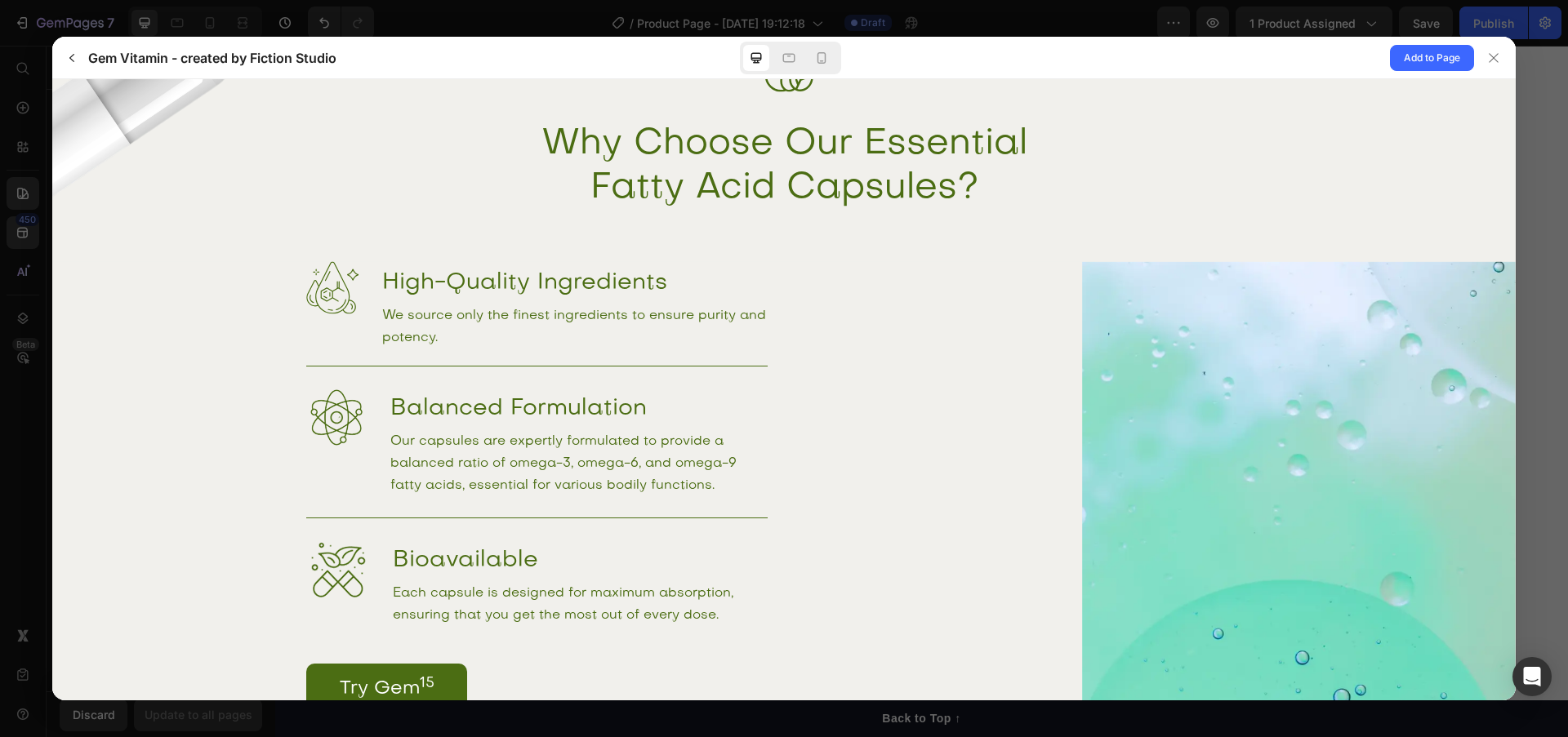 scroll, scrollTop: 0, scrollLeft: 0, axis: both 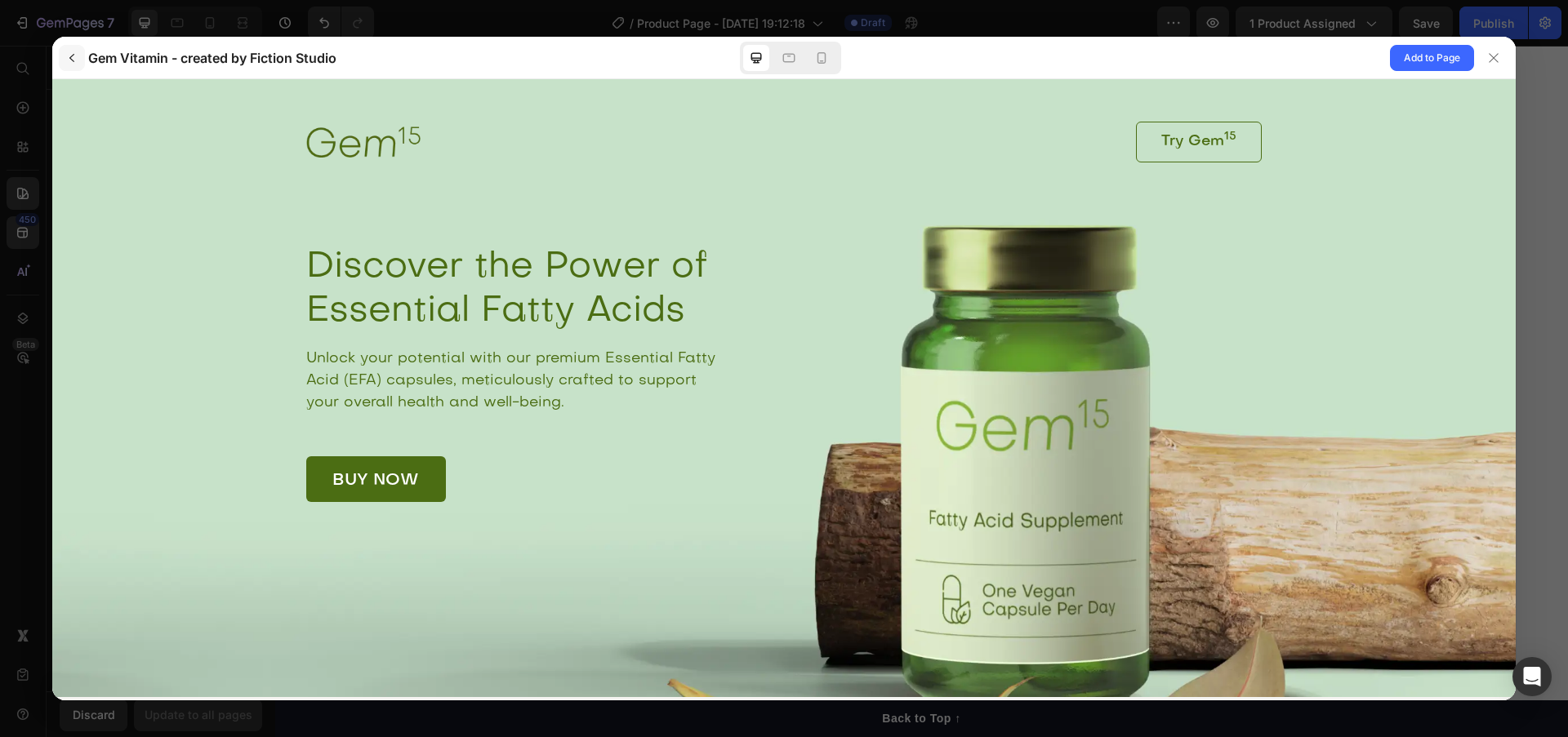 click 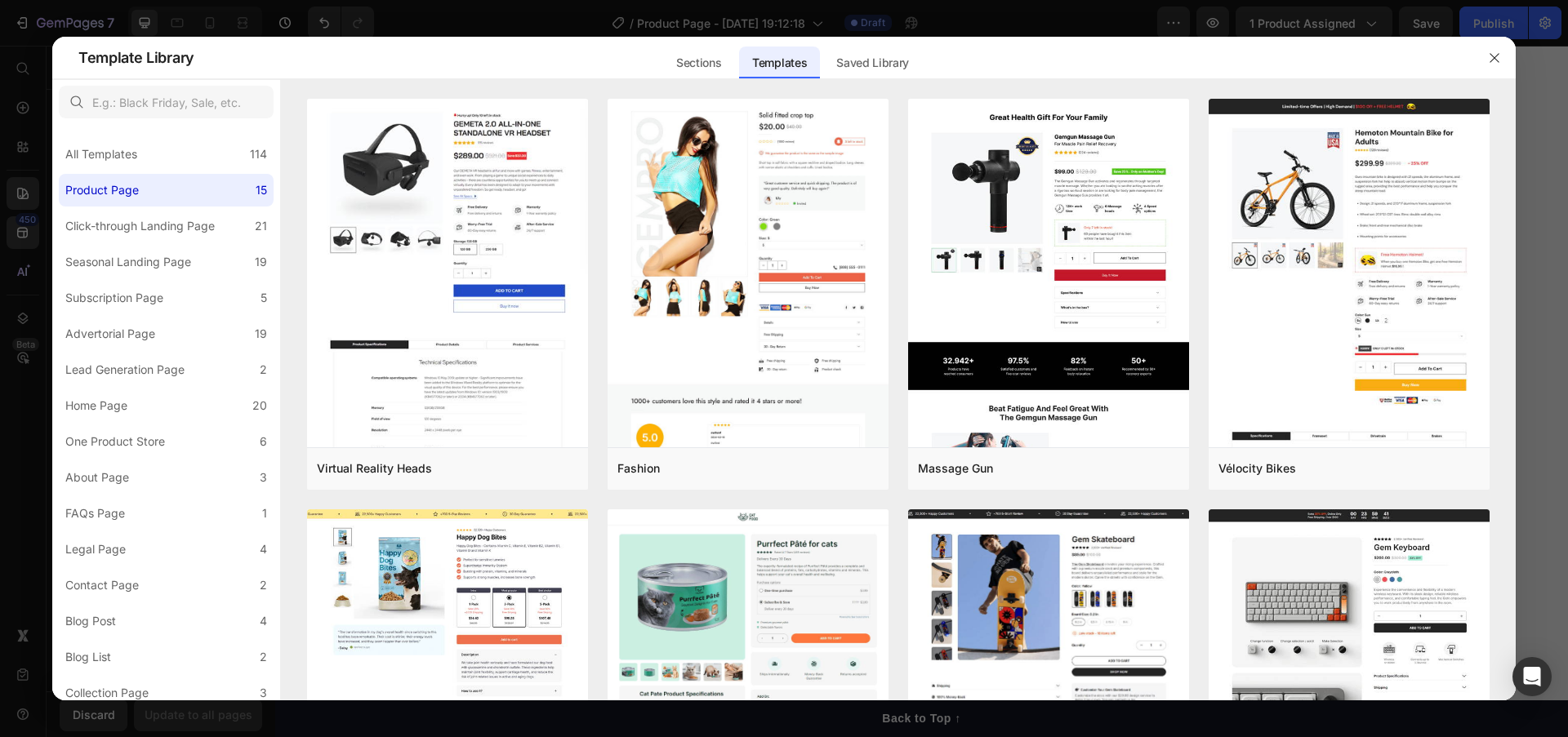 scroll, scrollTop: 1039, scrollLeft: 0, axis: vertical 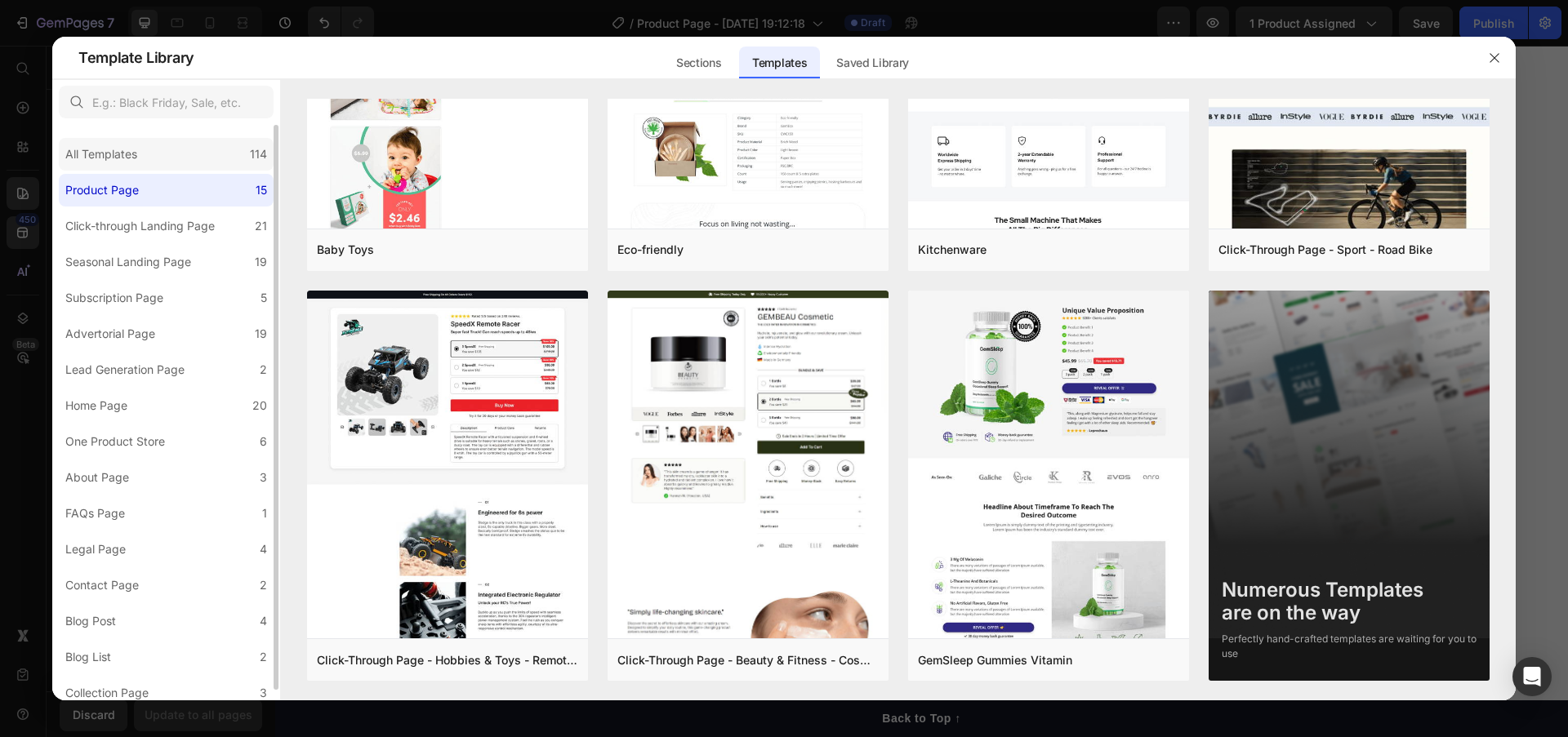 click on "All Templates" at bounding box center [101, 154] 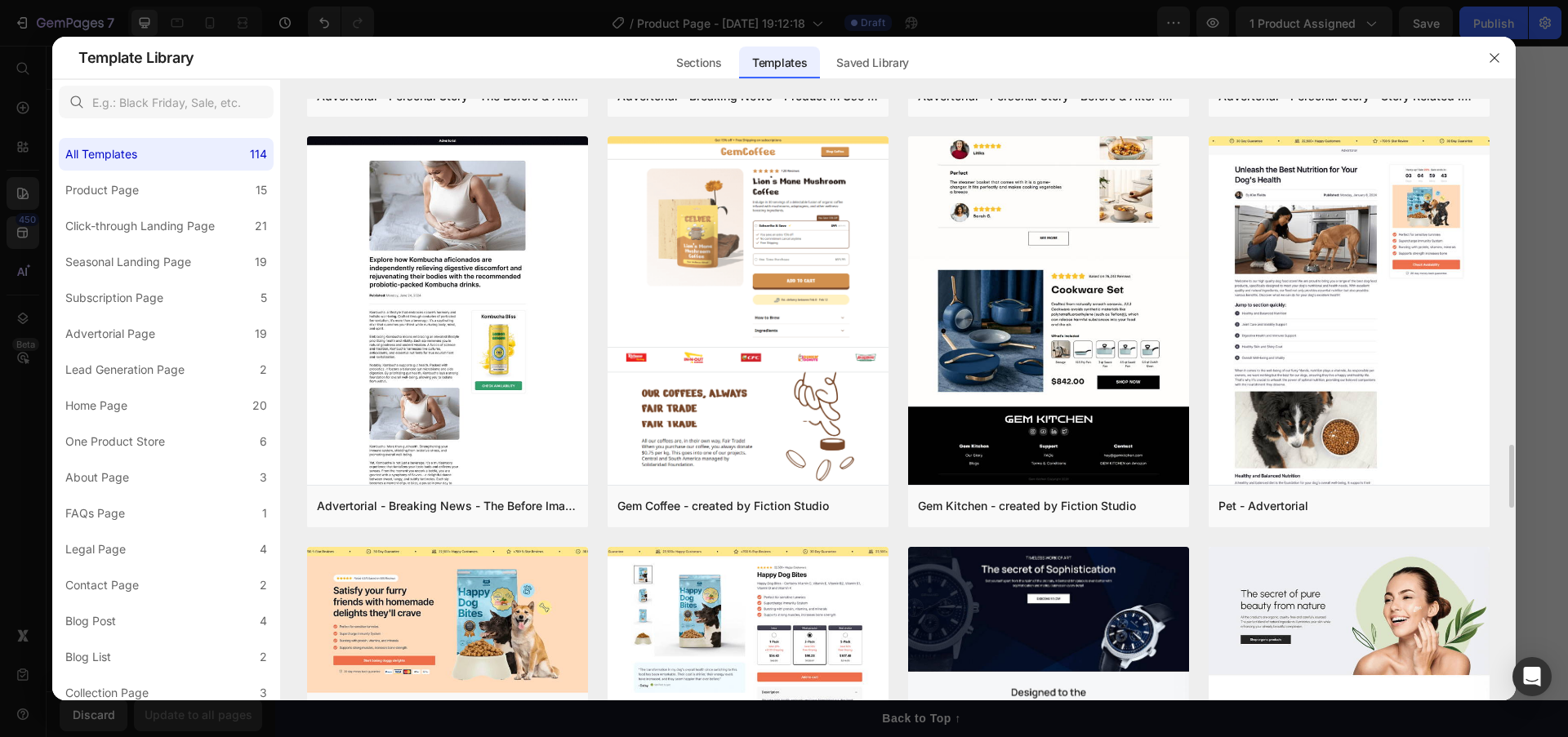 scroll, scrollTop: 3251, scrollLeft: 0, axis: vertical 